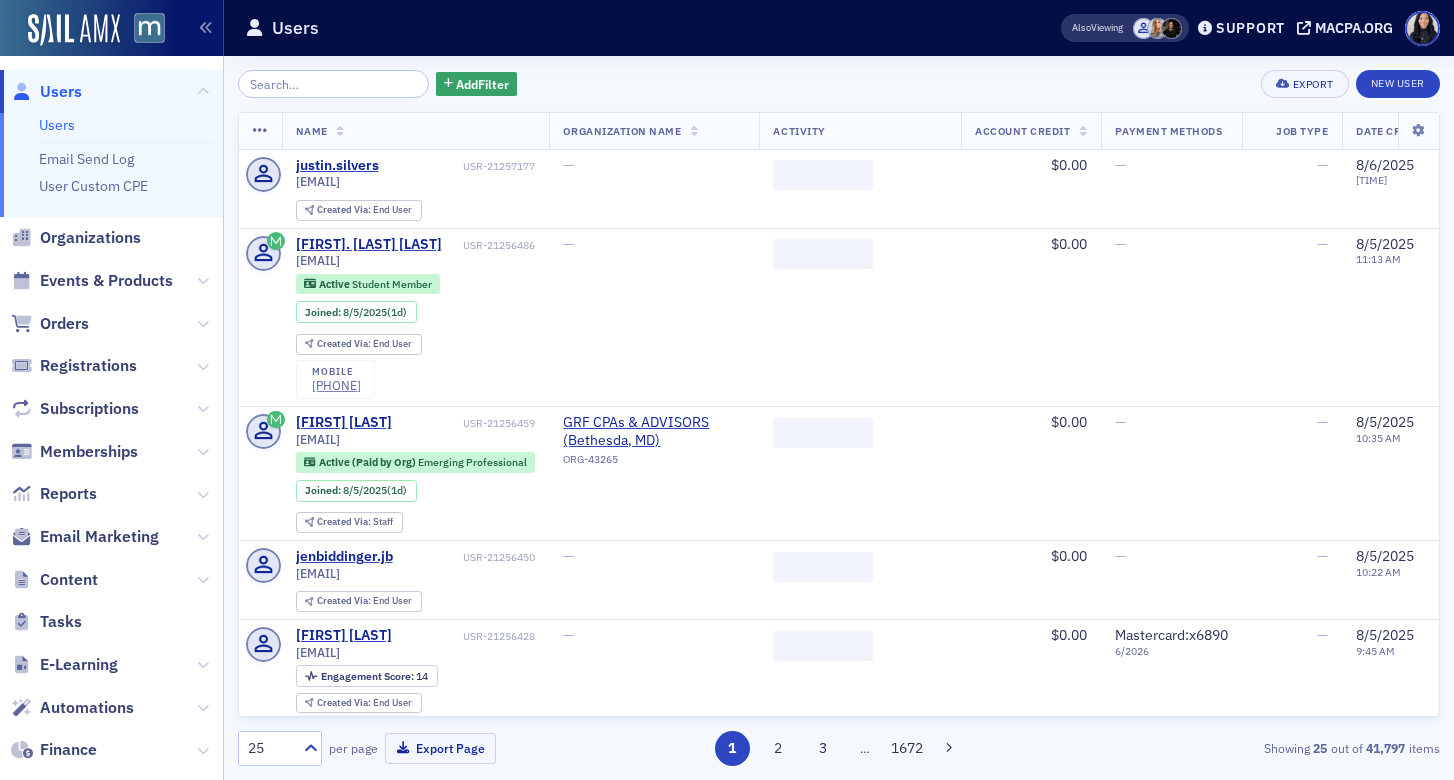scroll, scrollTop: 0, scrollLeft: 0, axis: both 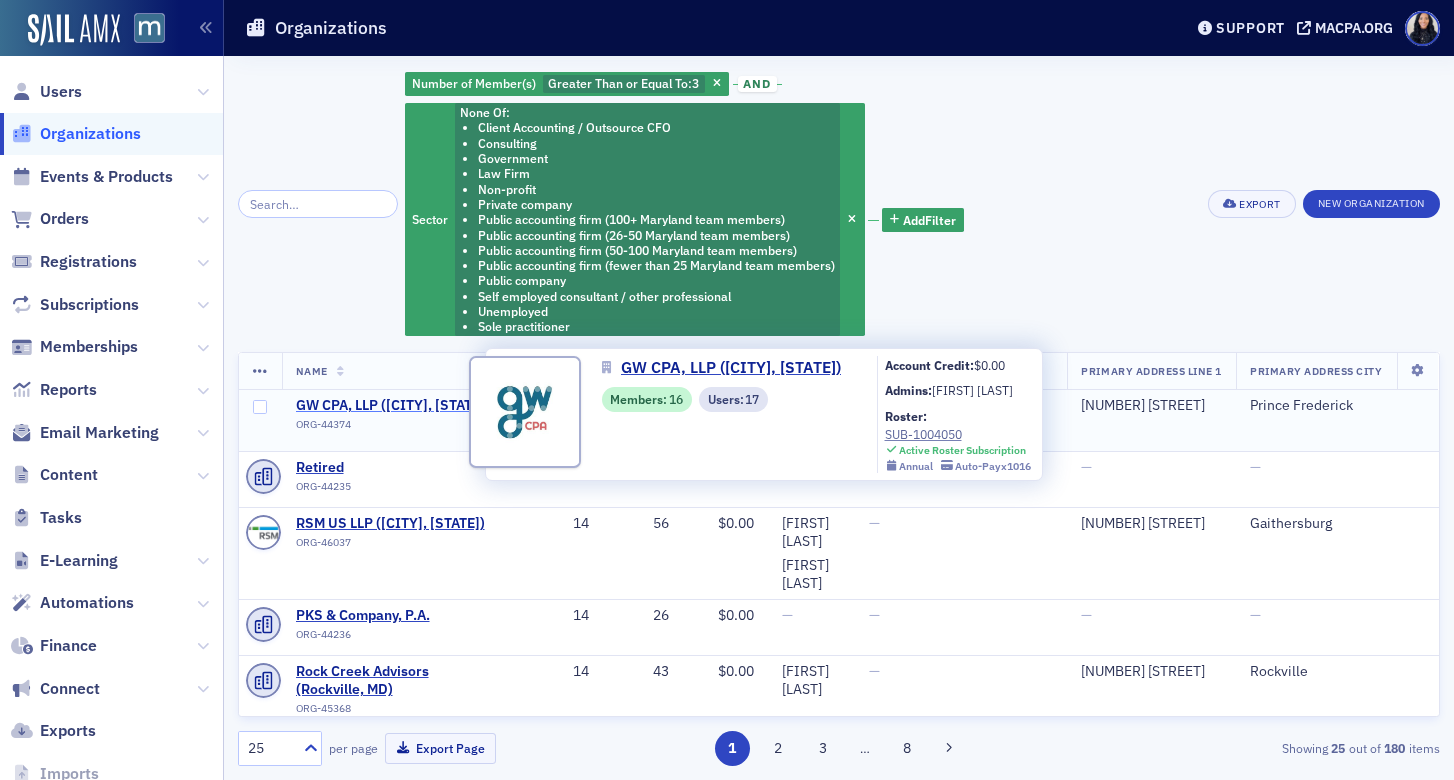 click on "GW CPA, LLP (Prince Frederick, MD)" 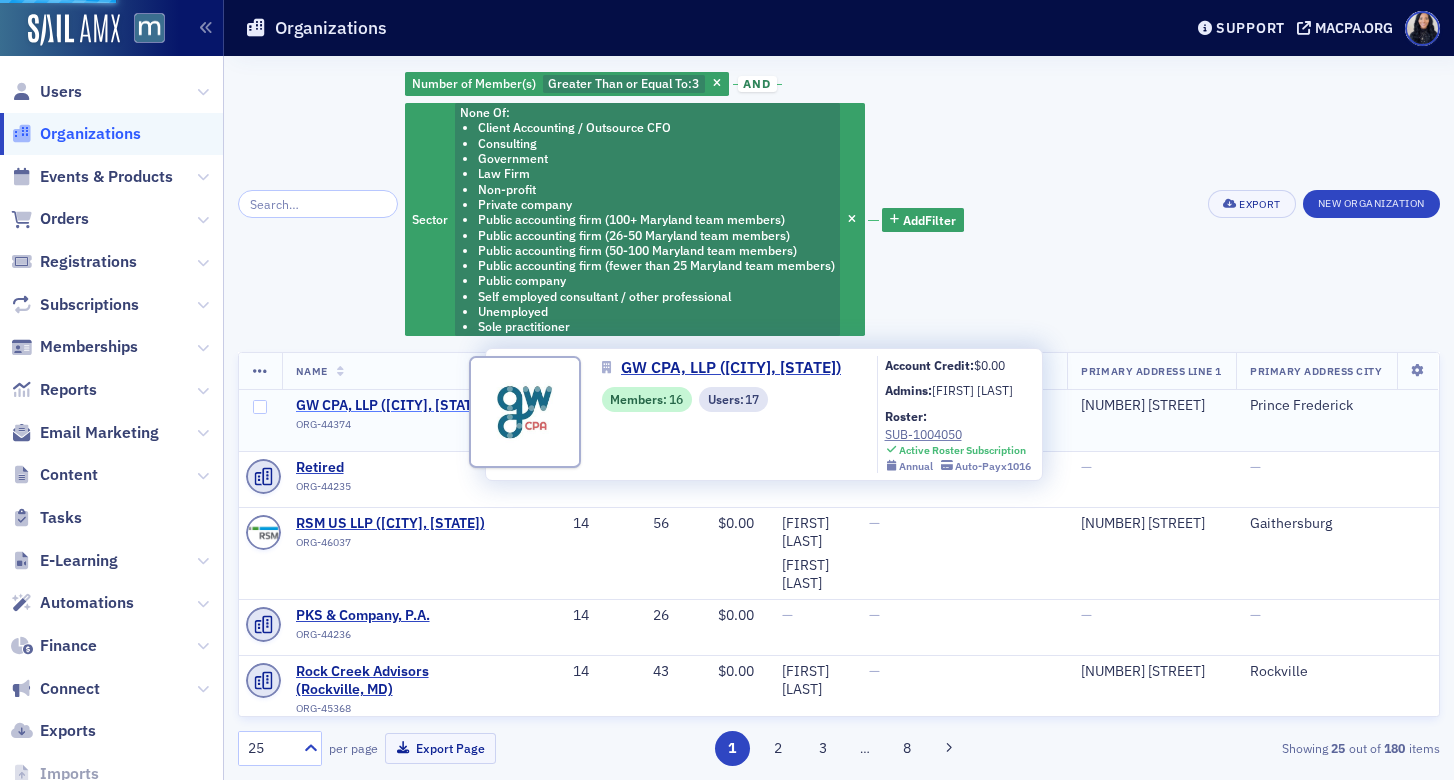 select on "US" 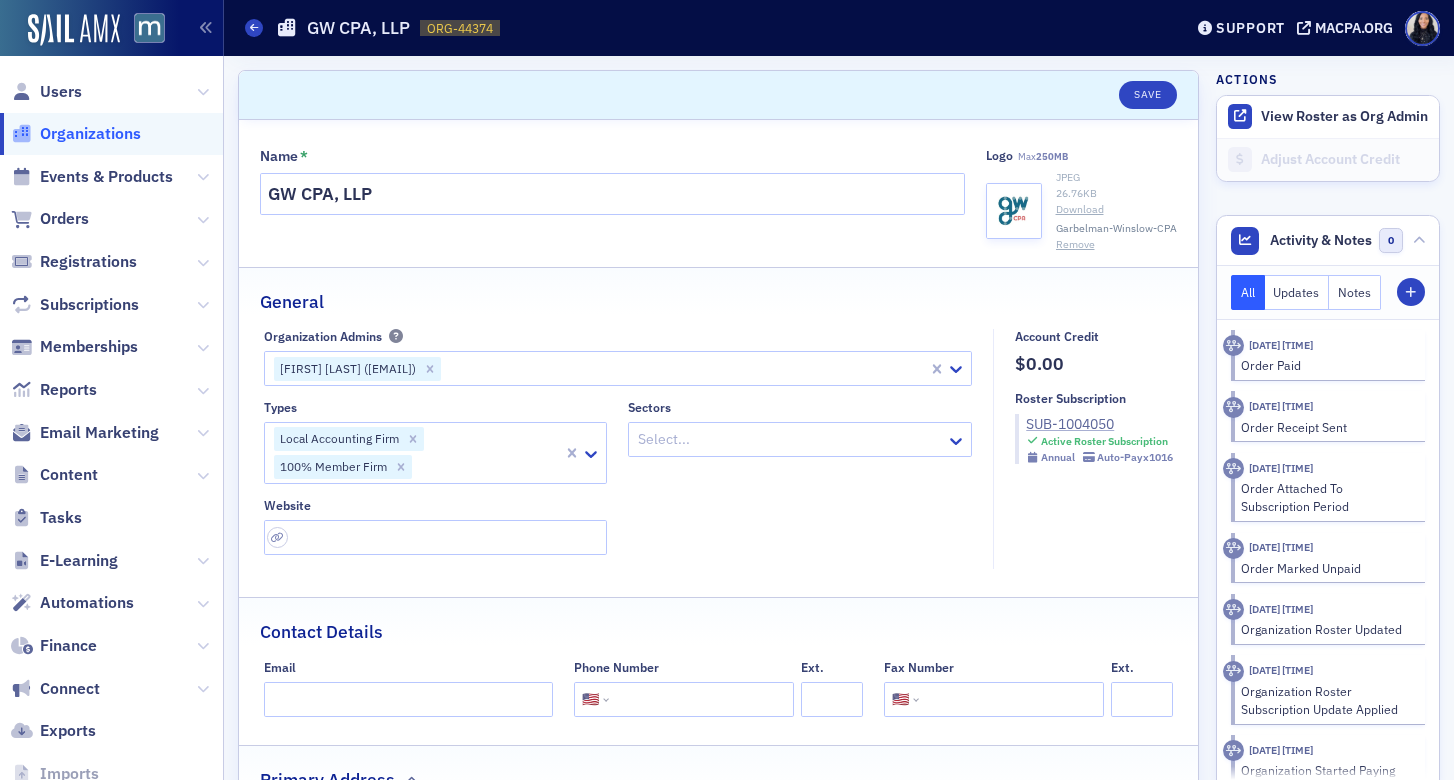click on "SUB-1004050" 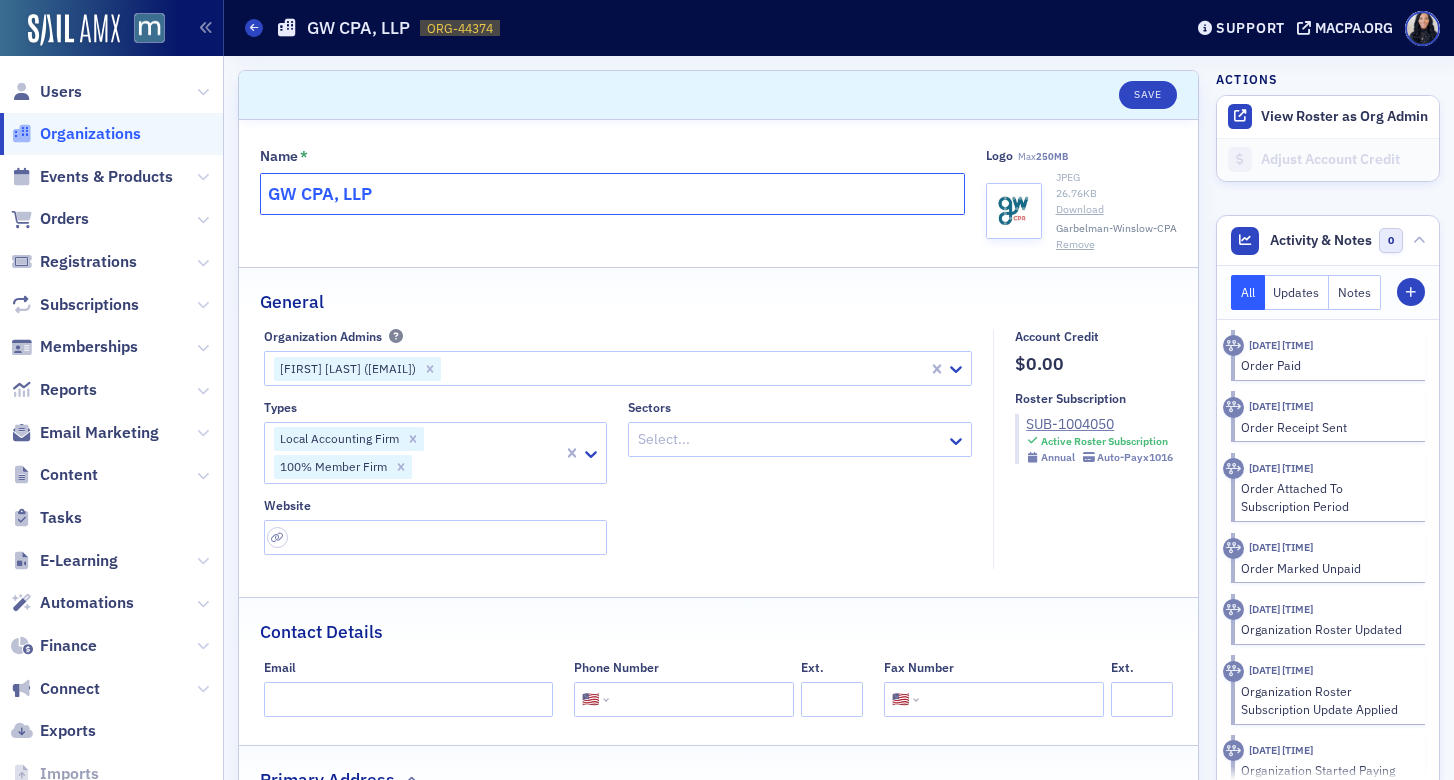 click on "GW CPA, LLP" 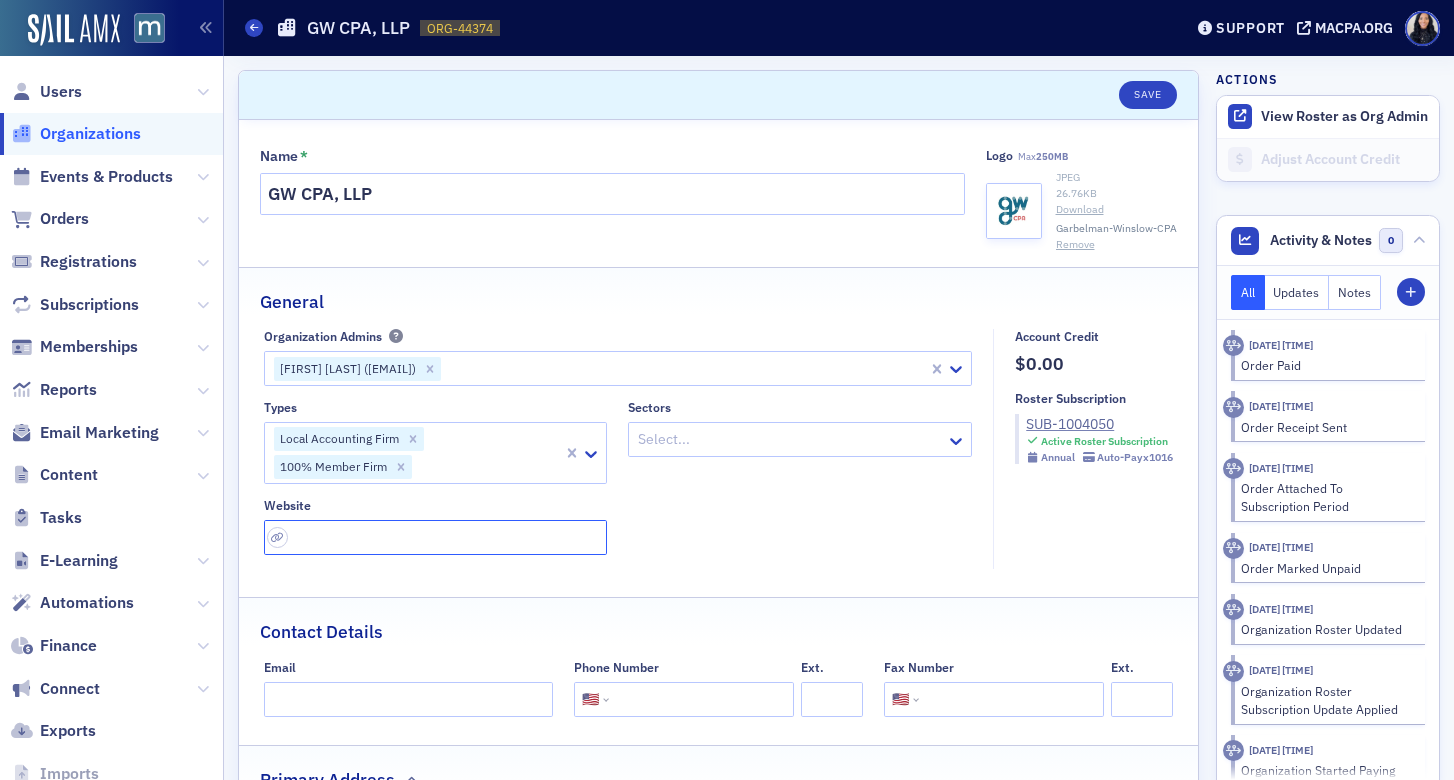 click 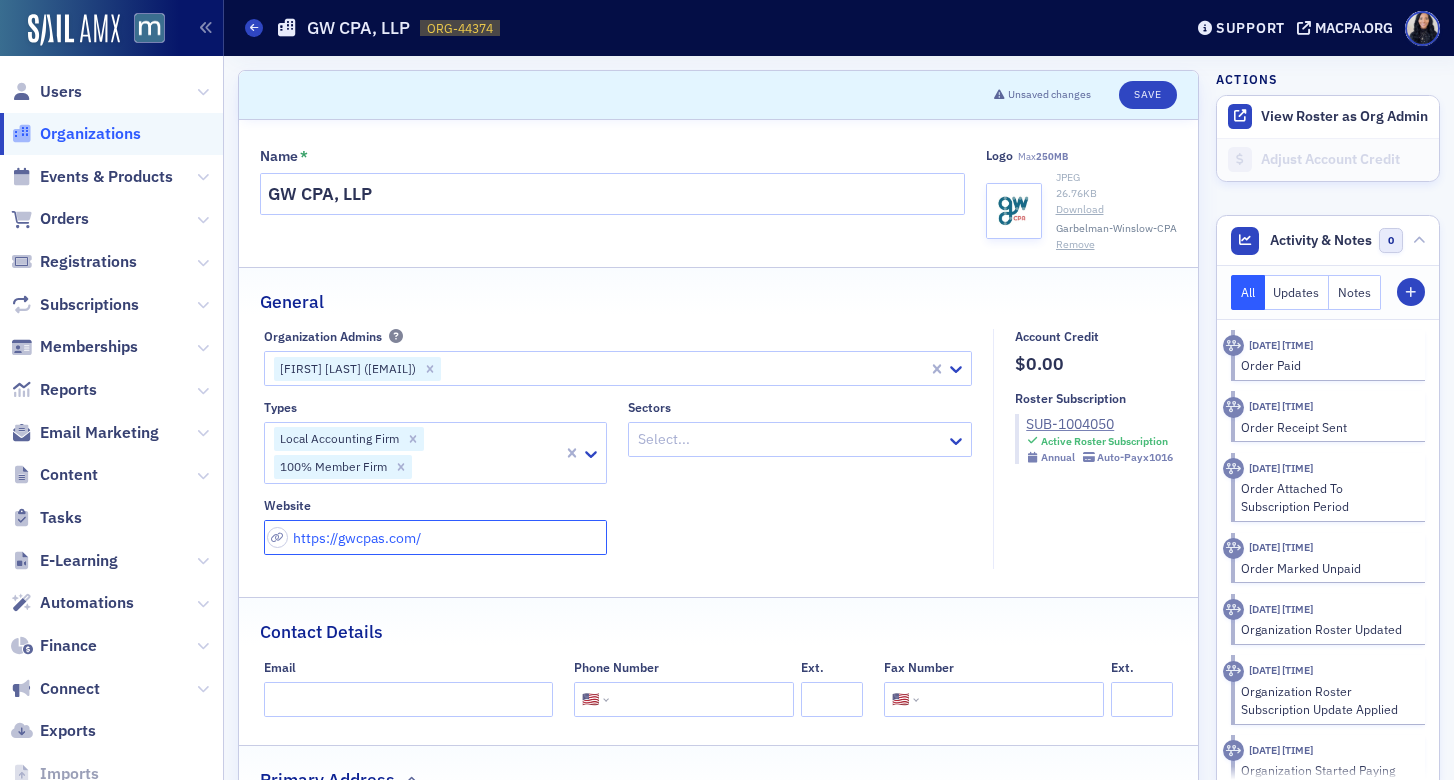type on "https://gwcpas.com/" 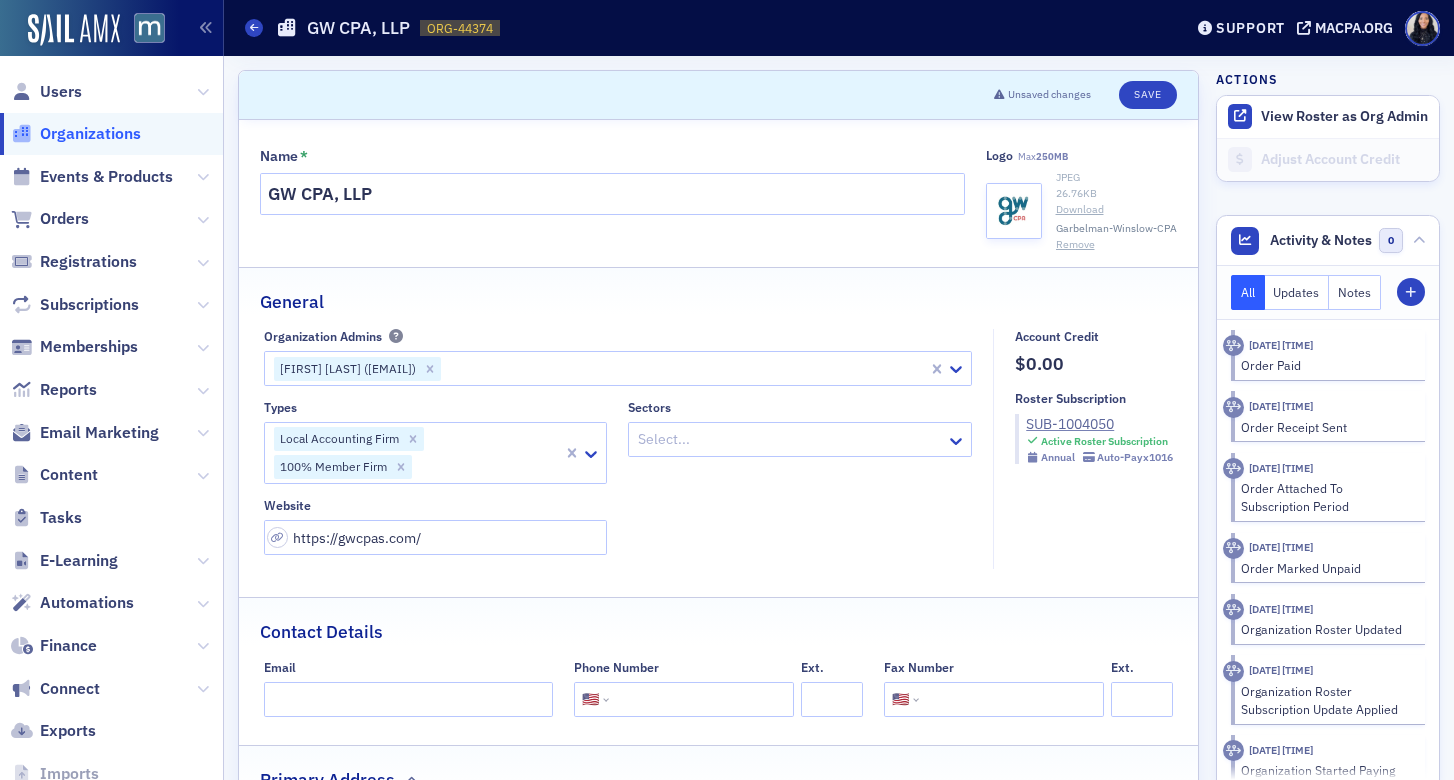 click on "Types Local Accounting Firm 100% Member Firm Sectors Select... Website https://gwcpas.com/" 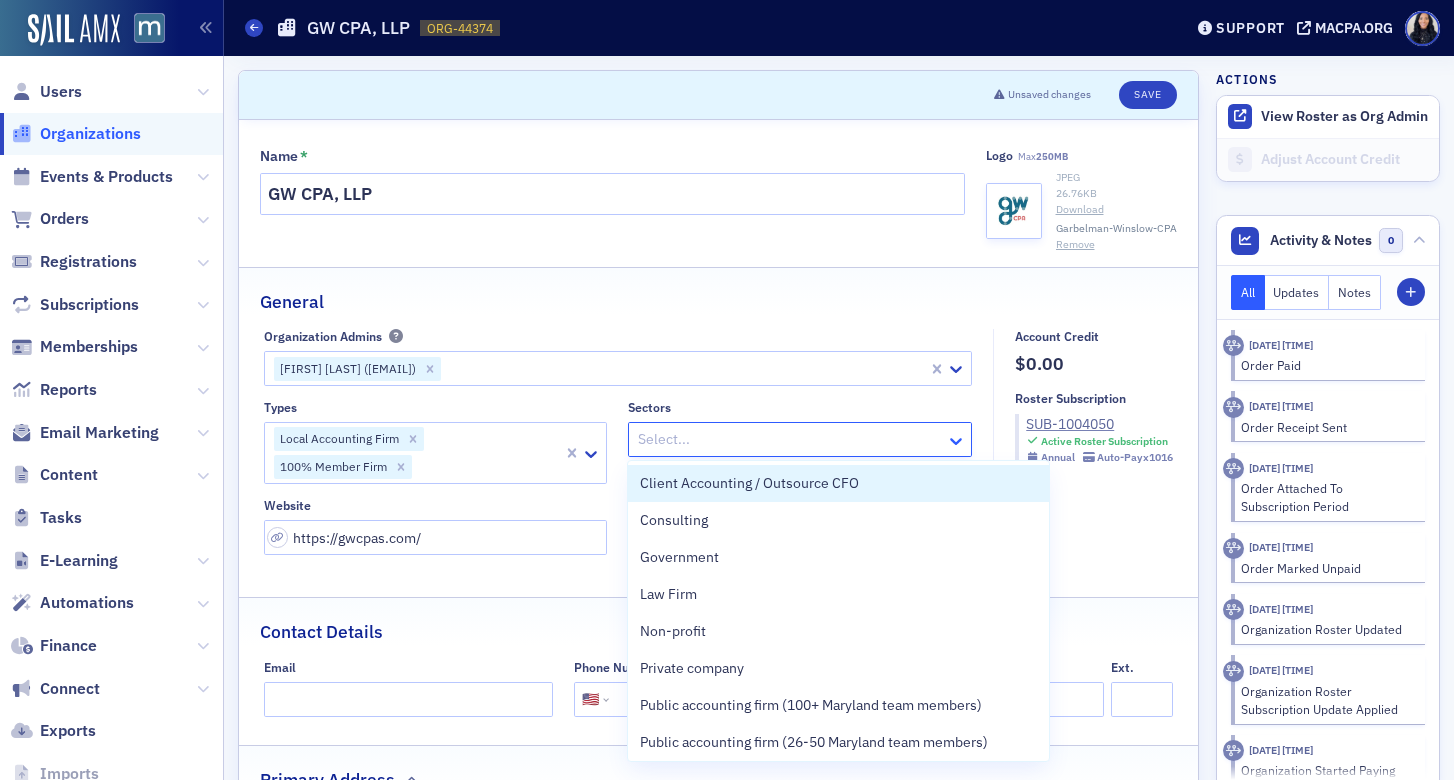 click 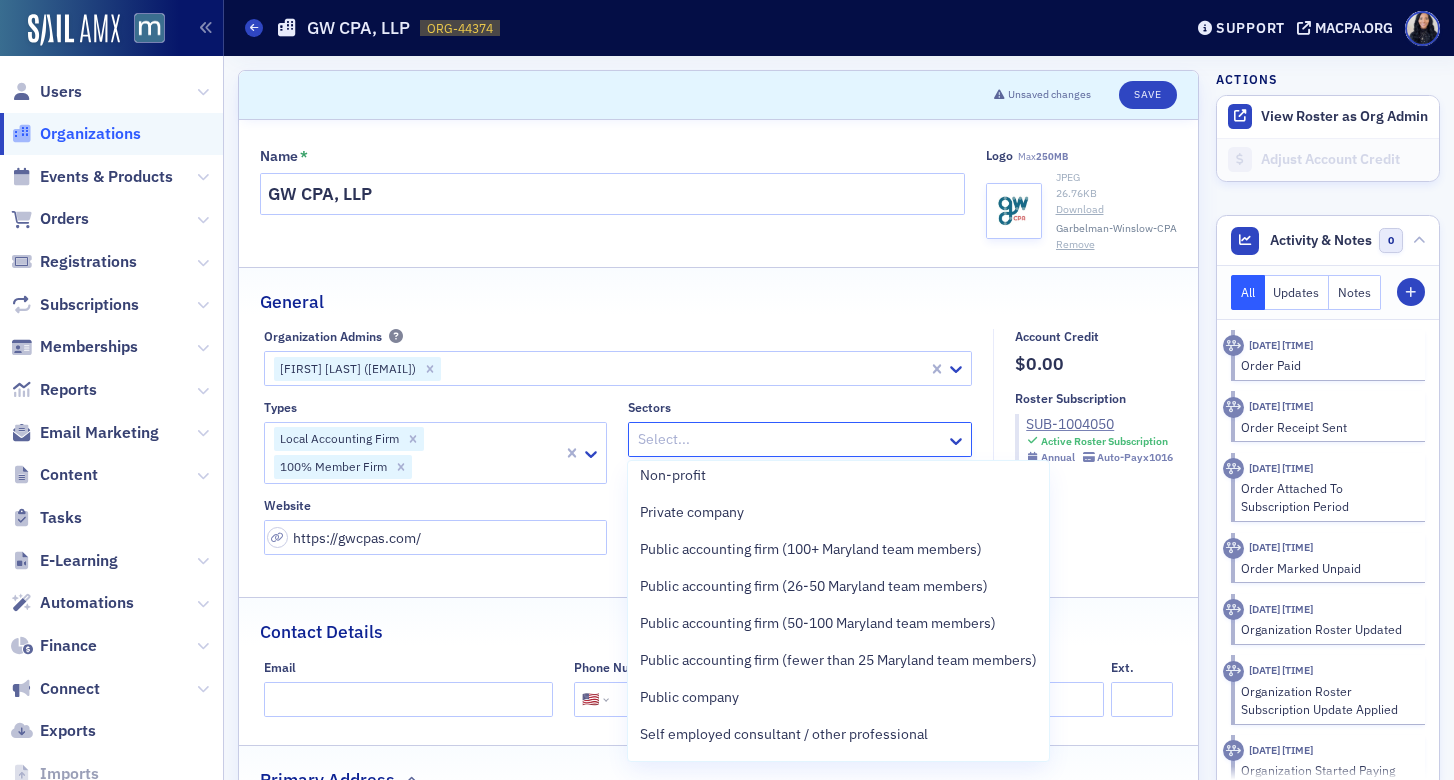 scroll, scrollTop: 177, scrollLeft: 0, axis: vertical 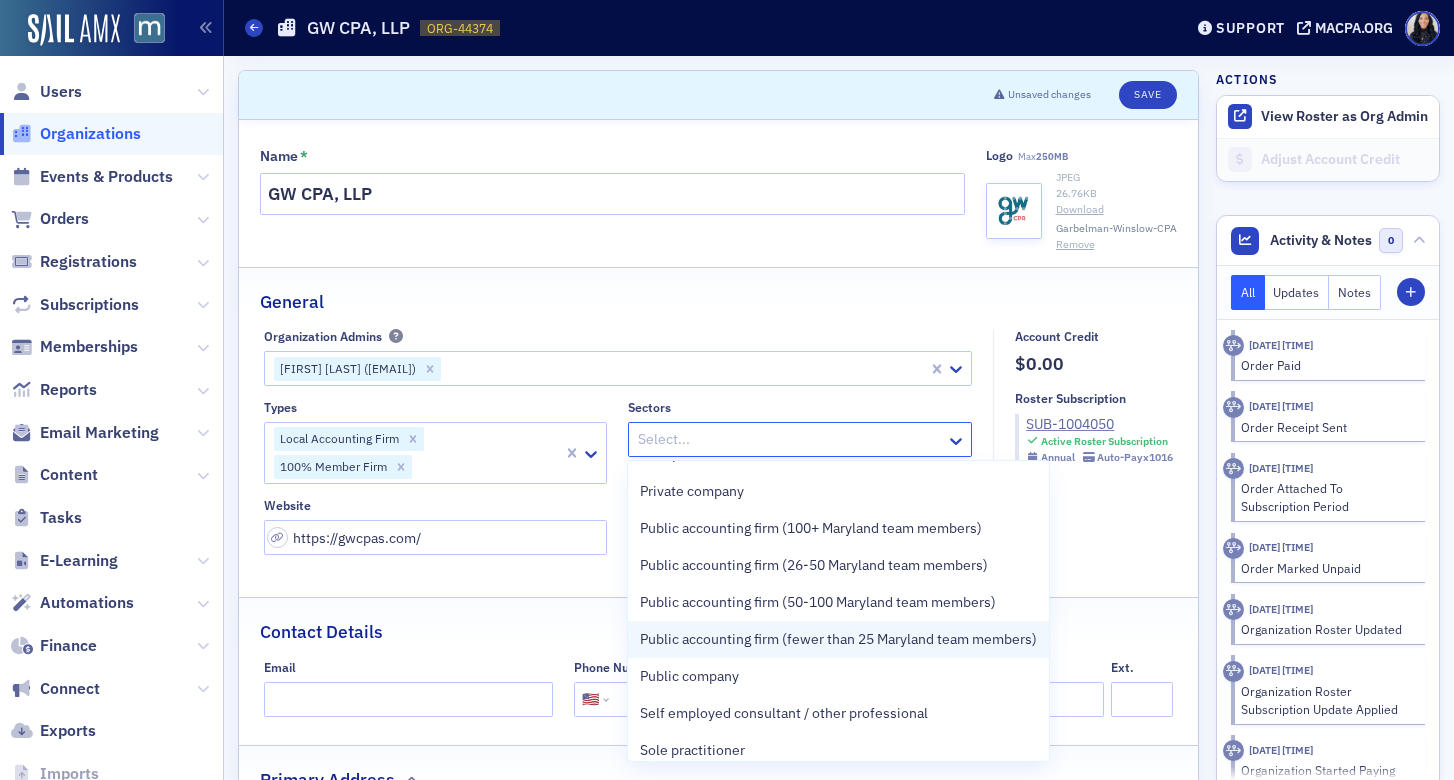 click on "Public accounting firm (fewer than 25 Maryland team members)" at bounding box center [838, 639] 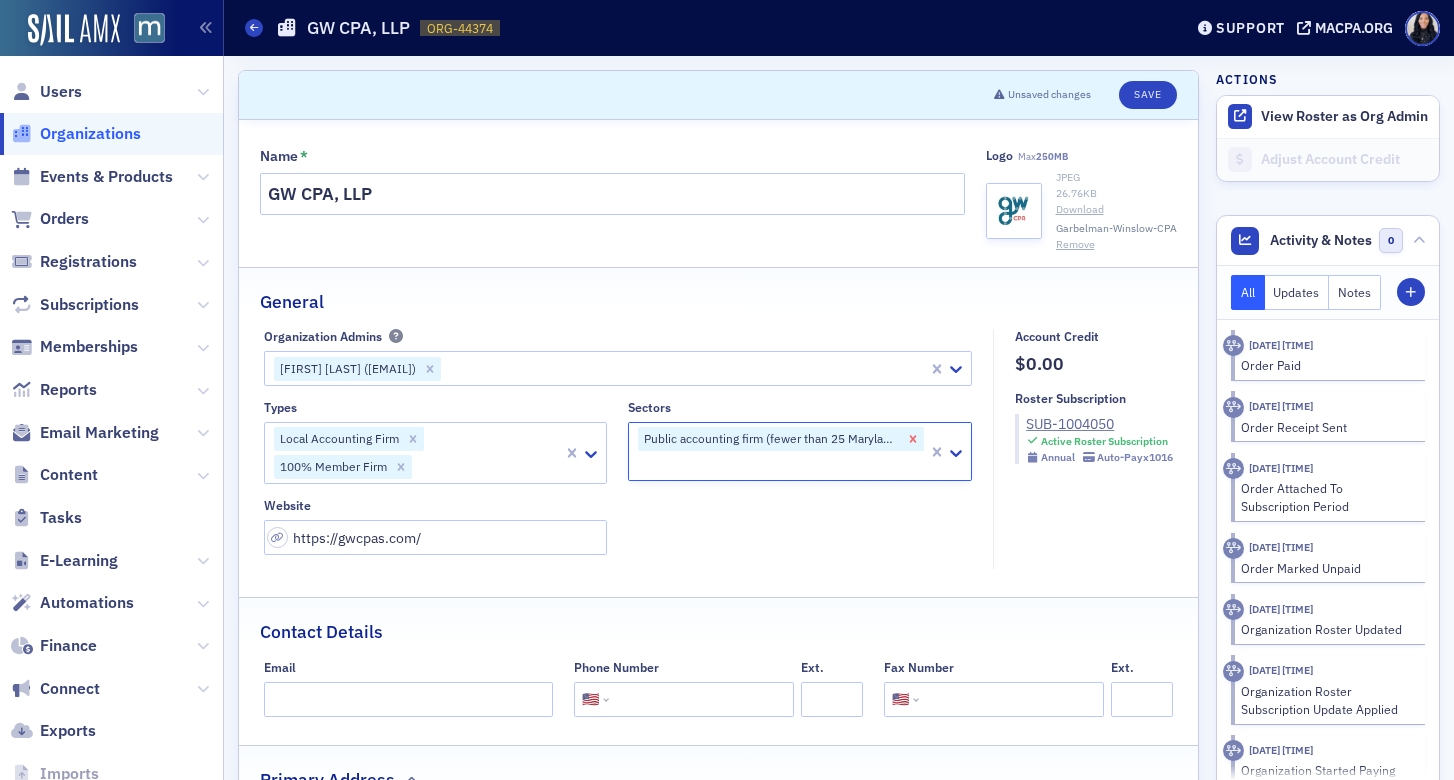 click 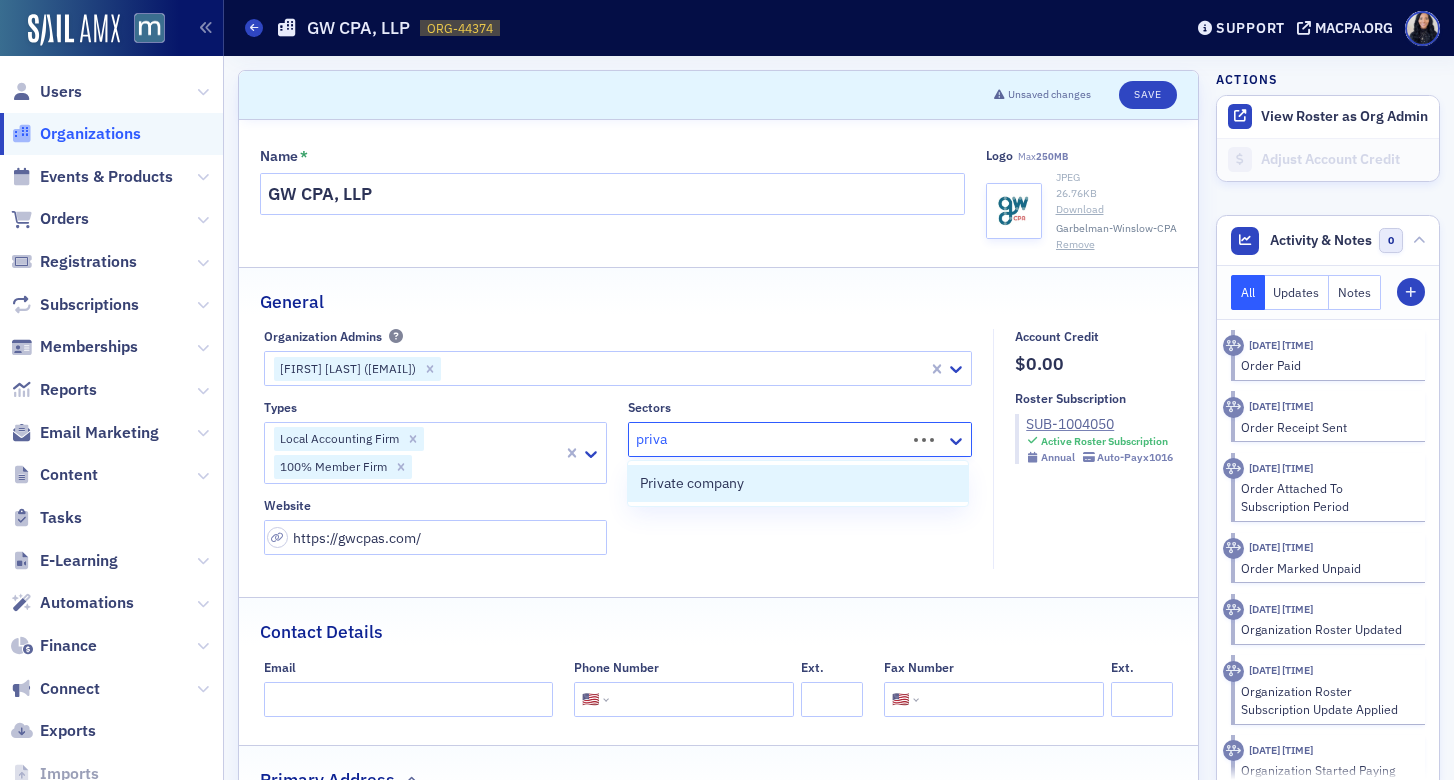 type on "privat" 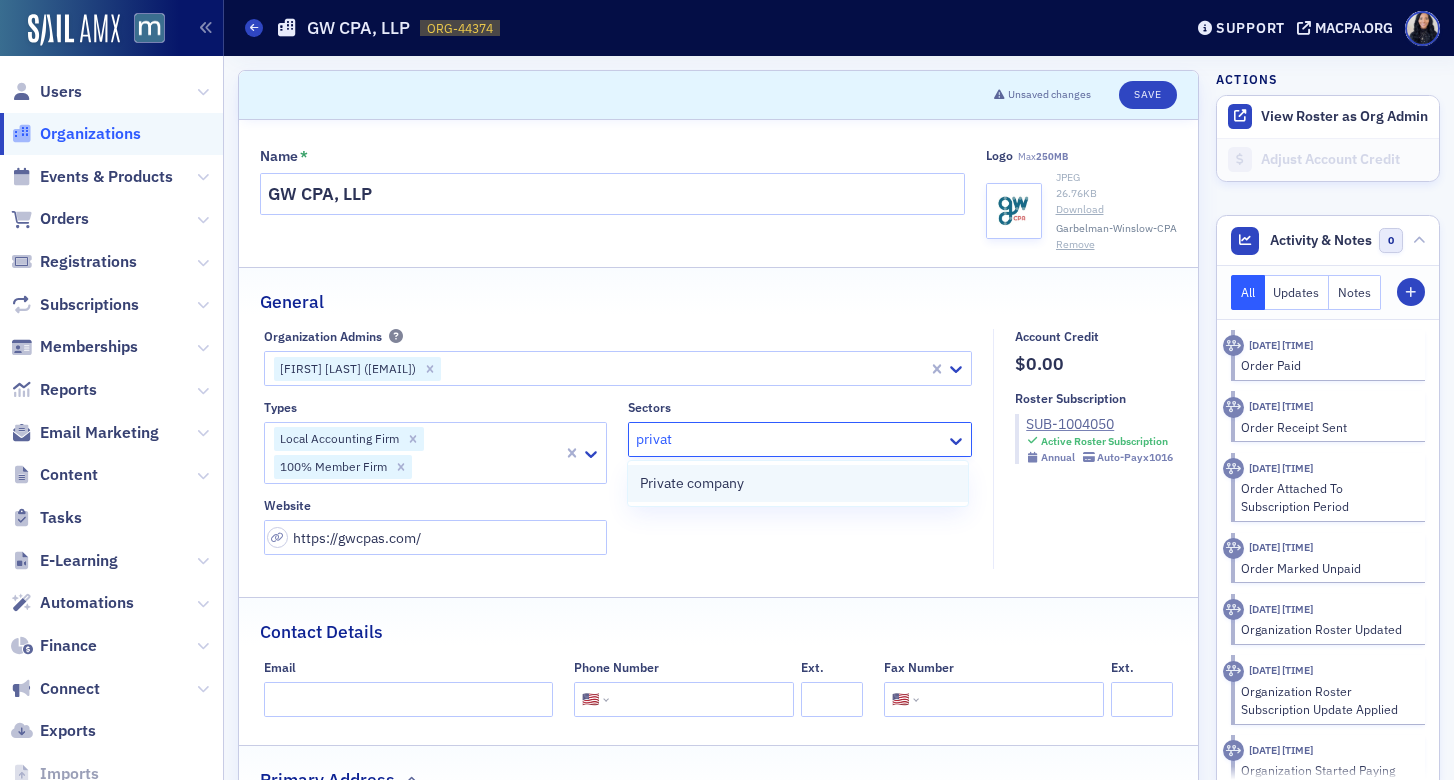click on "Private company" at bounding box center [798, 483] 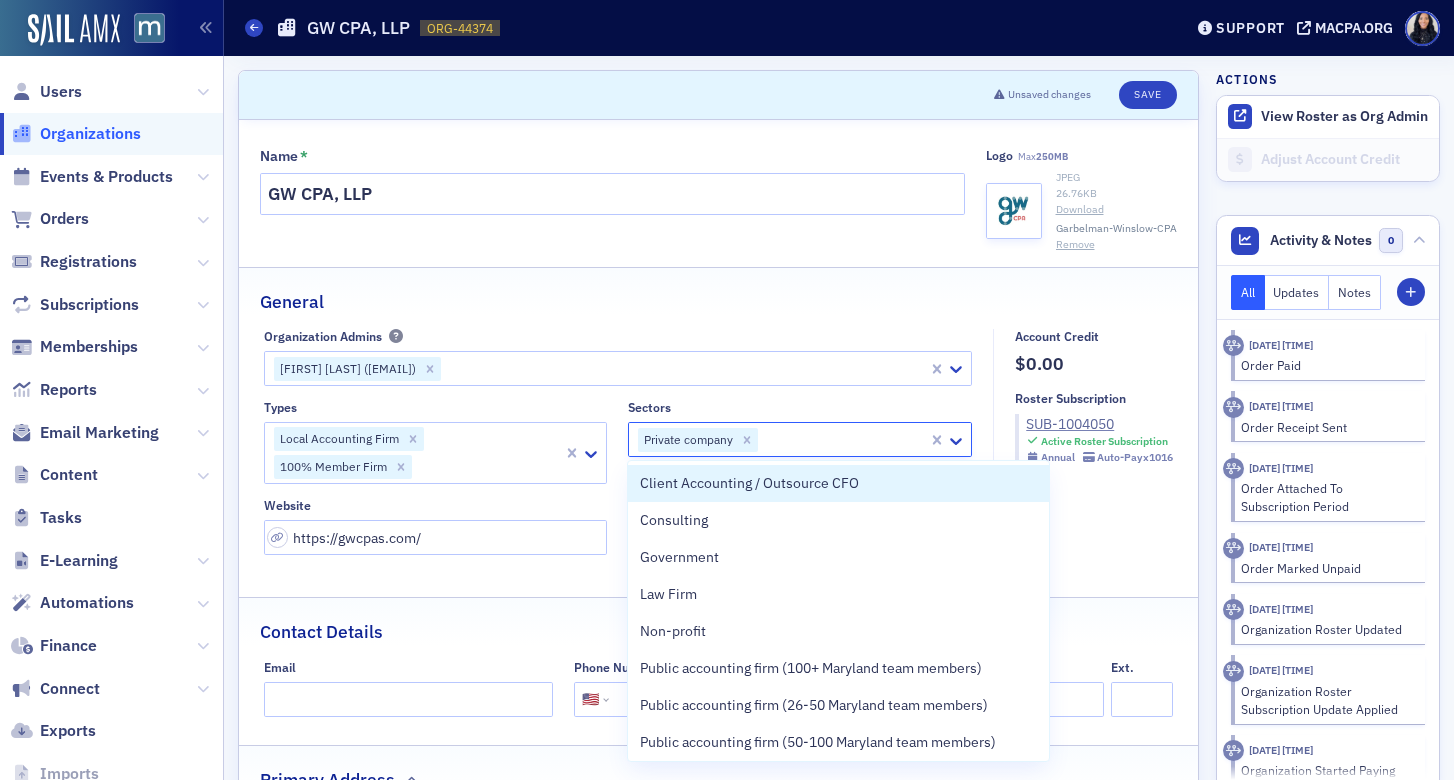click on "Local Accounting Firm 100% Member Firm" 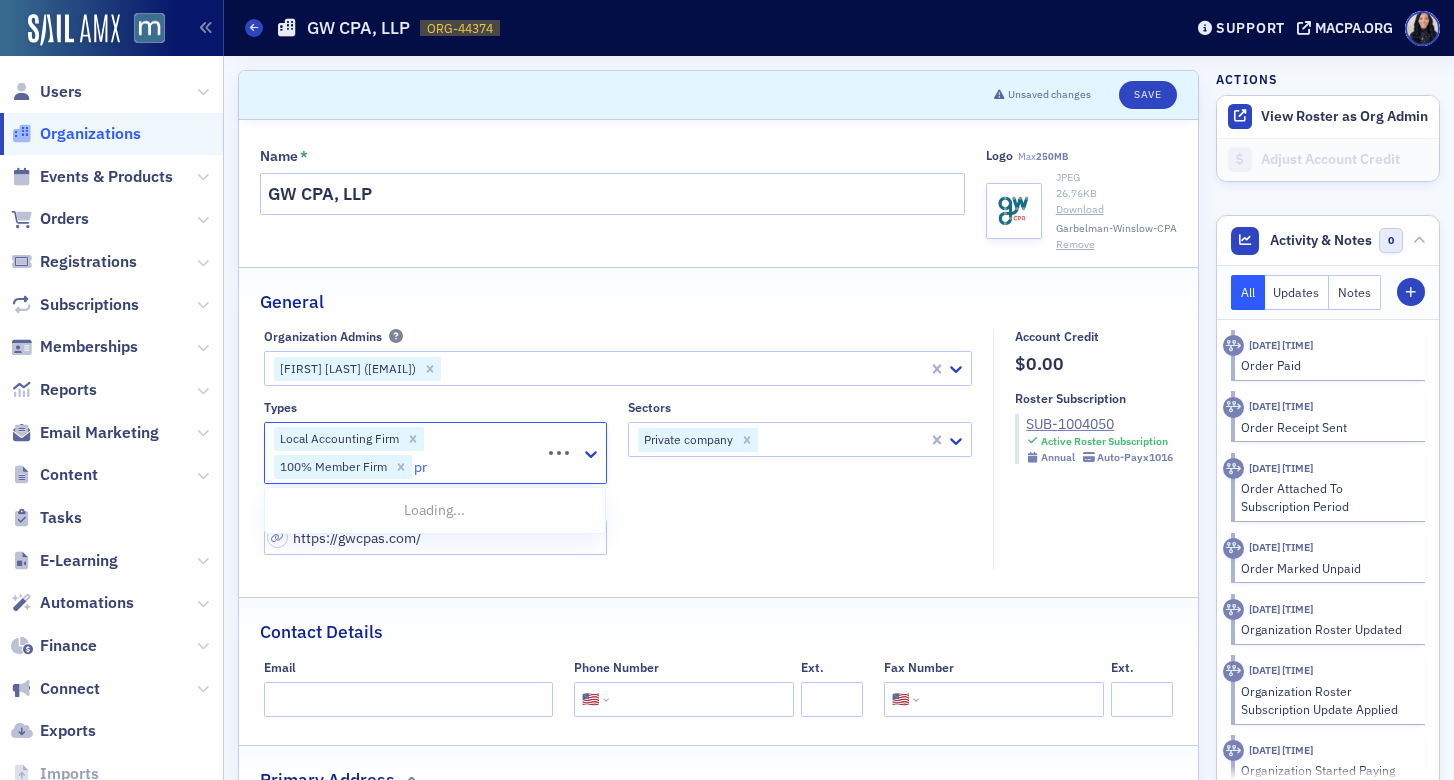 type on "p" 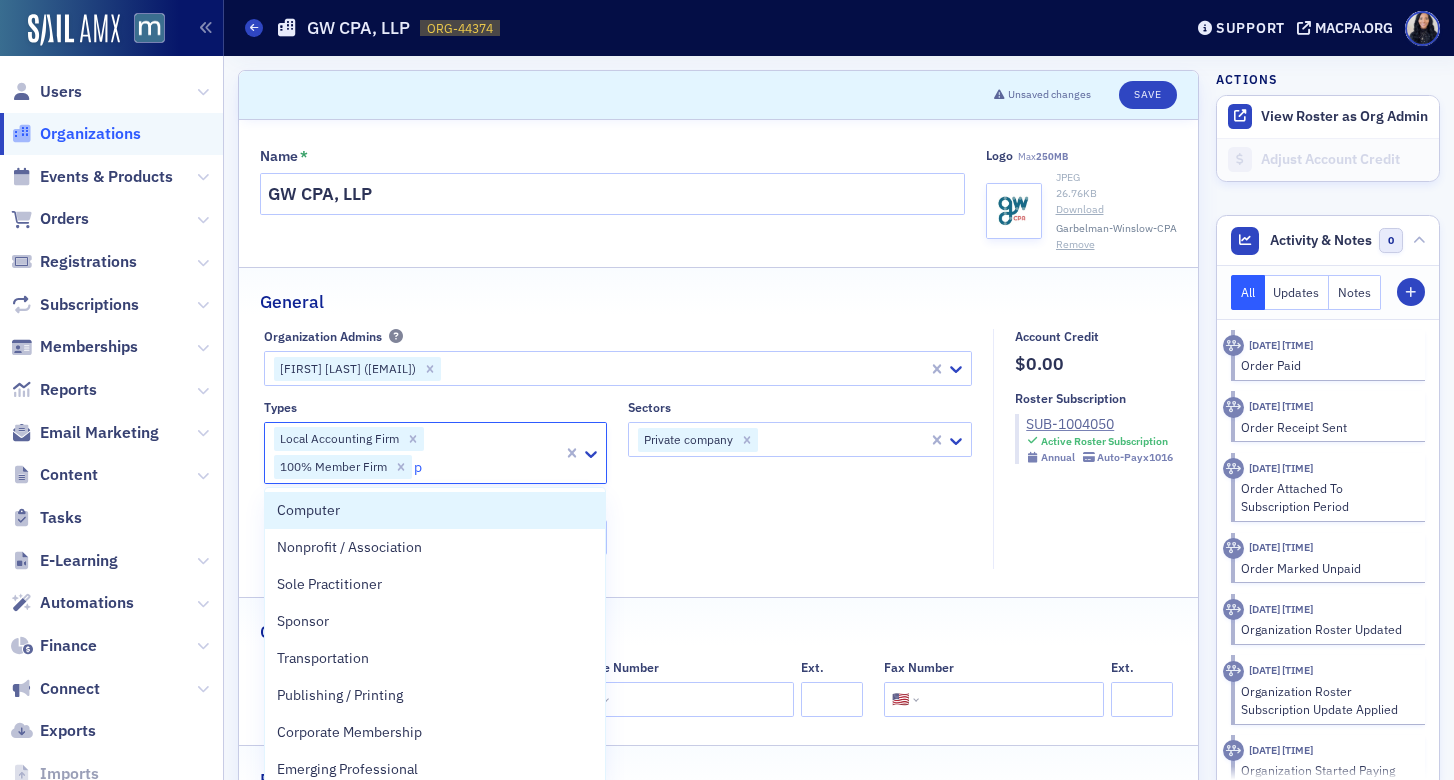 type 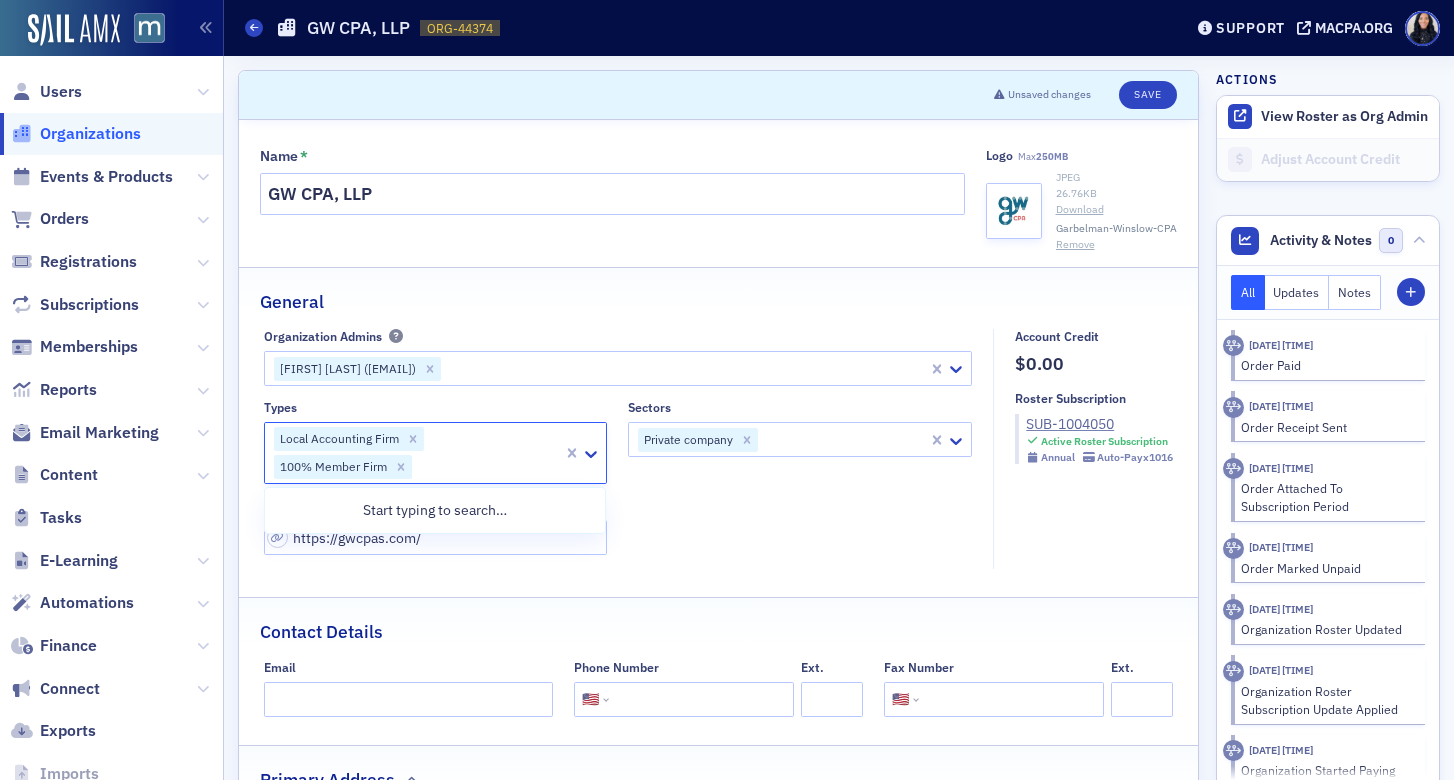 click on "Types 0 results available. Use Up and Down to choose options, press Enter to select the currently focused option, press Escape to exit the menu, press Tab to select the option and exit the menu. Local Accounting Firm 100% Member Firm Sectors Private company Website https://gwcpas.com/" 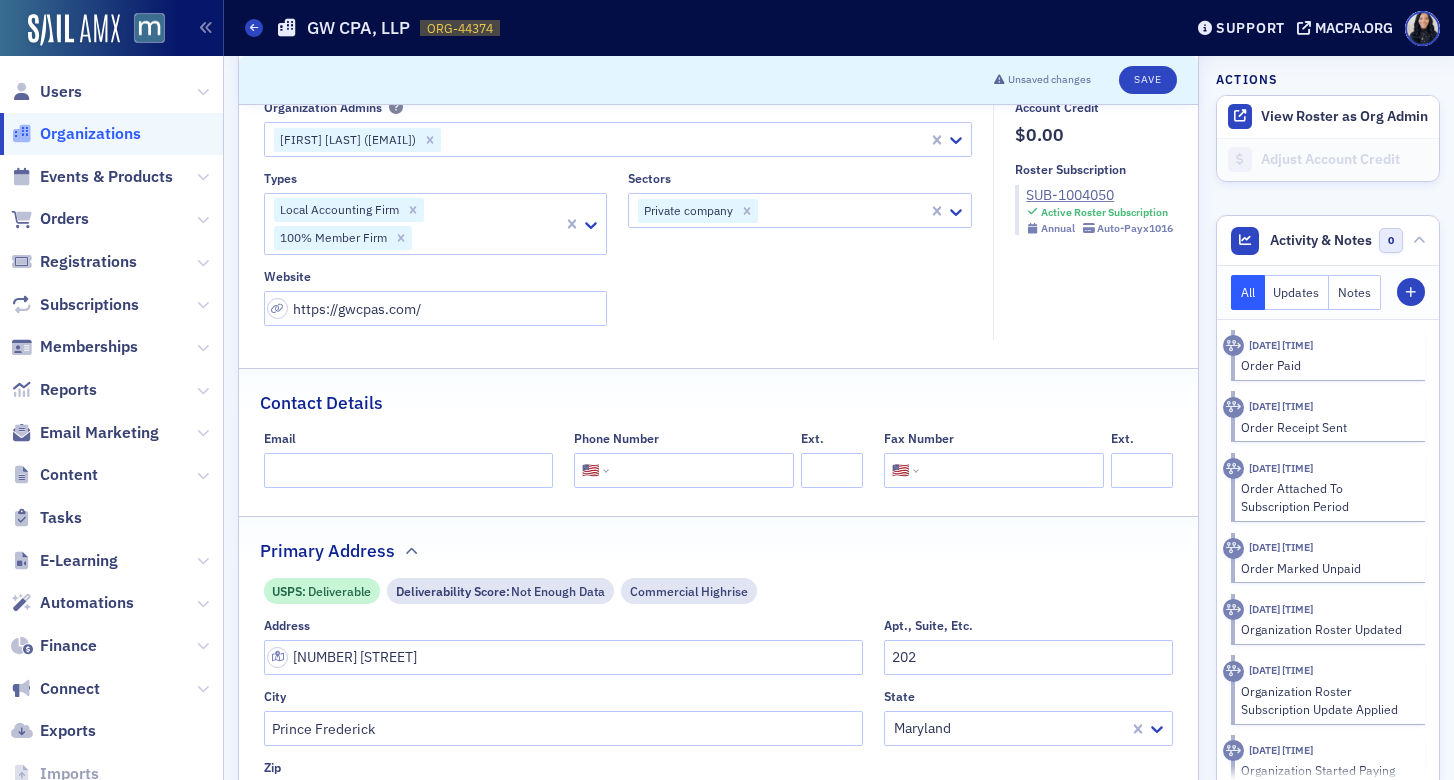 scroll, scrollTop: 316, scrollLeft: 0, axis: vertical 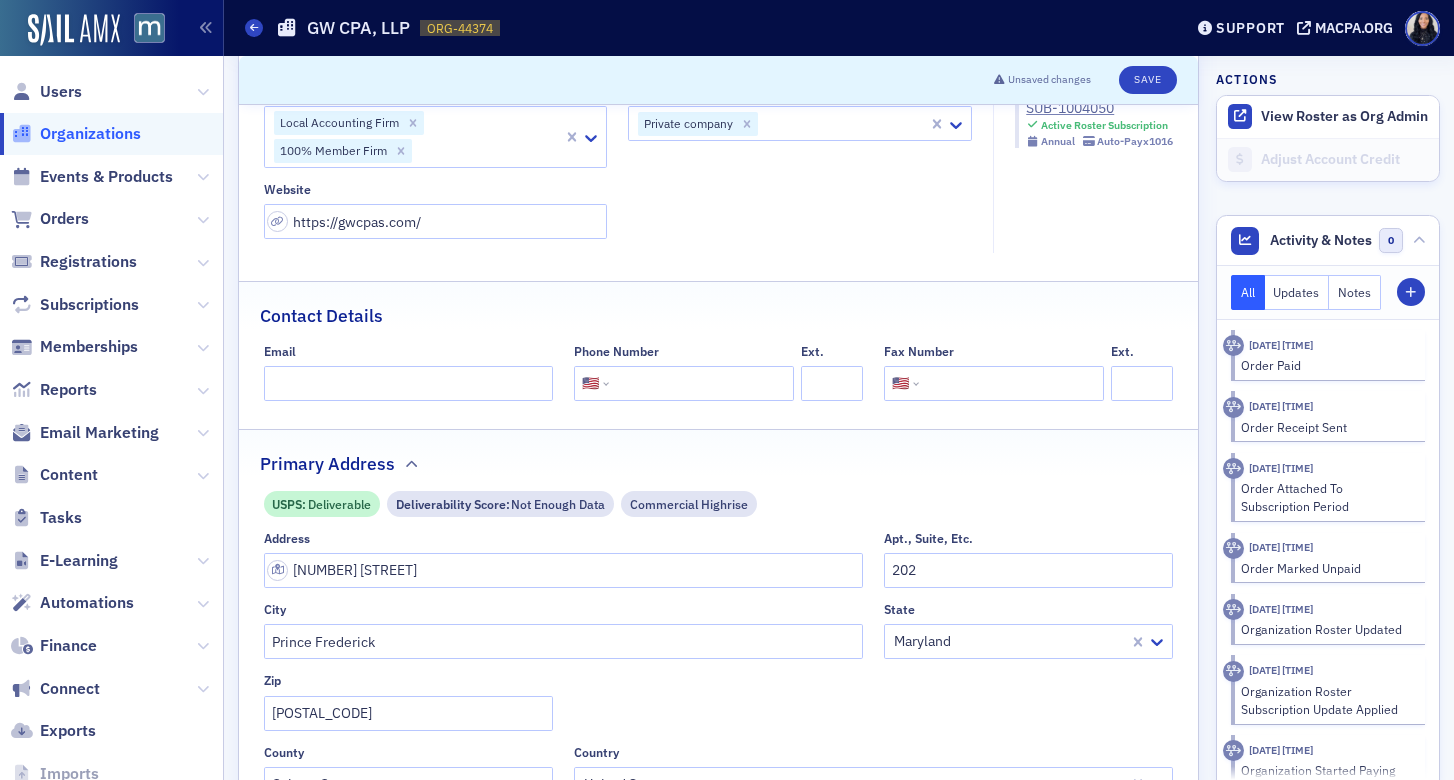 click 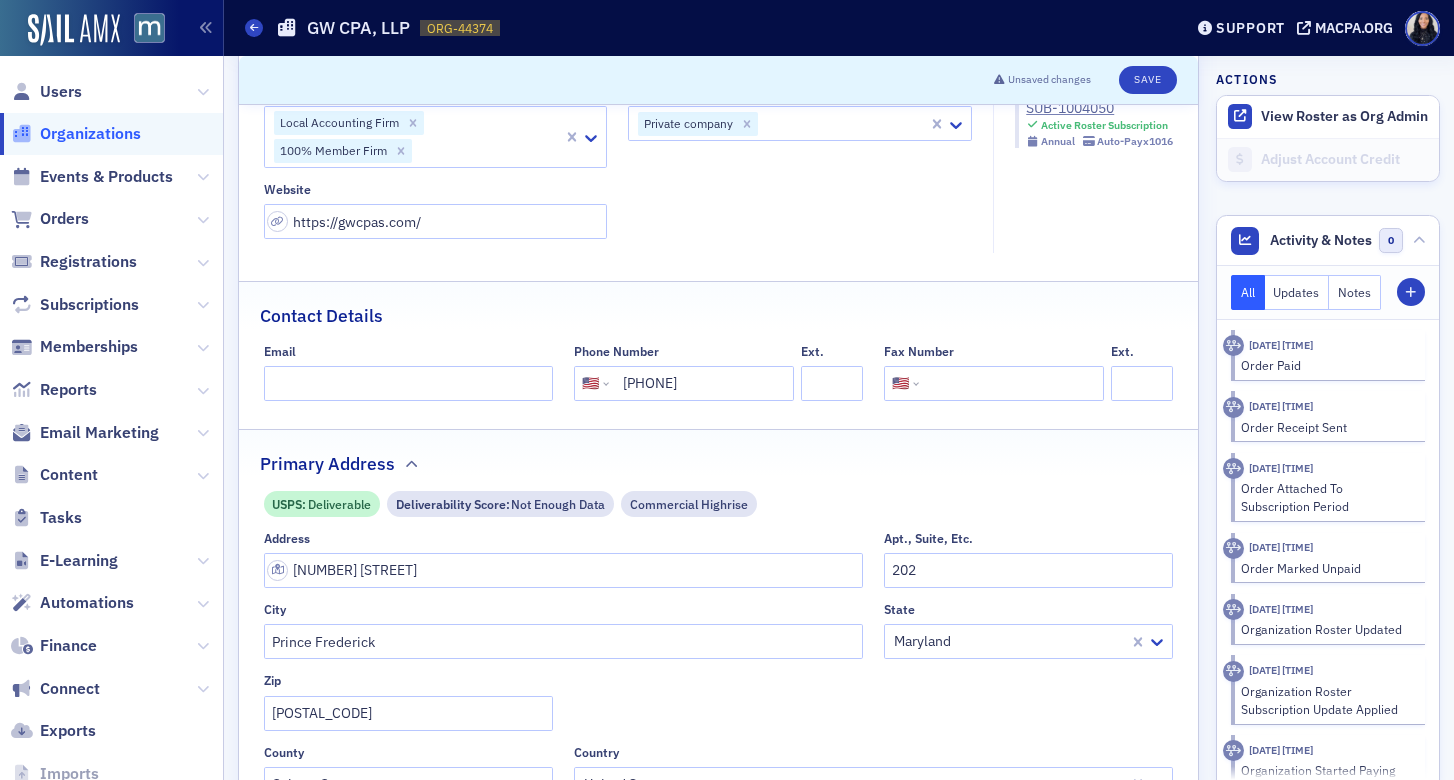type on "(301) 599-9666" 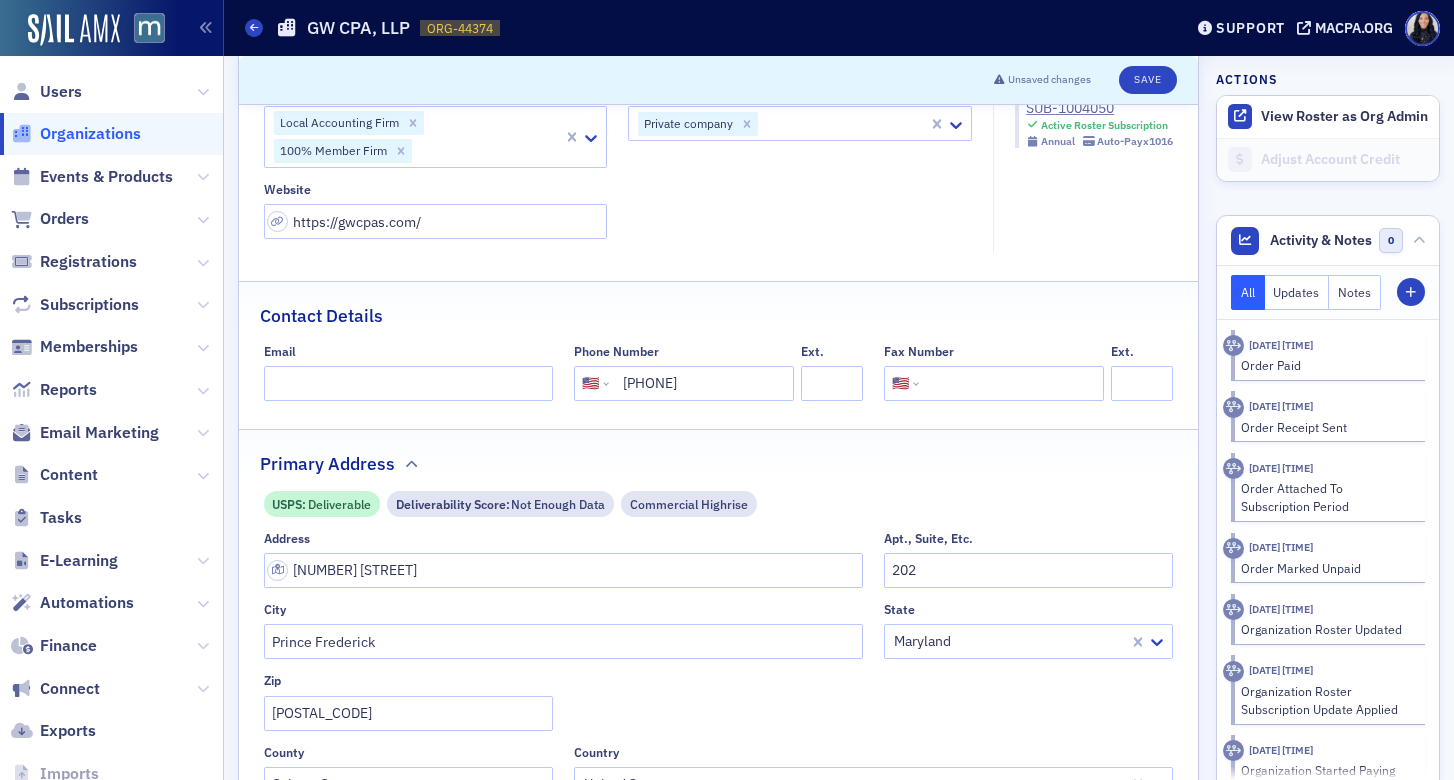 click on "Contact Details" 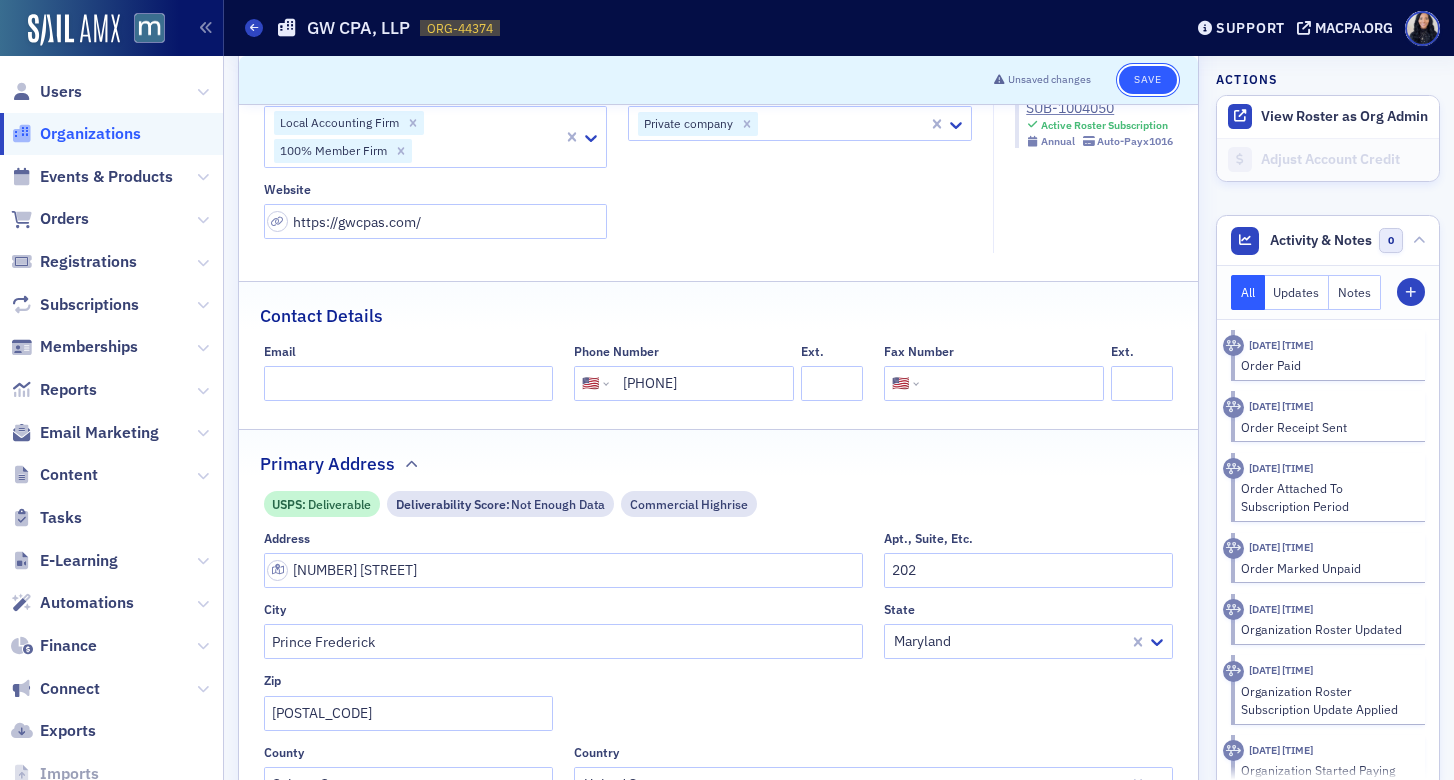 click on "Save" 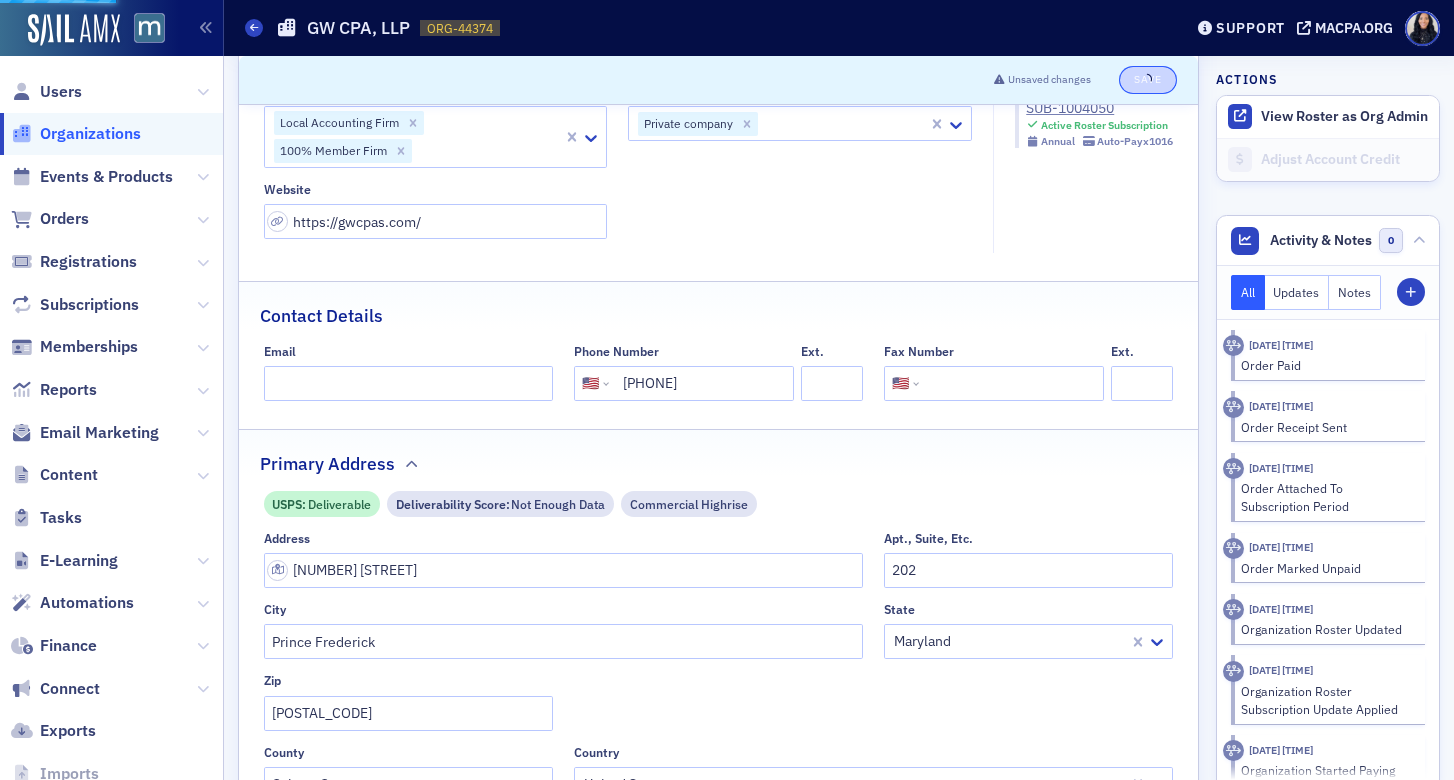select on "US" 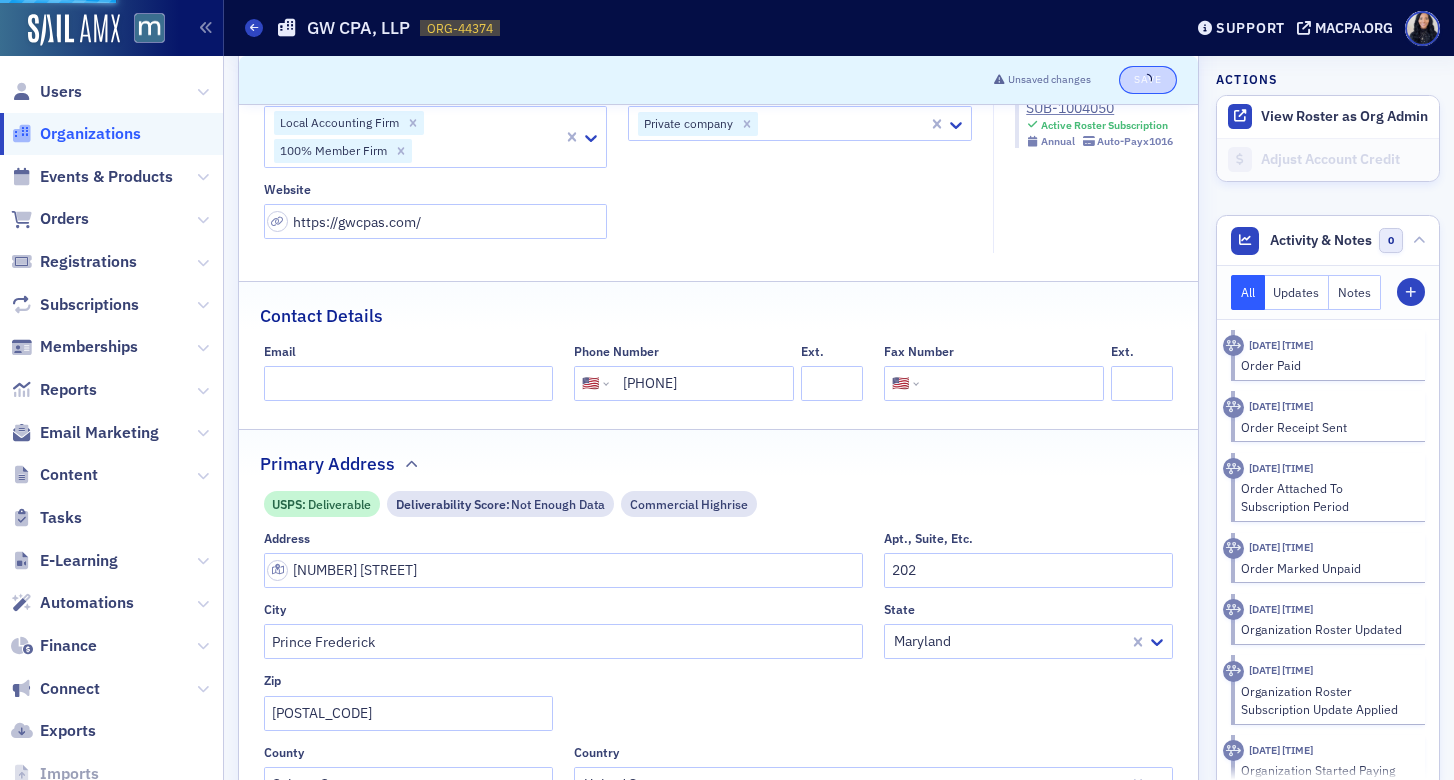 select on "US" 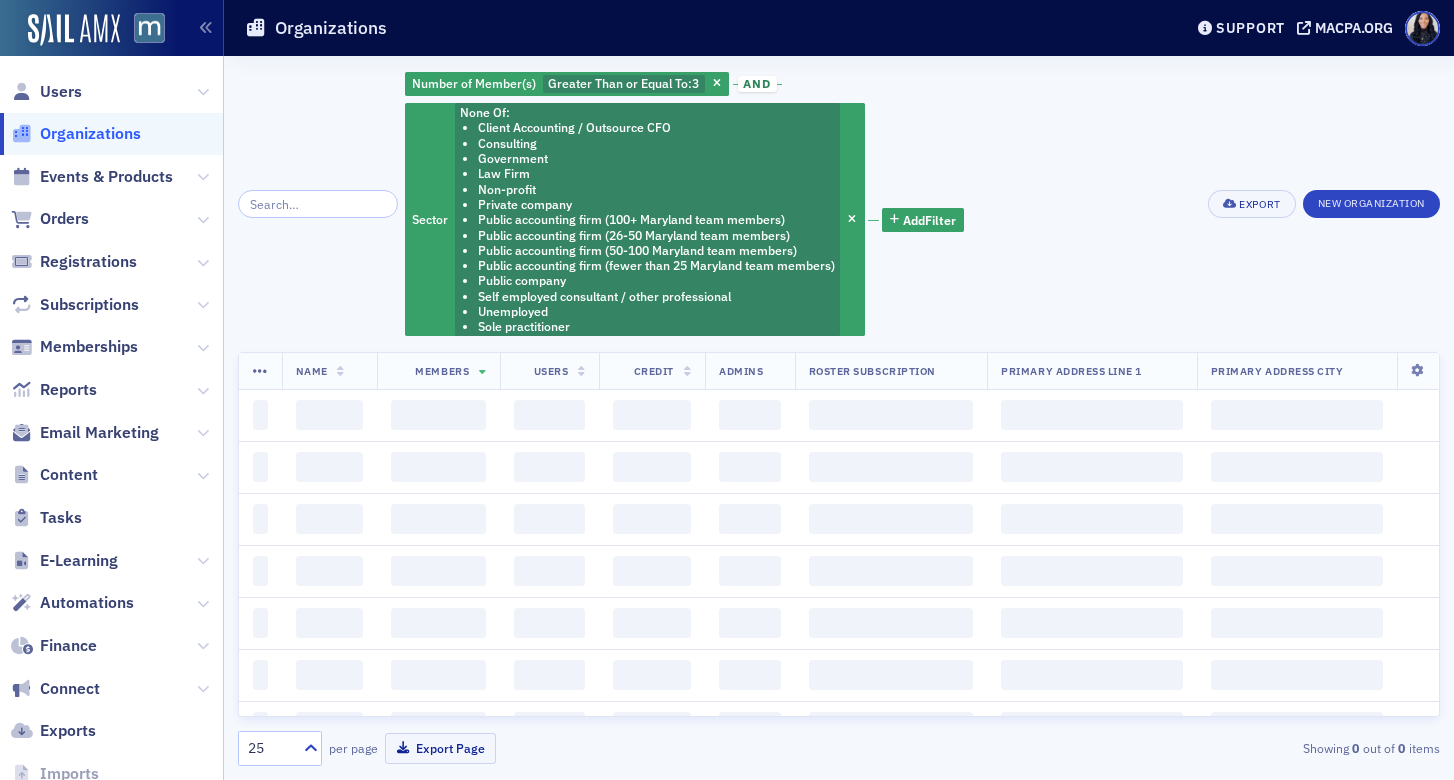 scroll, scrollTop: 0, scrollLeft: 0, axis: both 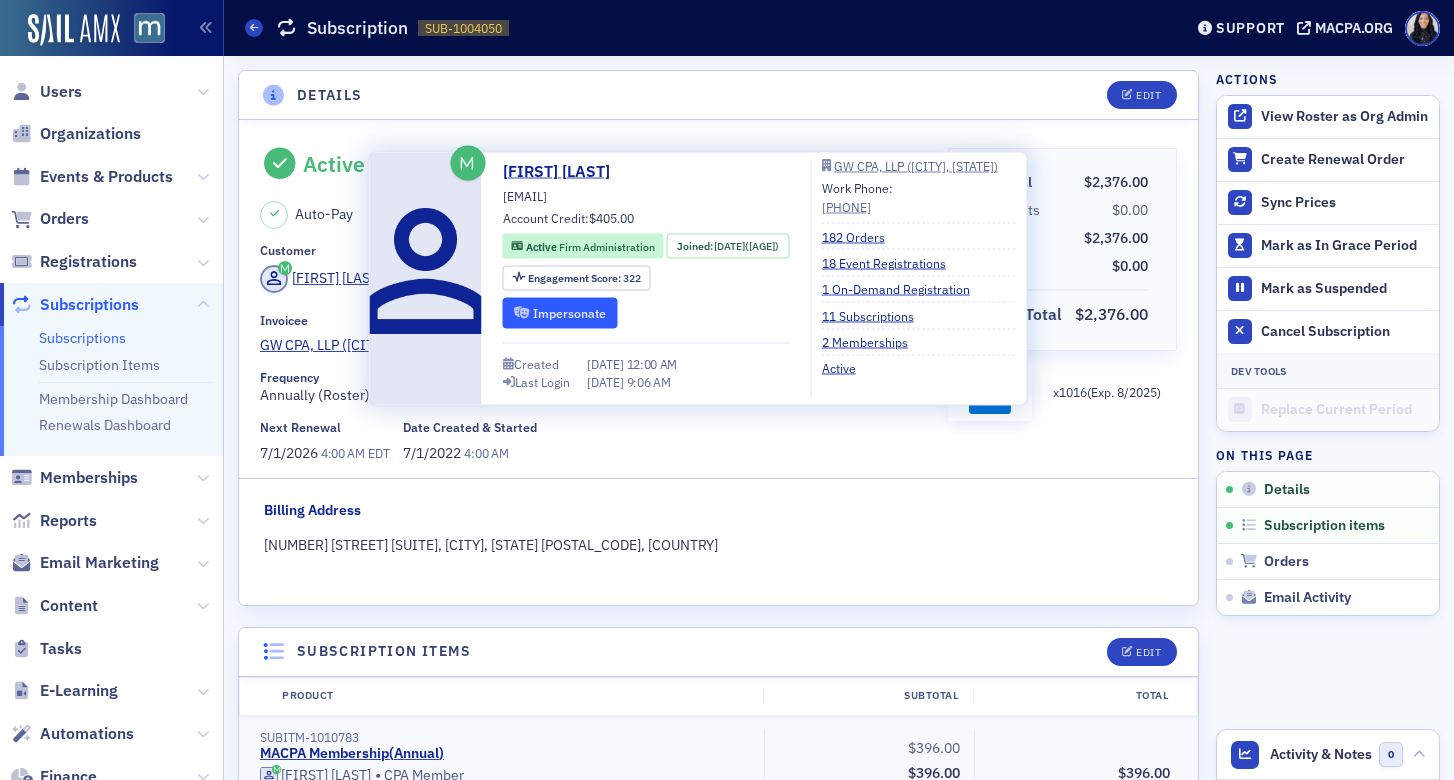 click on "Impersonate" at bounding box center (560, 312) 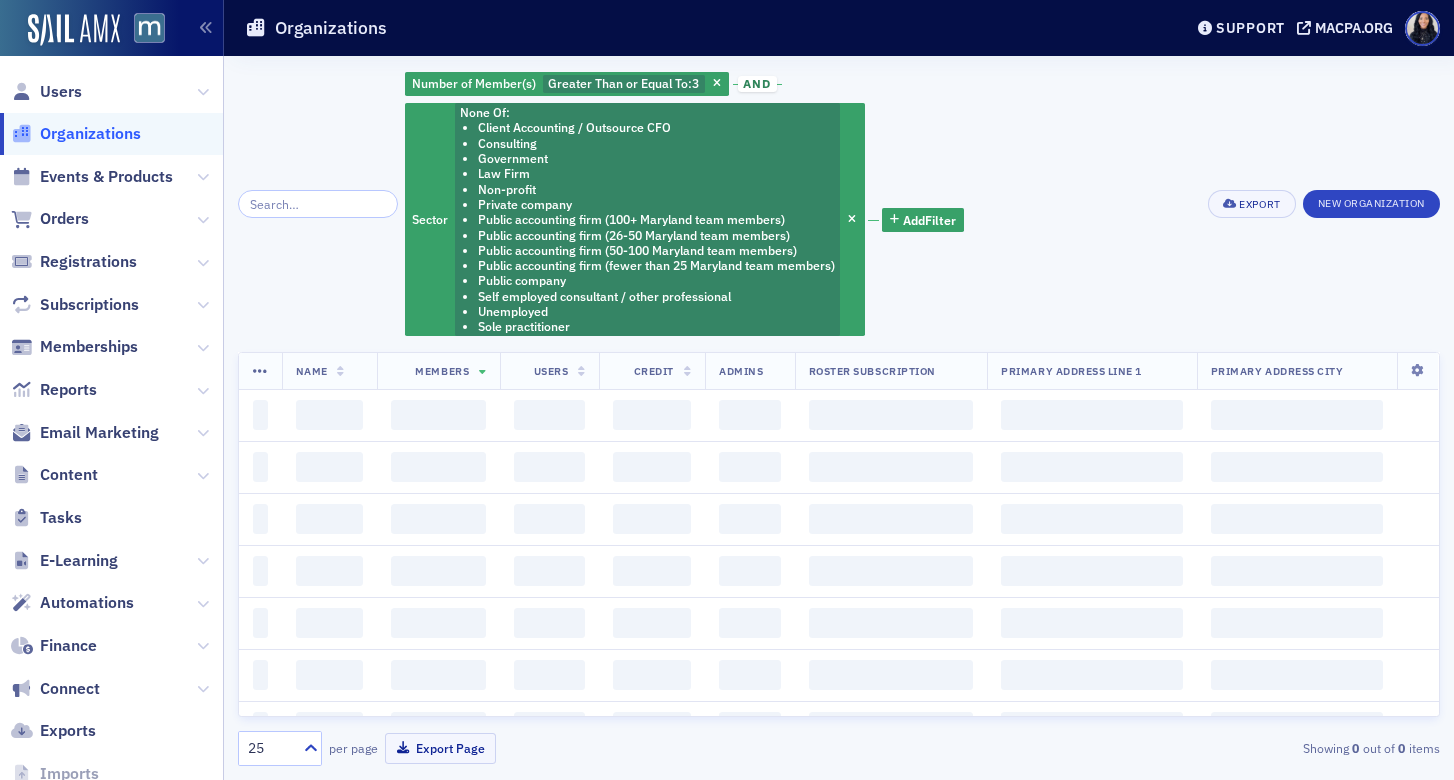 scroll, scrollTop: 0, scrollLeft: 0, axis: both 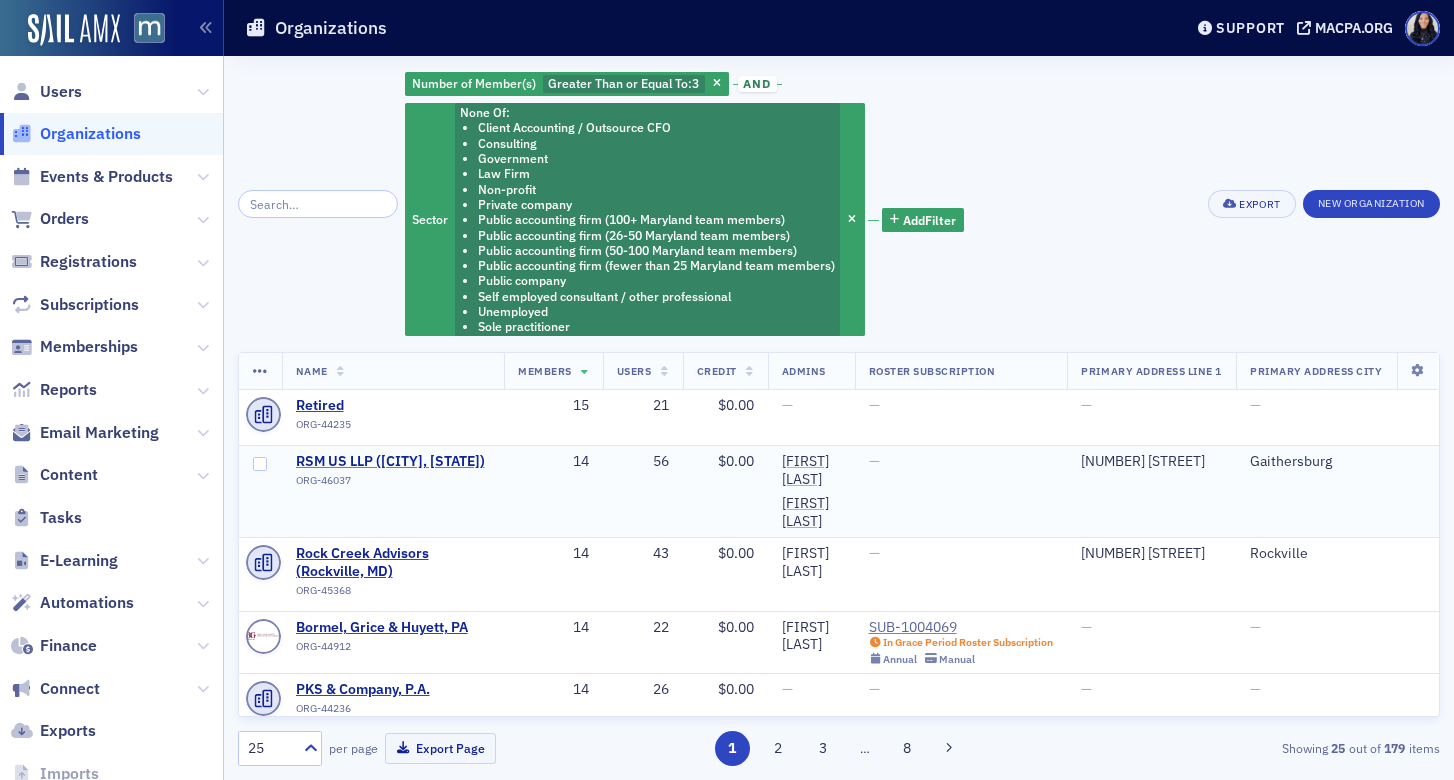 click on "RSM US LLP (Gaithersburg, [STATE])" 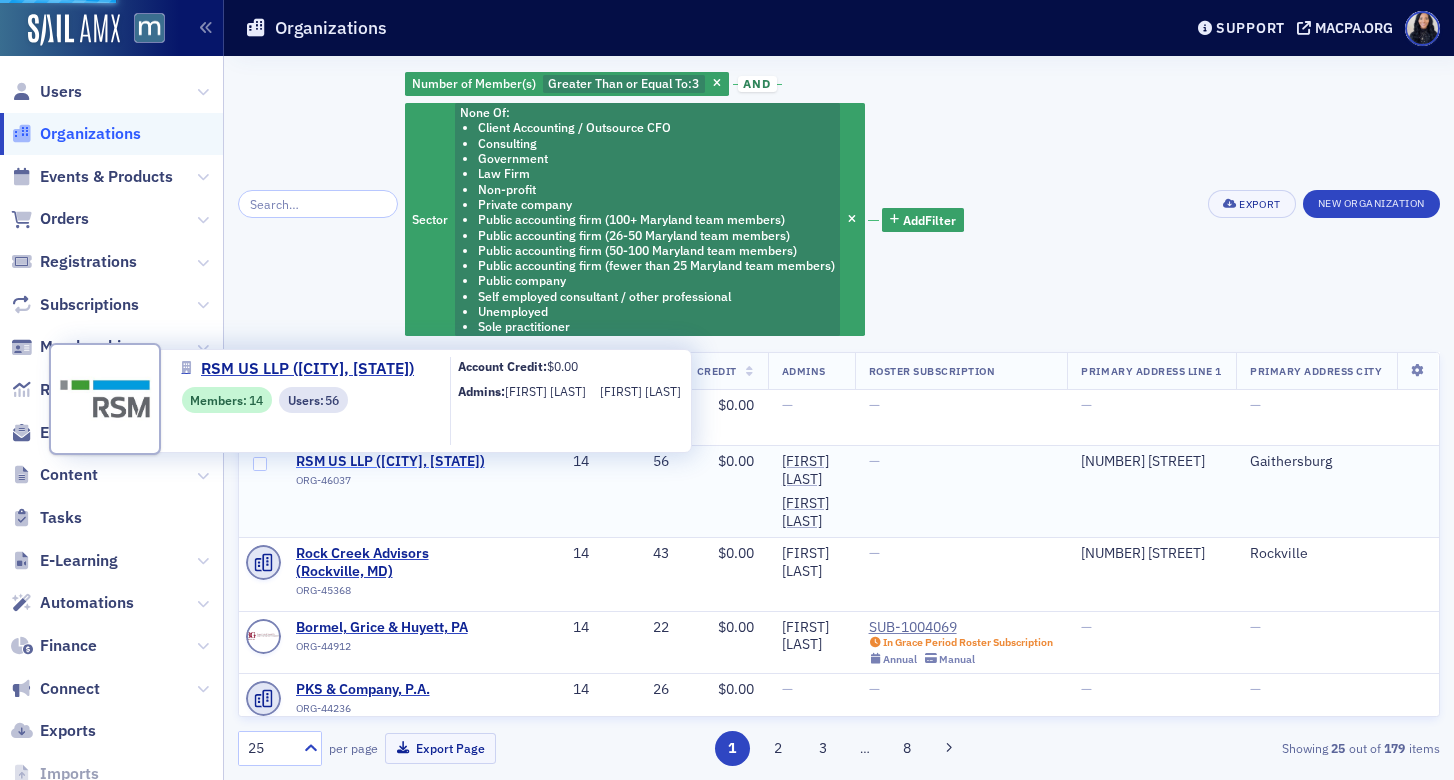 select on "US" 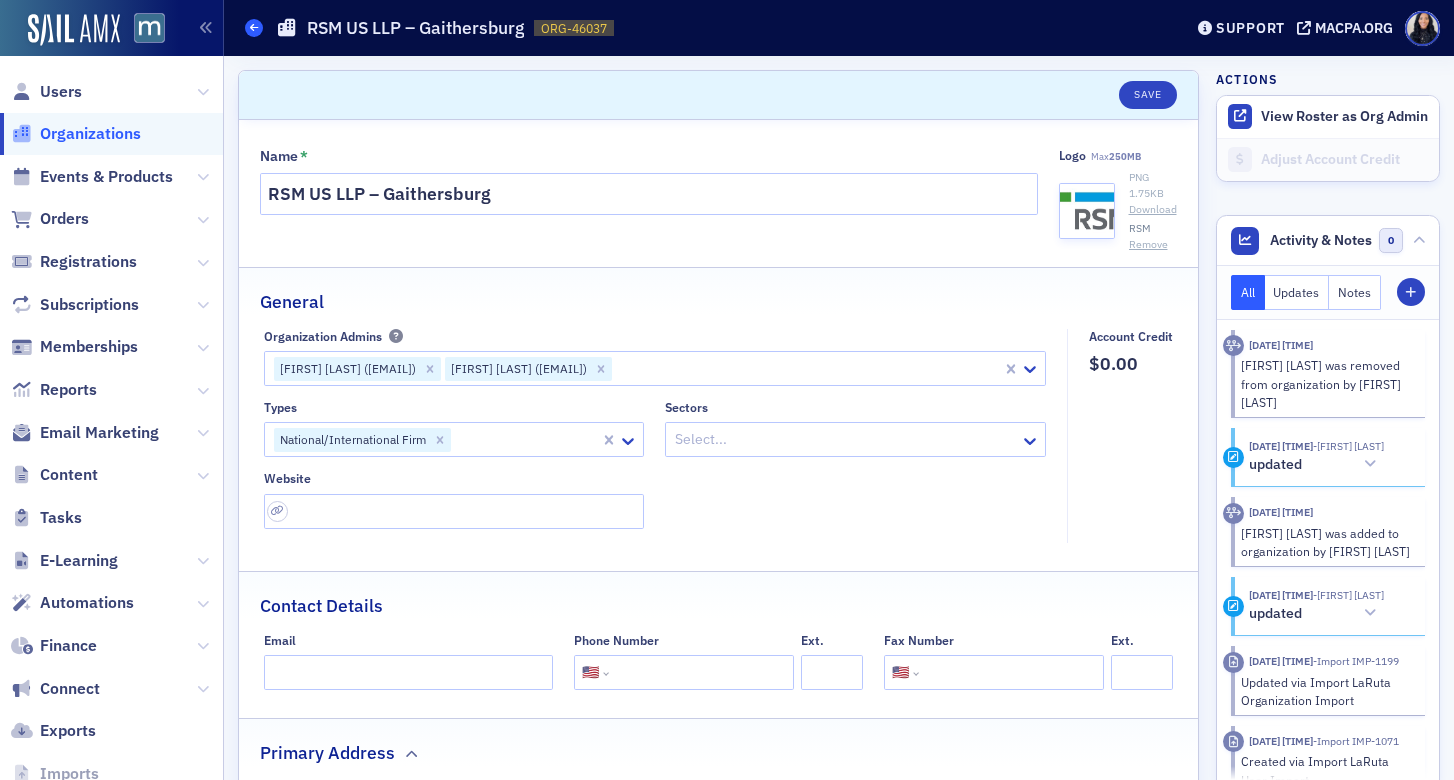 click 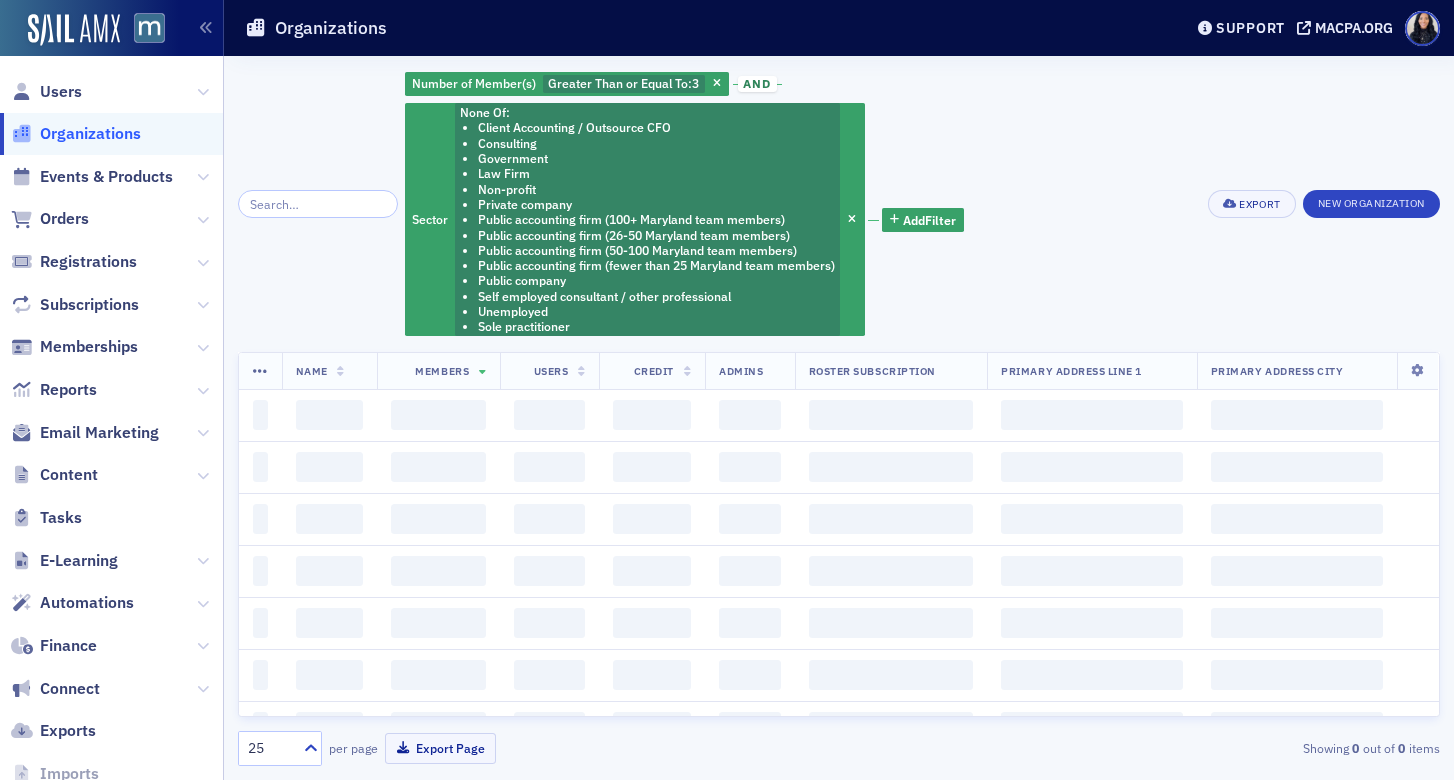 scroll, scrollTop: 0, scrollLeft: 0, axis: both 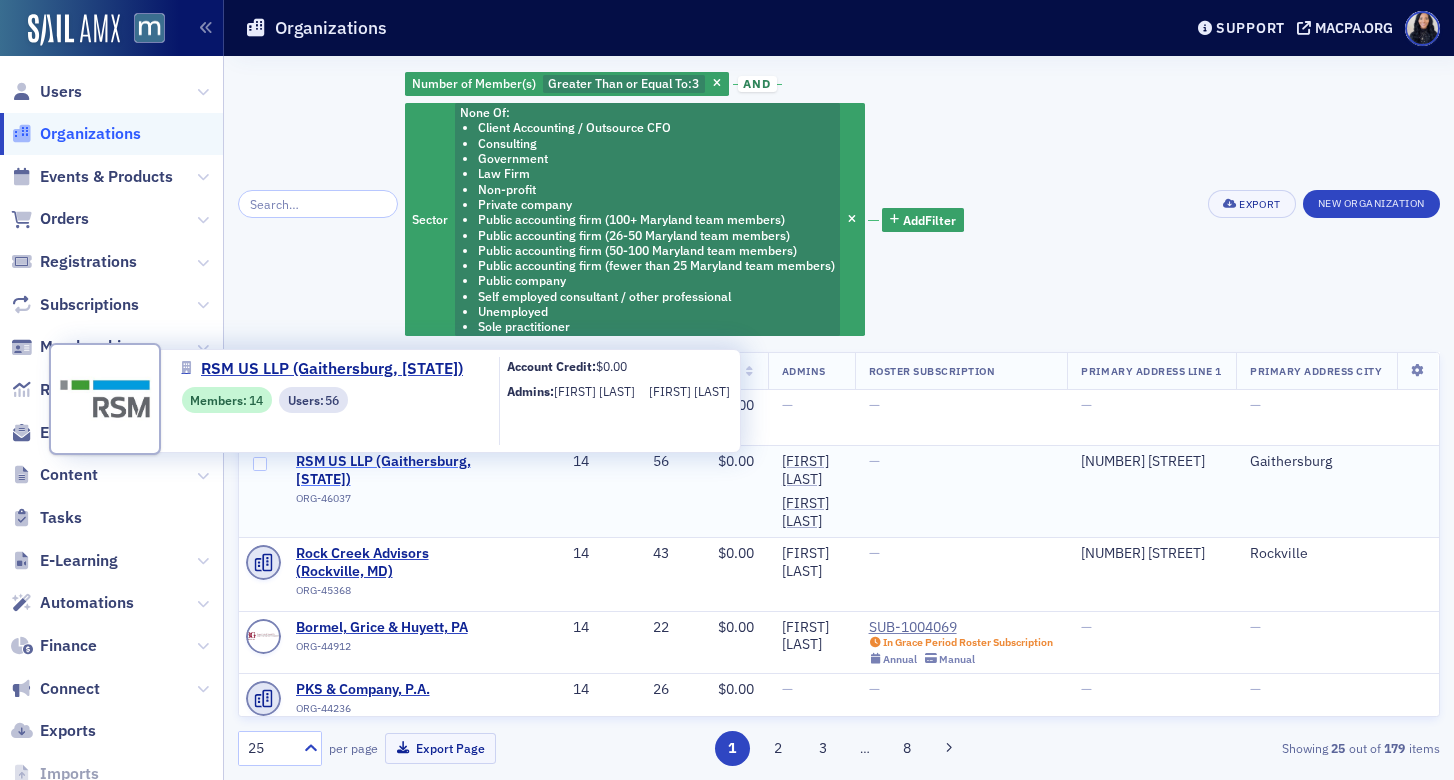 click on "RSM US LLP (Gaithersburg, [STATE])" 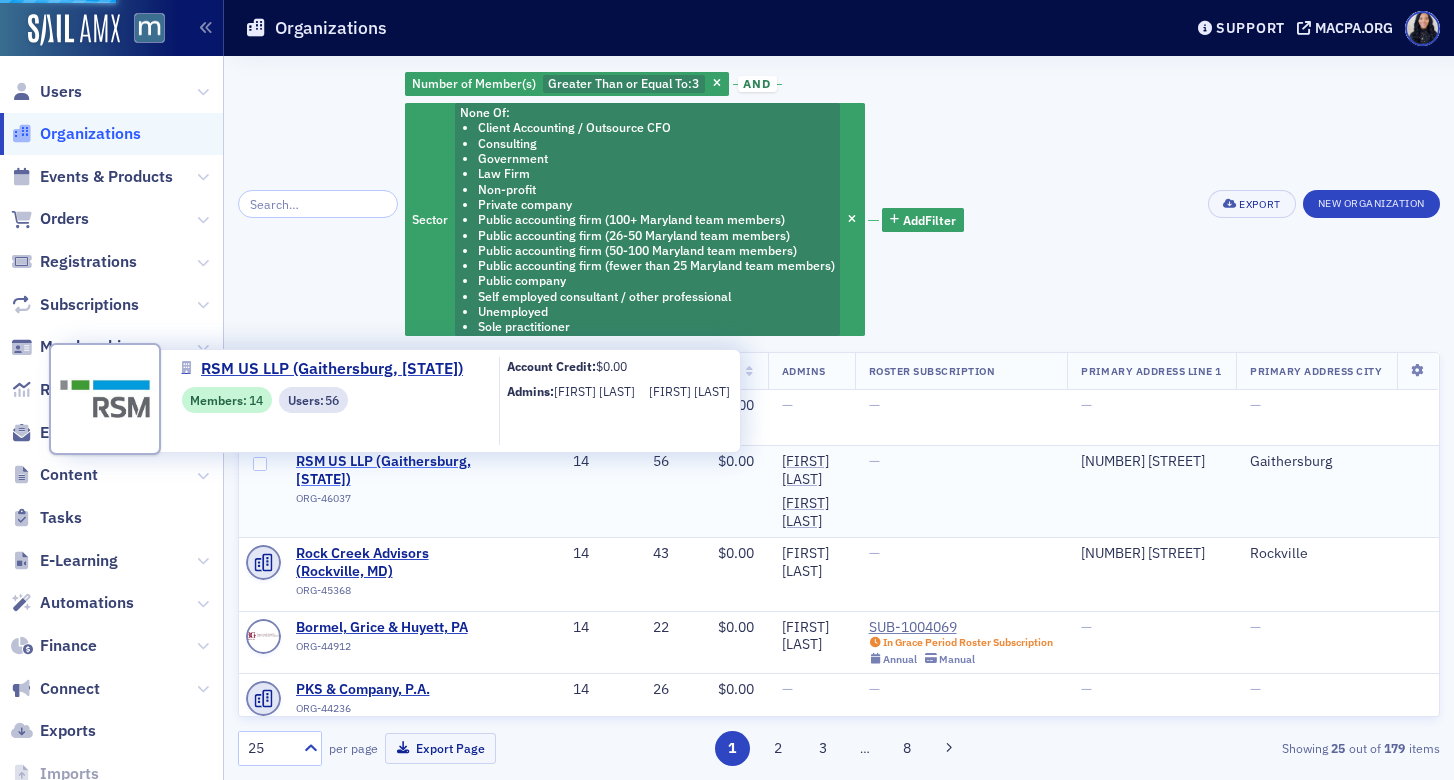 select on "US" 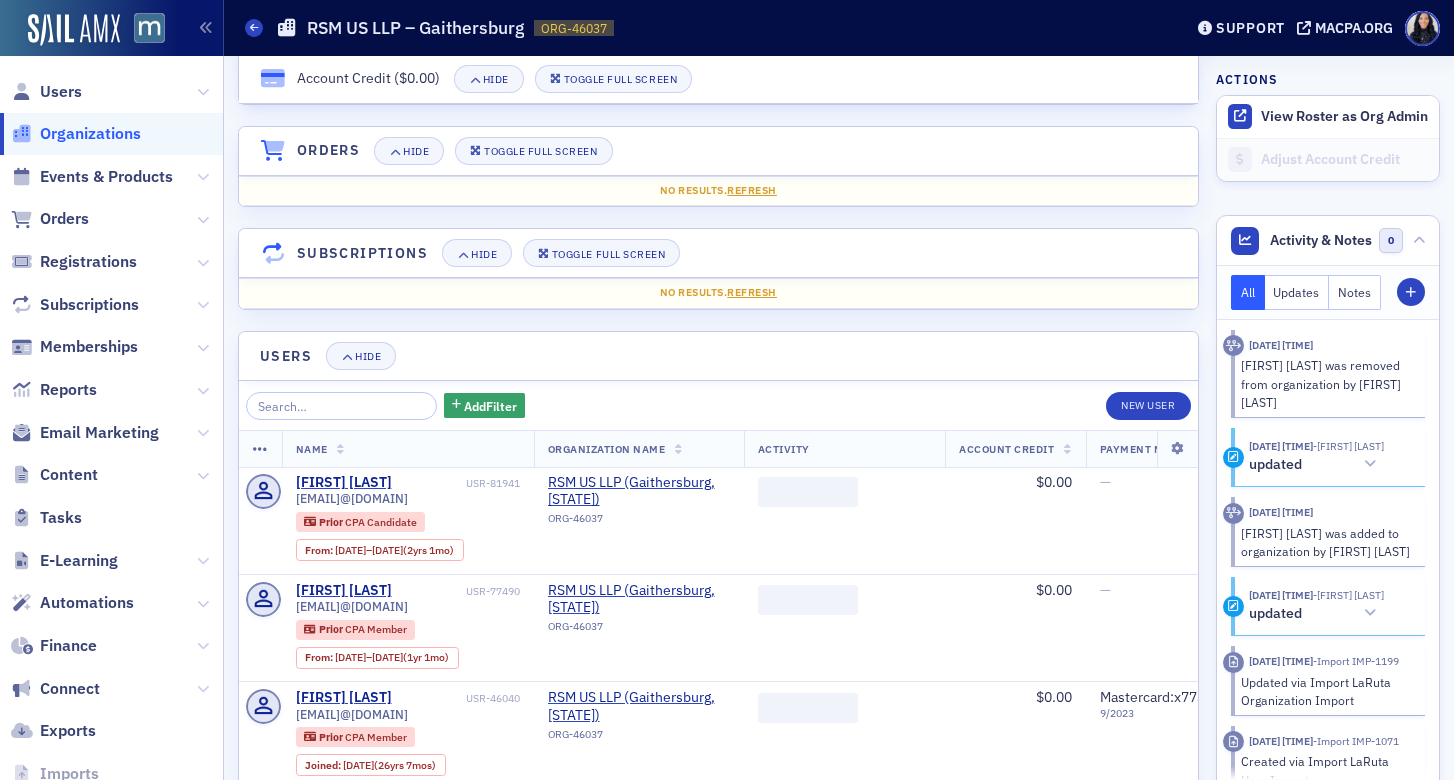scroll, scrollTop: 1459, scrollLeft: 0, axis: vertical 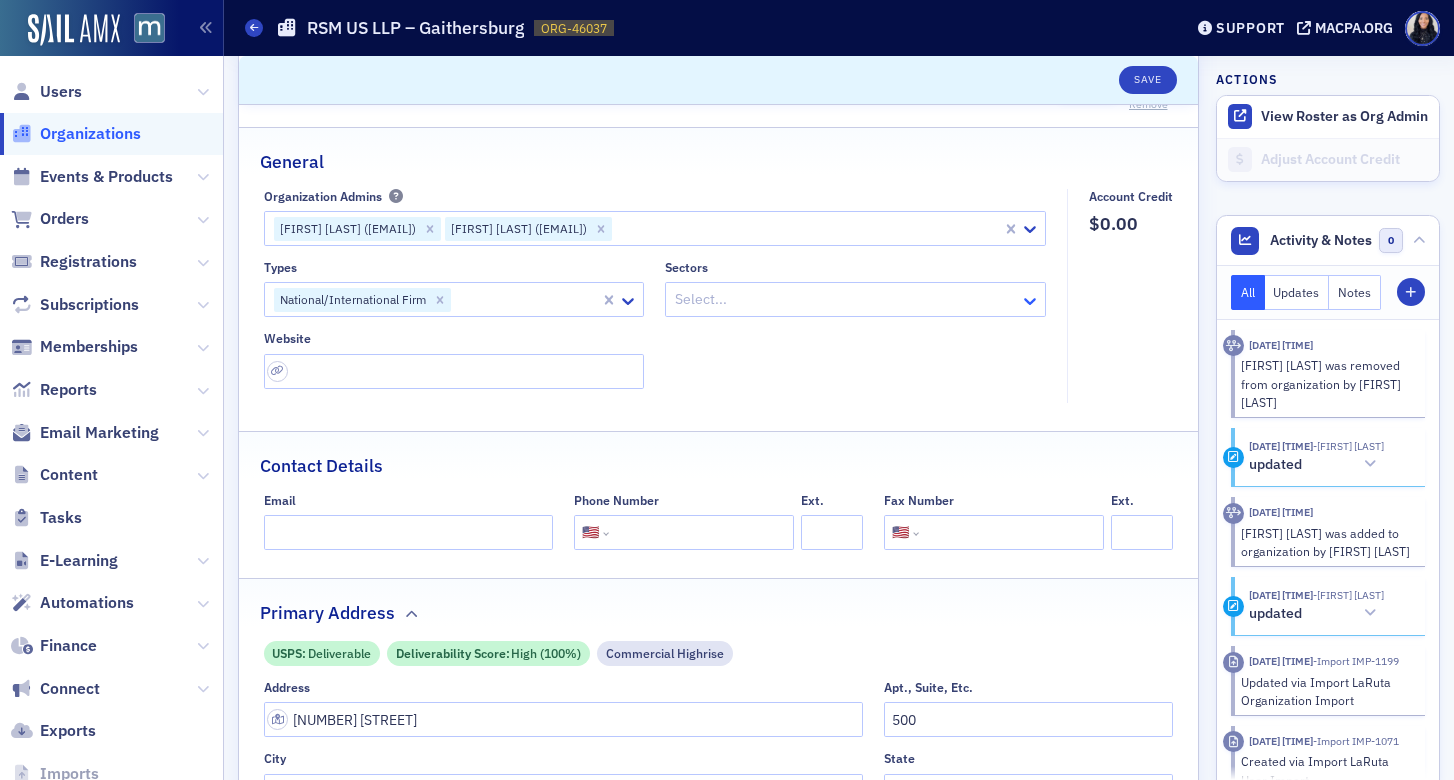 click 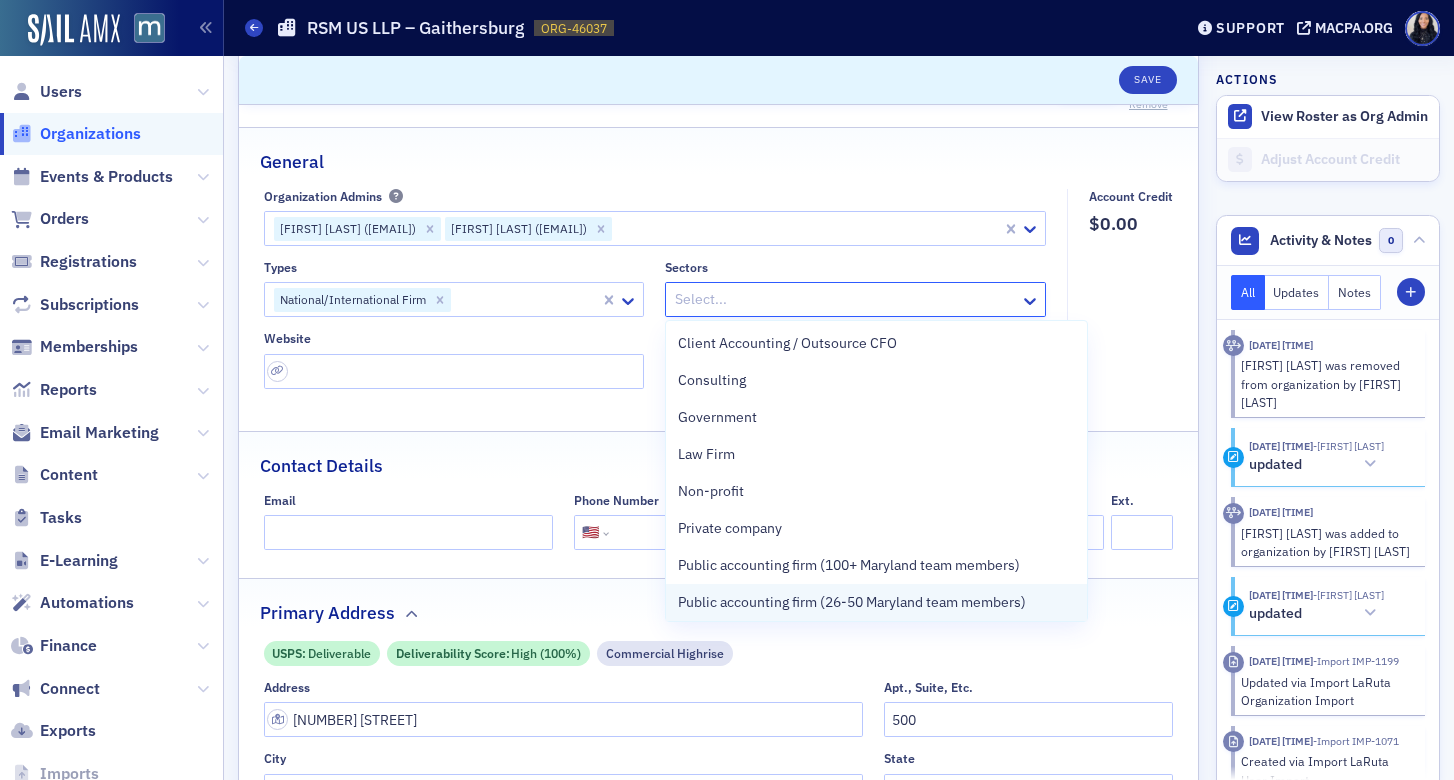 click on "Public accounting firm (26-50 Maryland team members)" at bounding box center [852, 602] 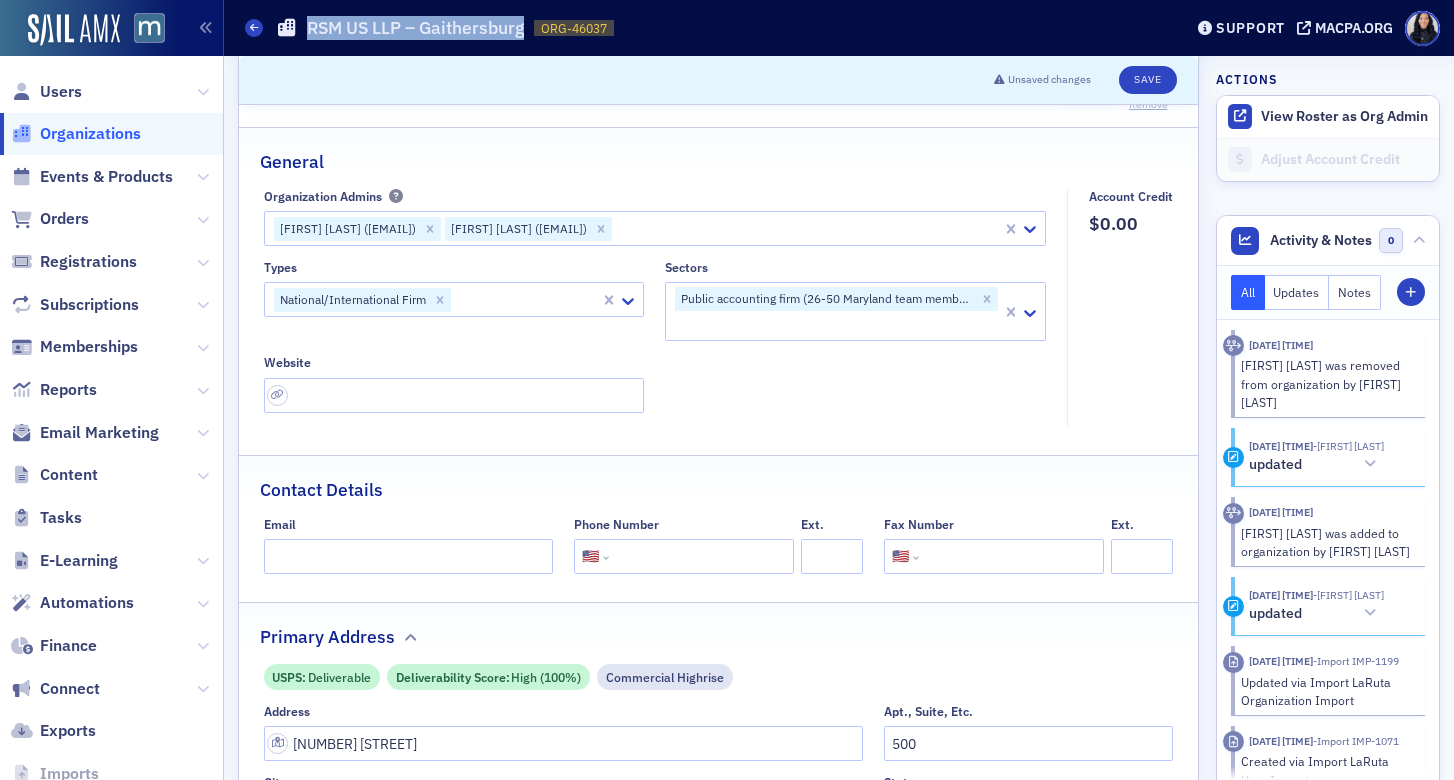 drag, startPoint x: 523, startPoint y: 32, endPoint x: 305, endPoint y: 37, distance: 218.05733 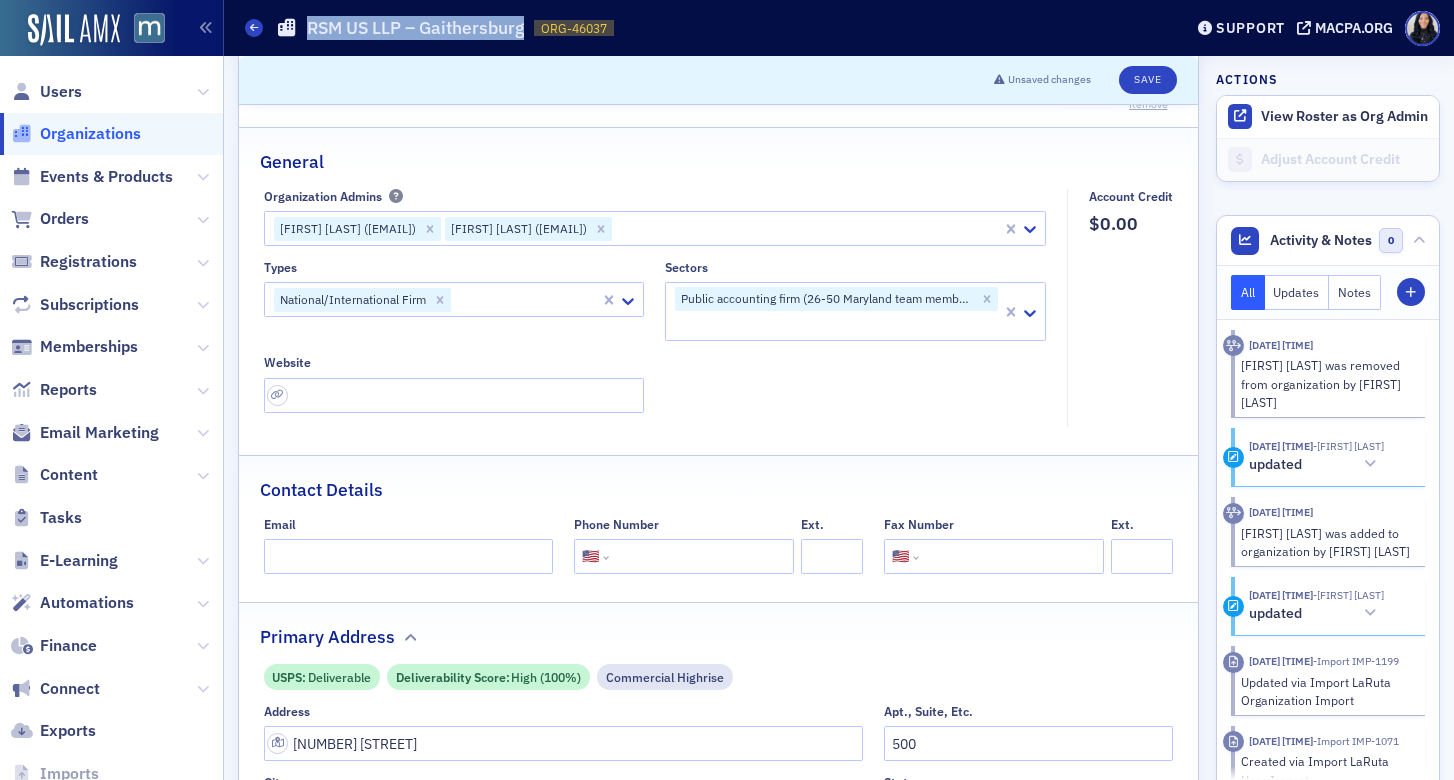 click on "RSM US LLP – Gaithersburg" 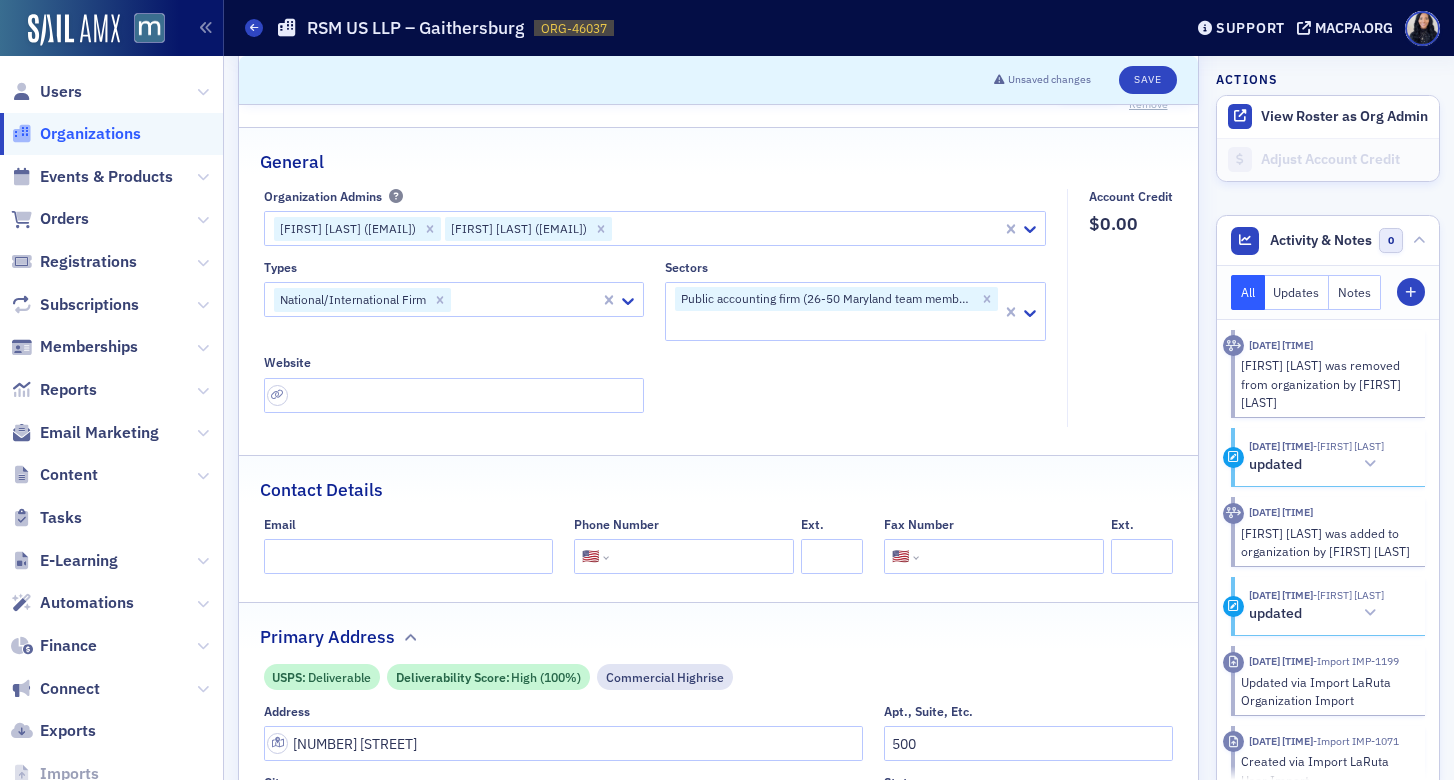 click 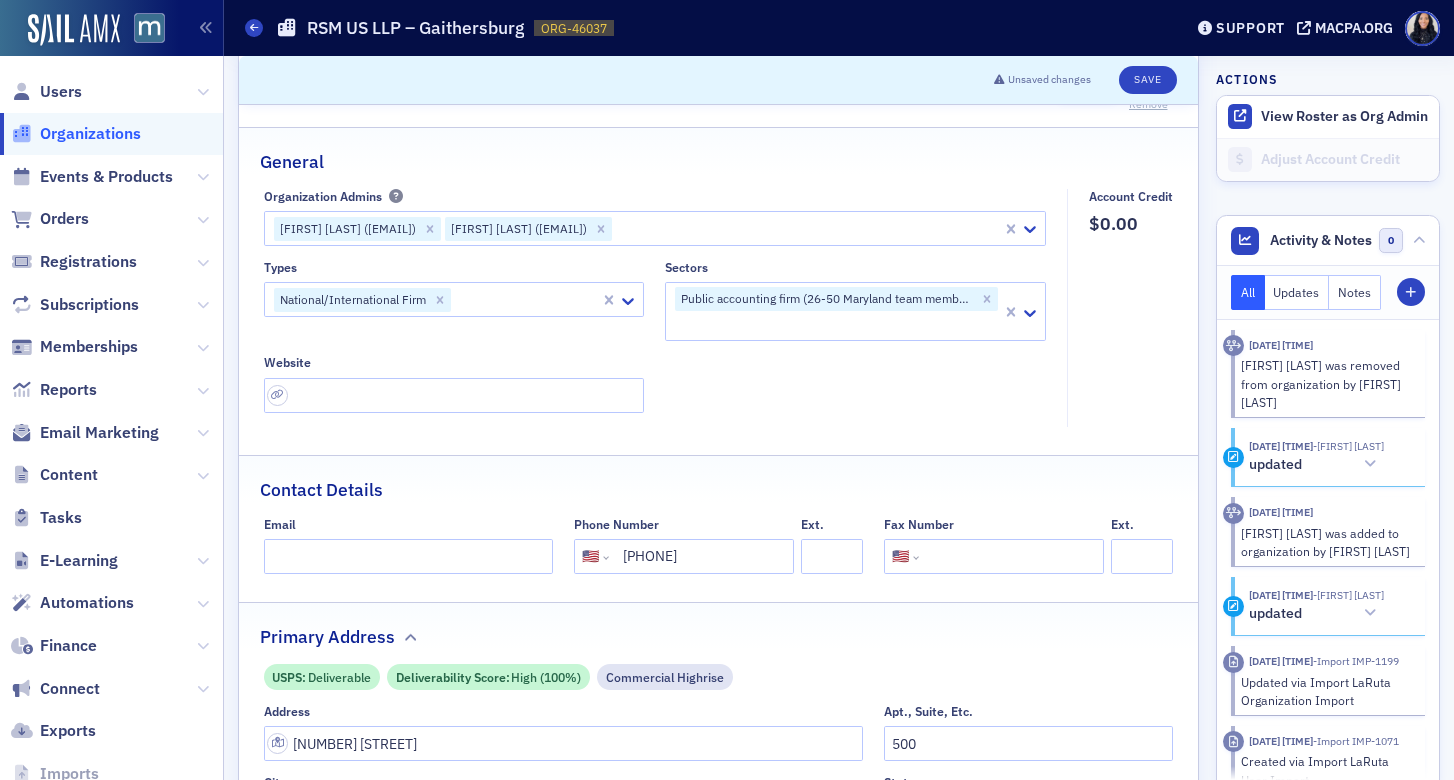 type on "(301) 296-3600" 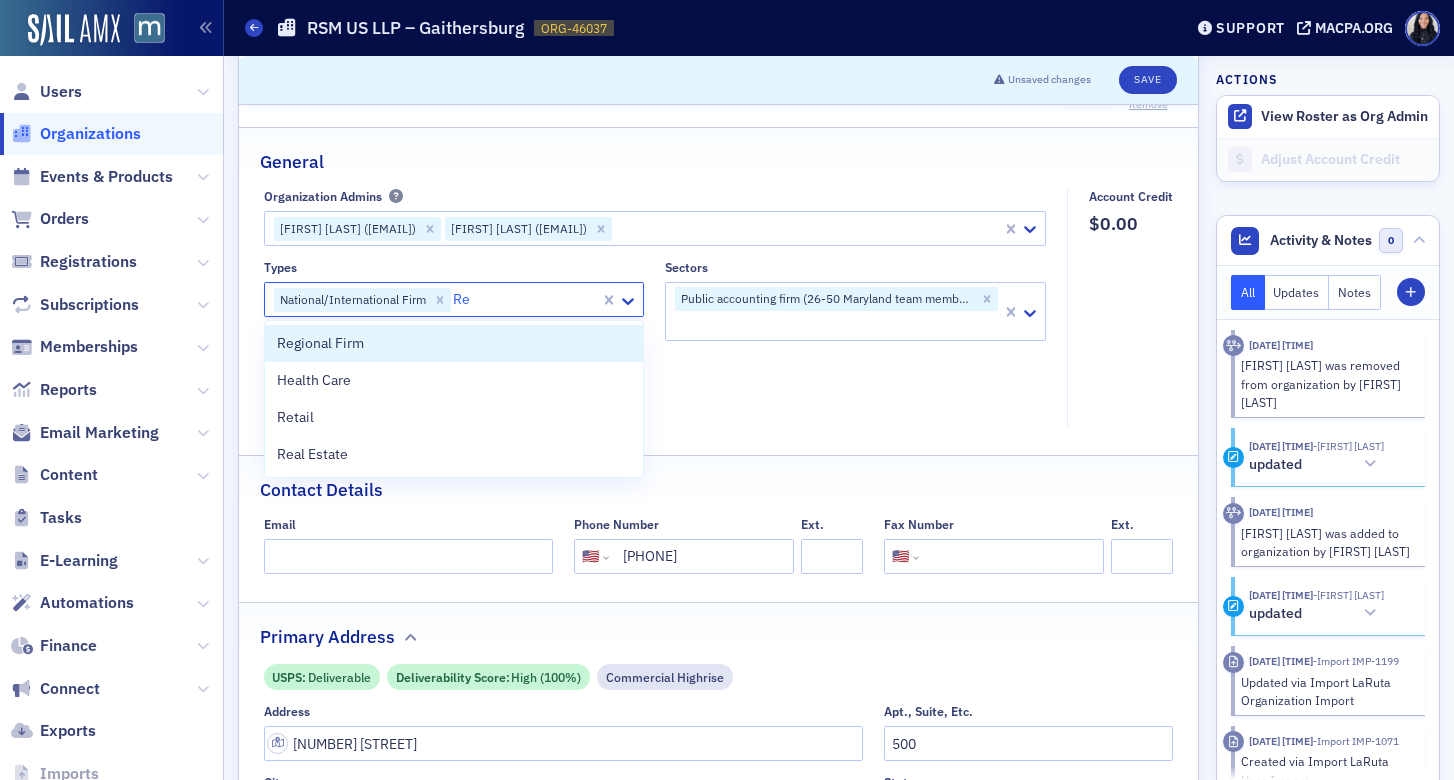type on "Reg" 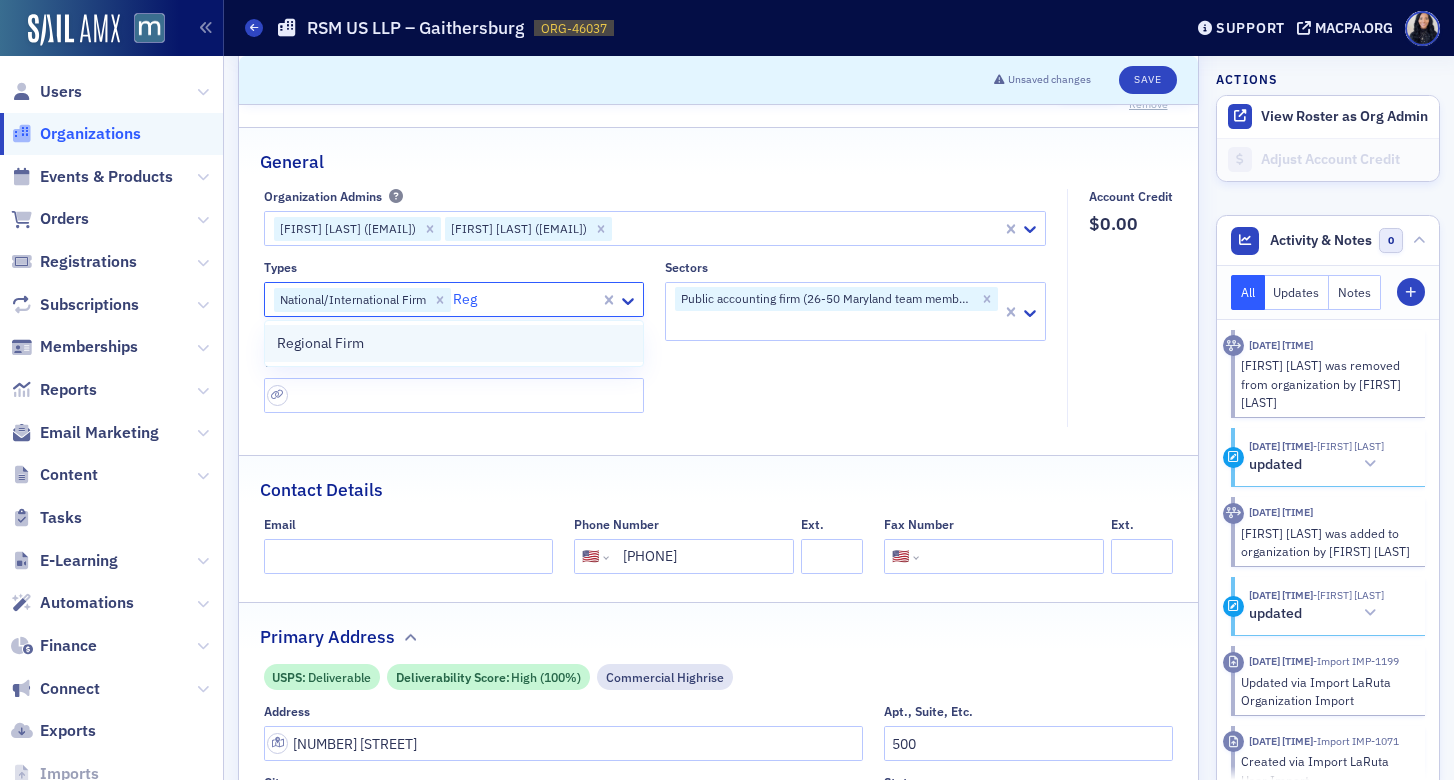 click on "Regional Firm" at bounding box center [454, 343] 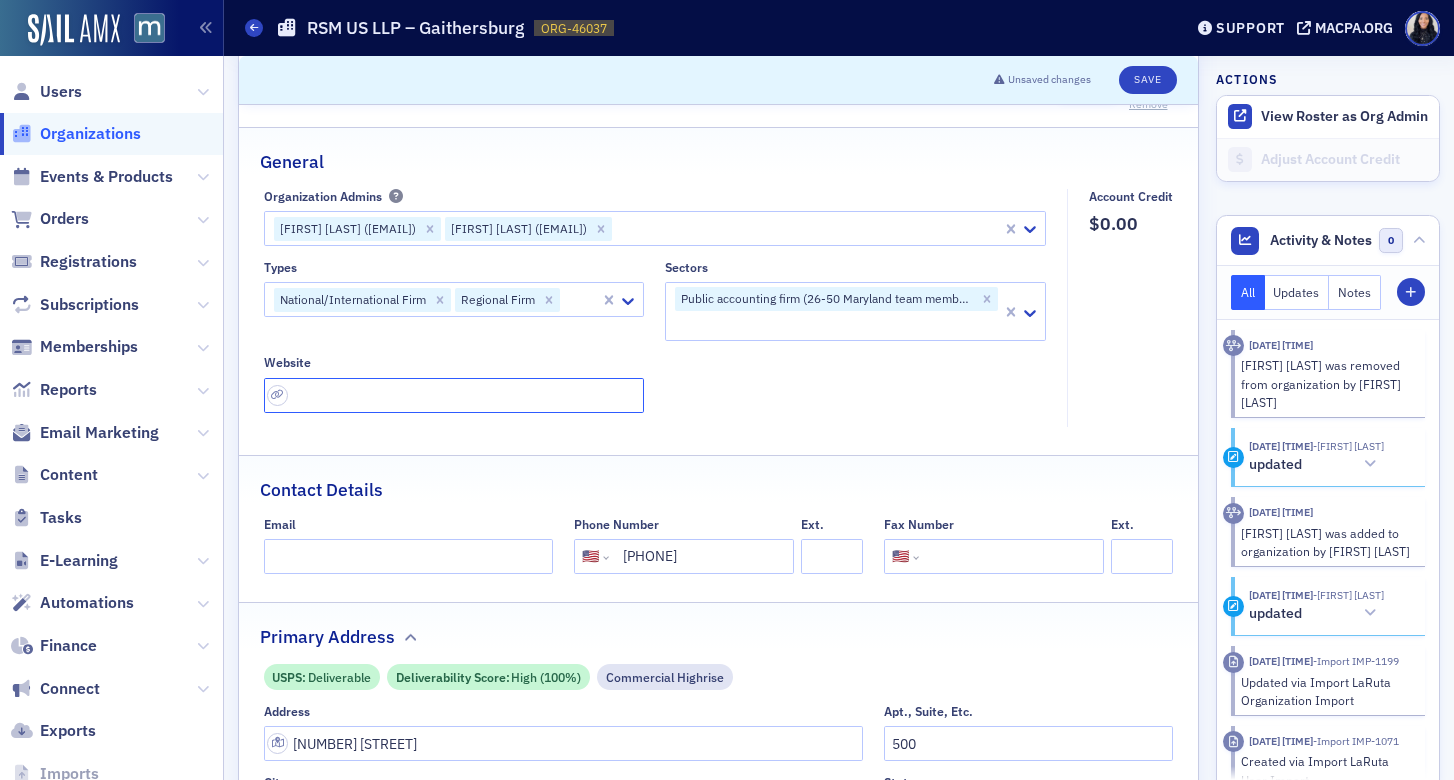 click 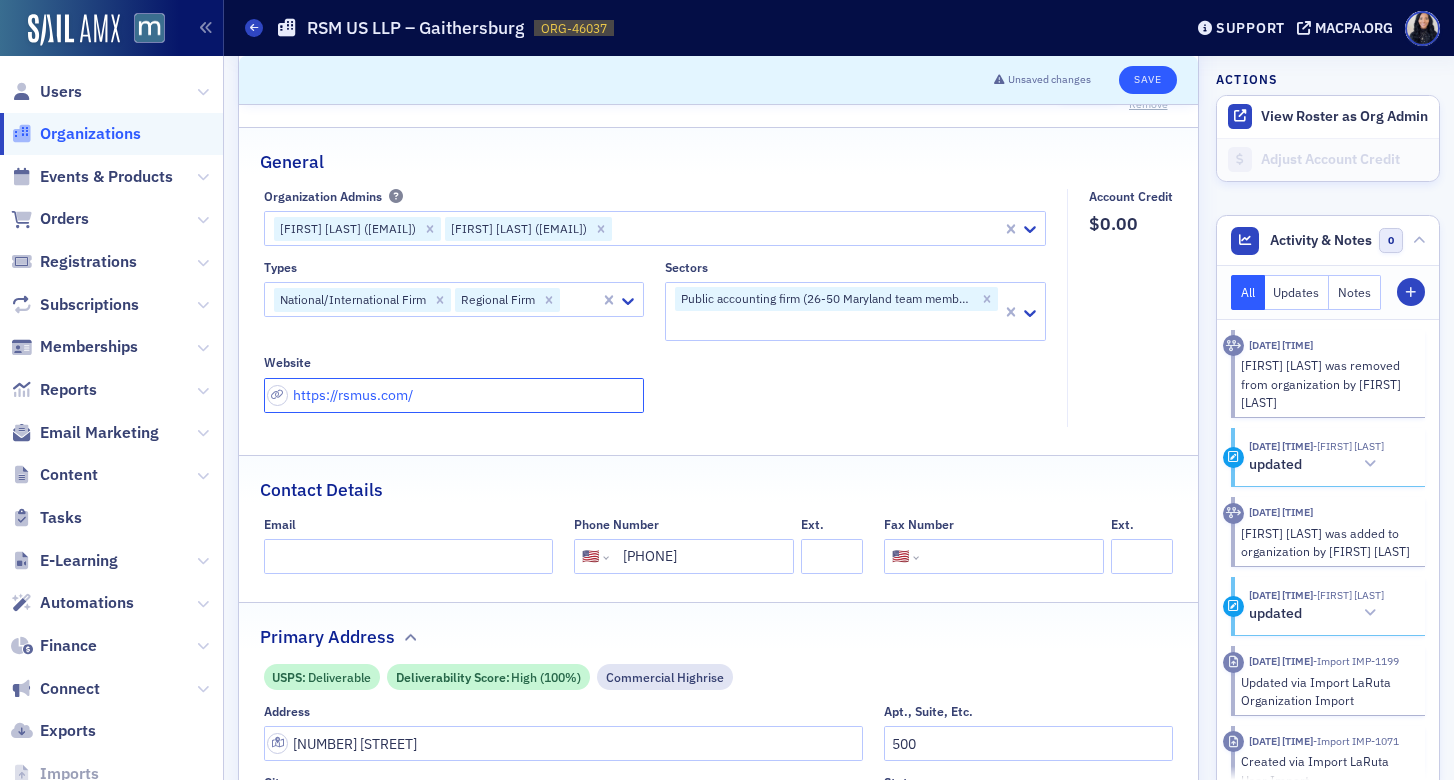 type on "https://rsmus.com/" 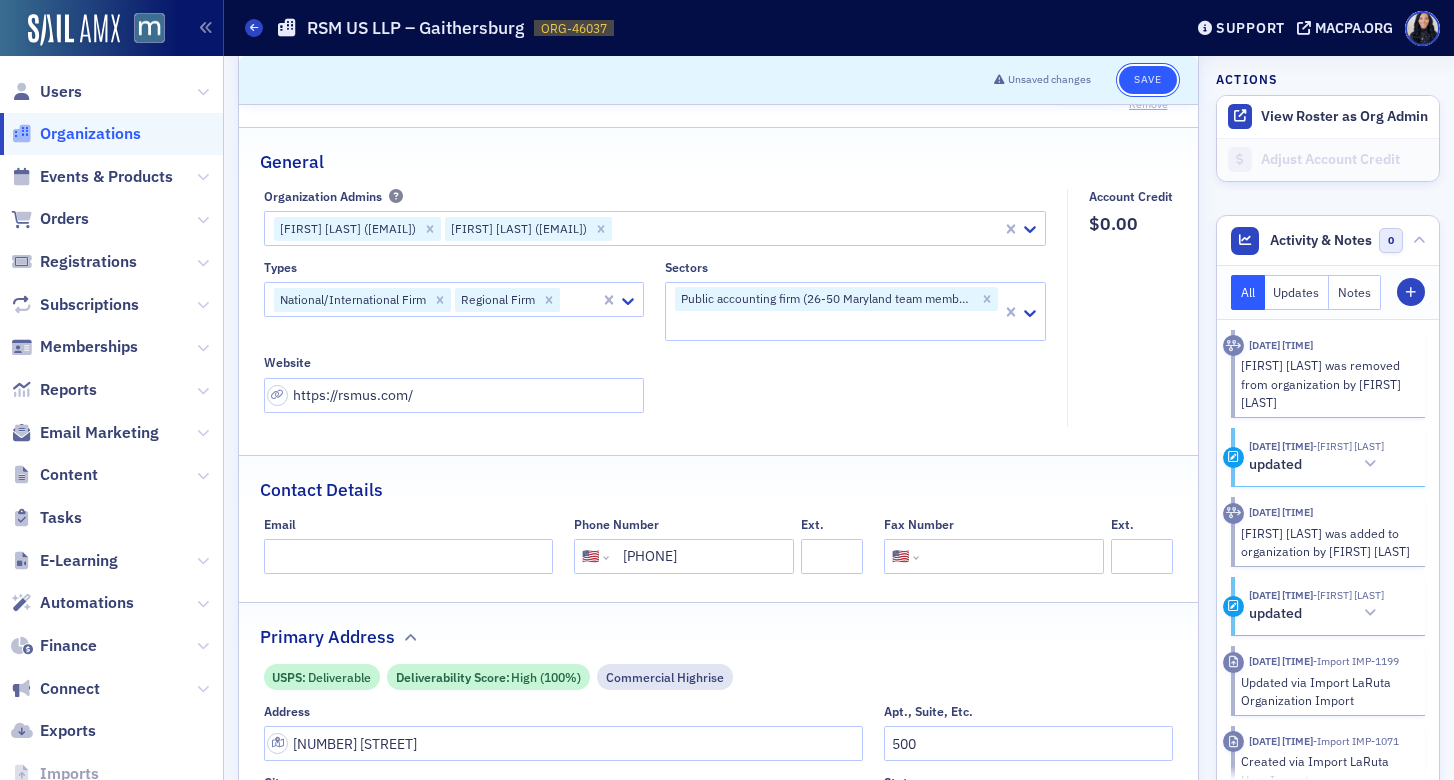 click on "Save" 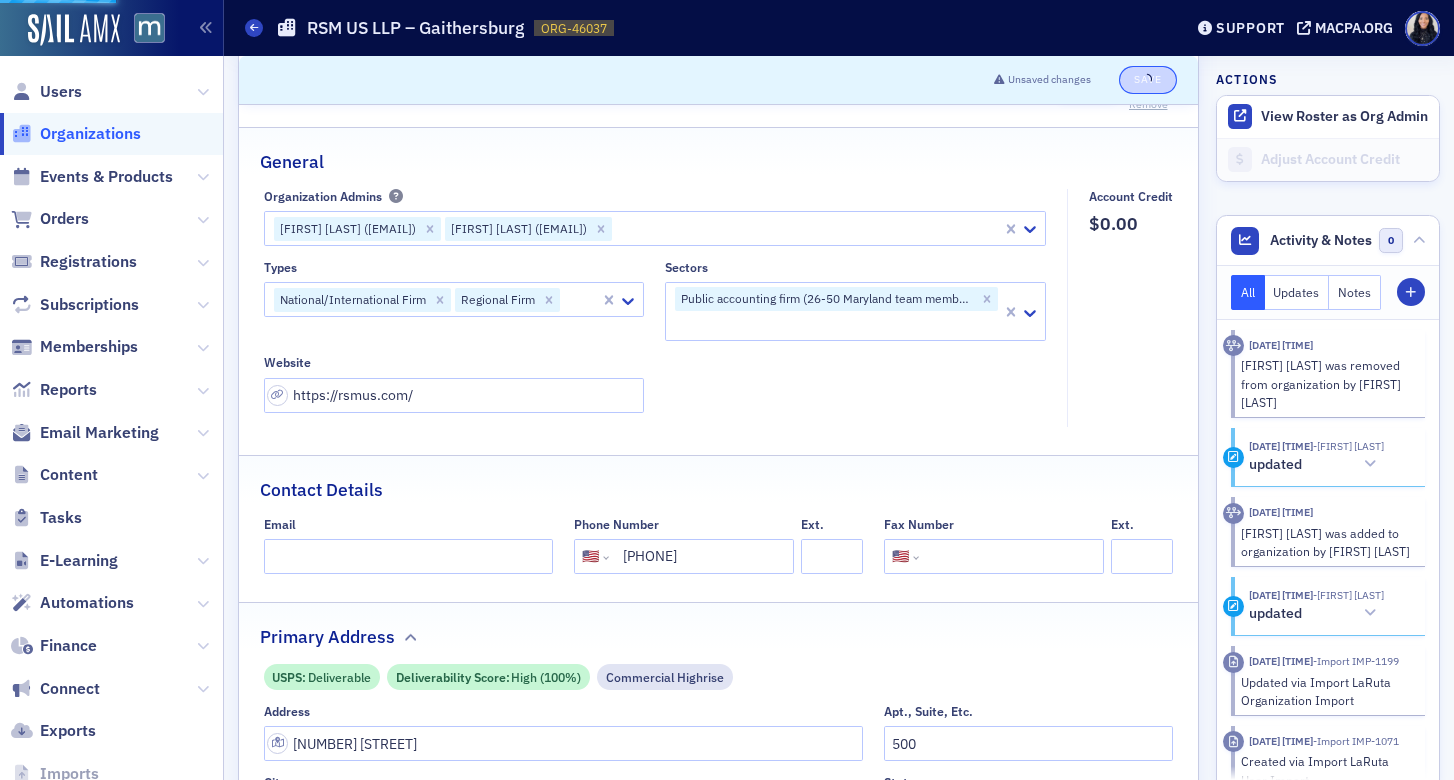 select on "US" 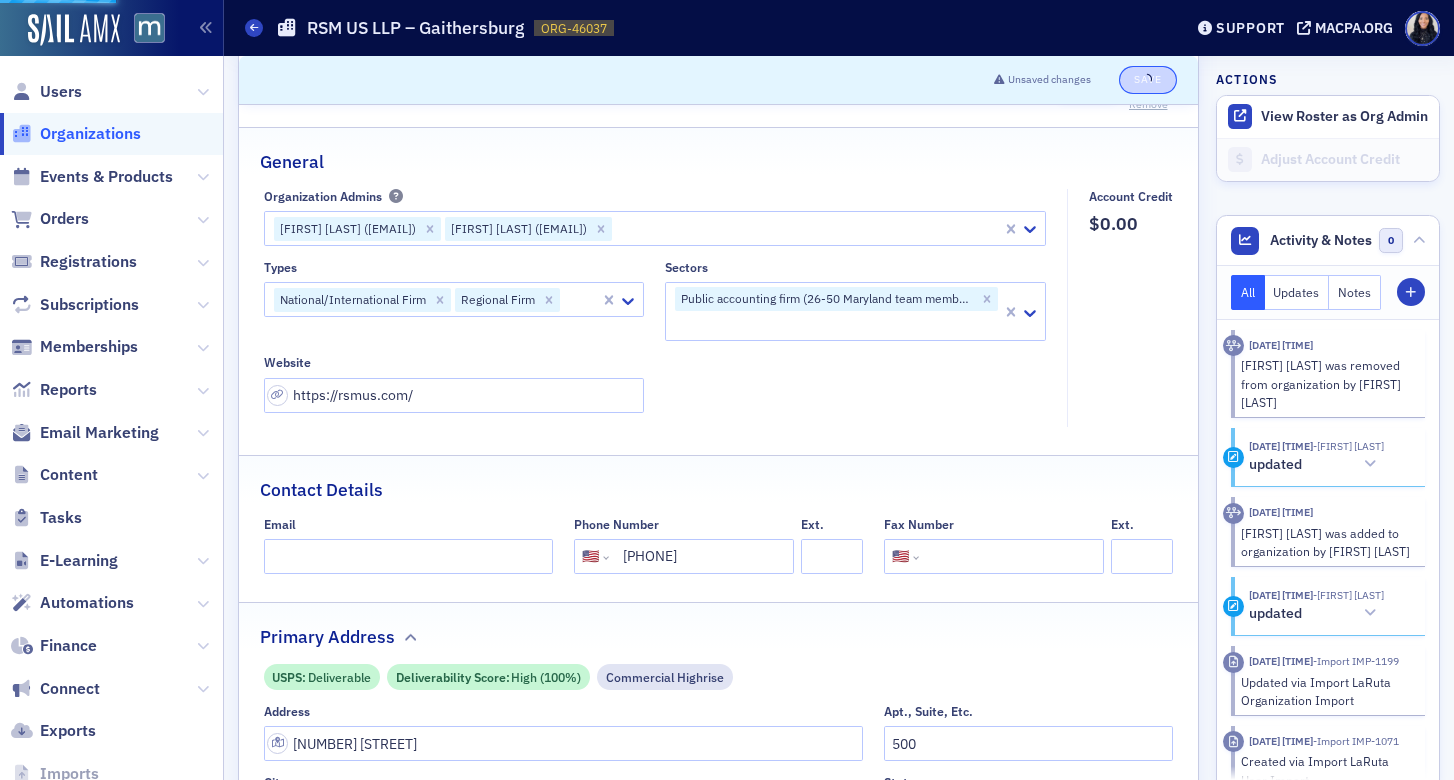 select on "US" 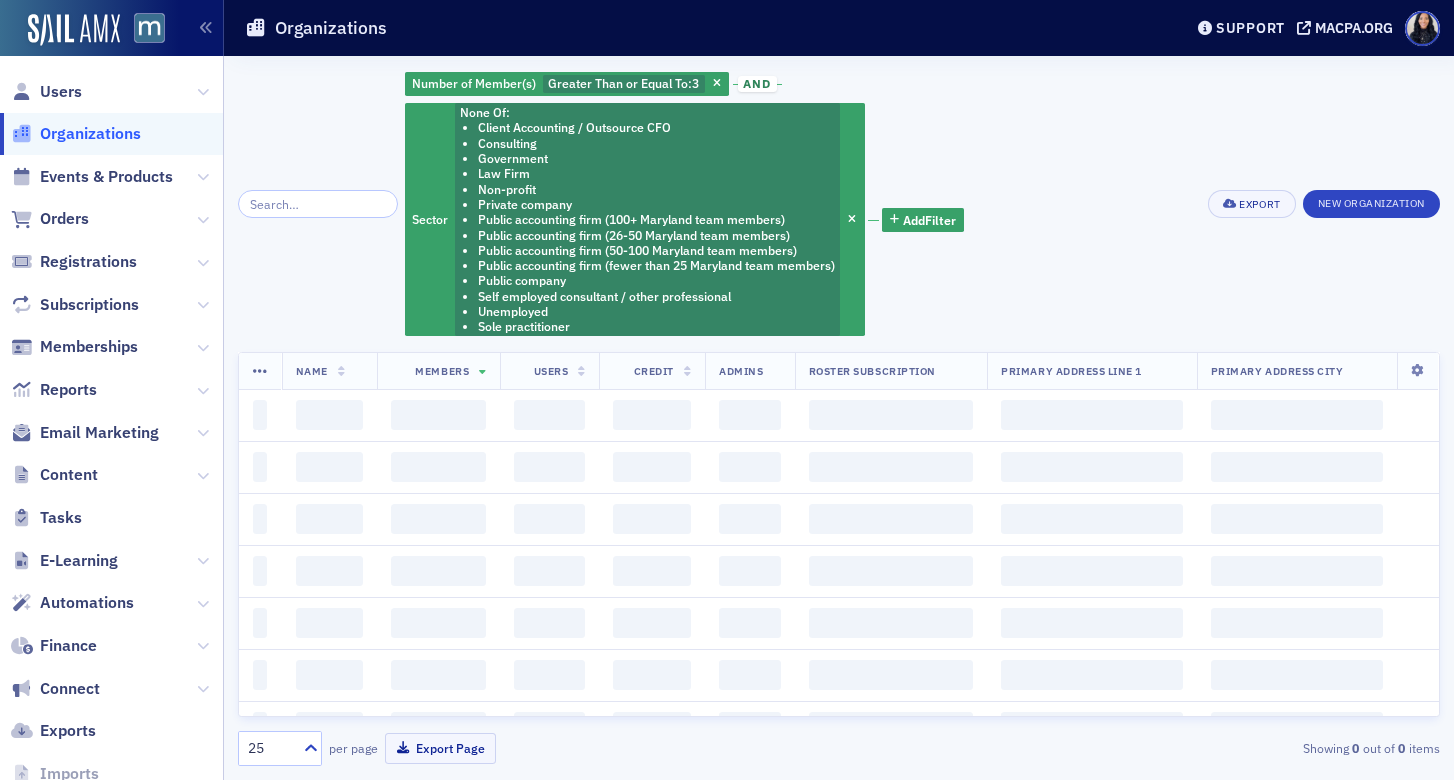 scroll, scrollTop: 0, scrollLeft: 0, axis: both 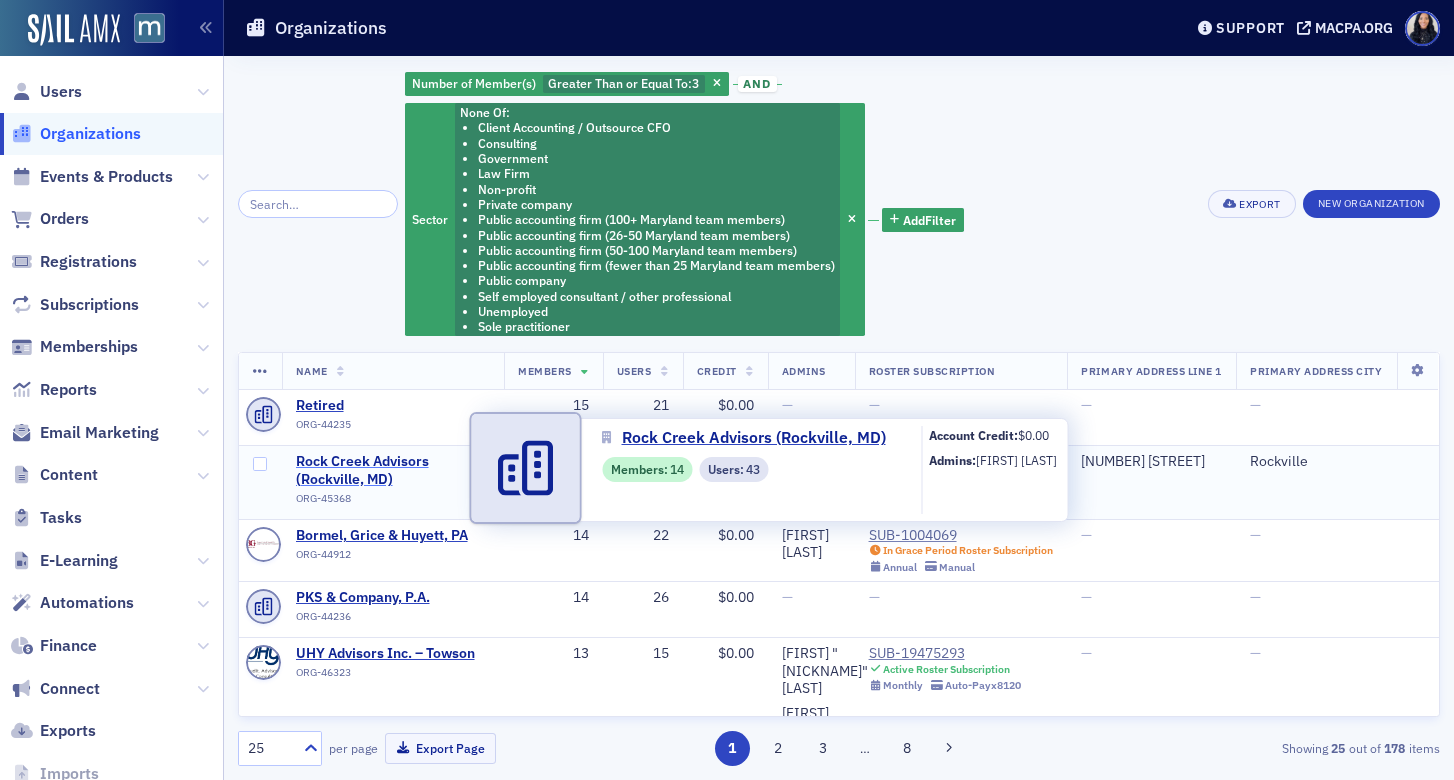 click on "Rock Creek Advisors (Rockville, MD)" 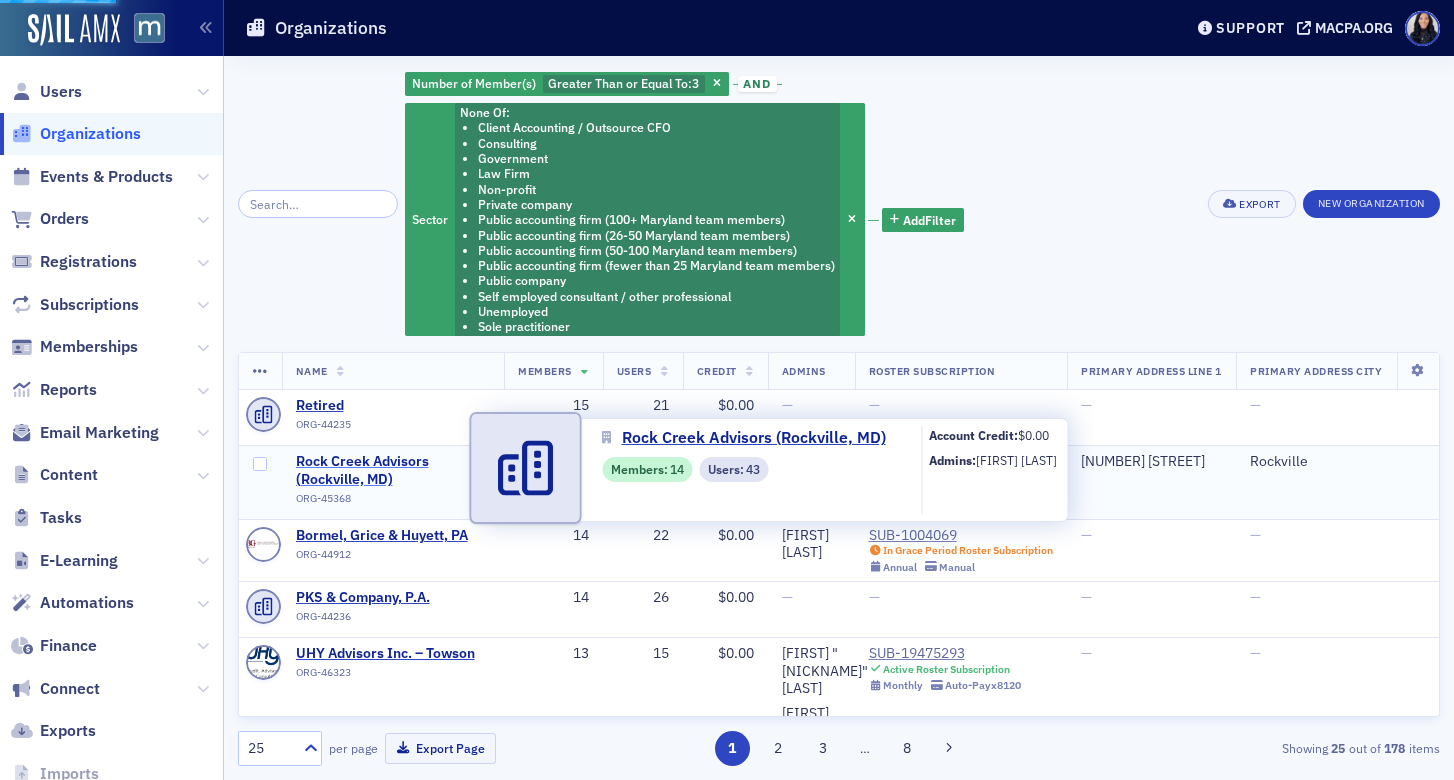 select on "US" 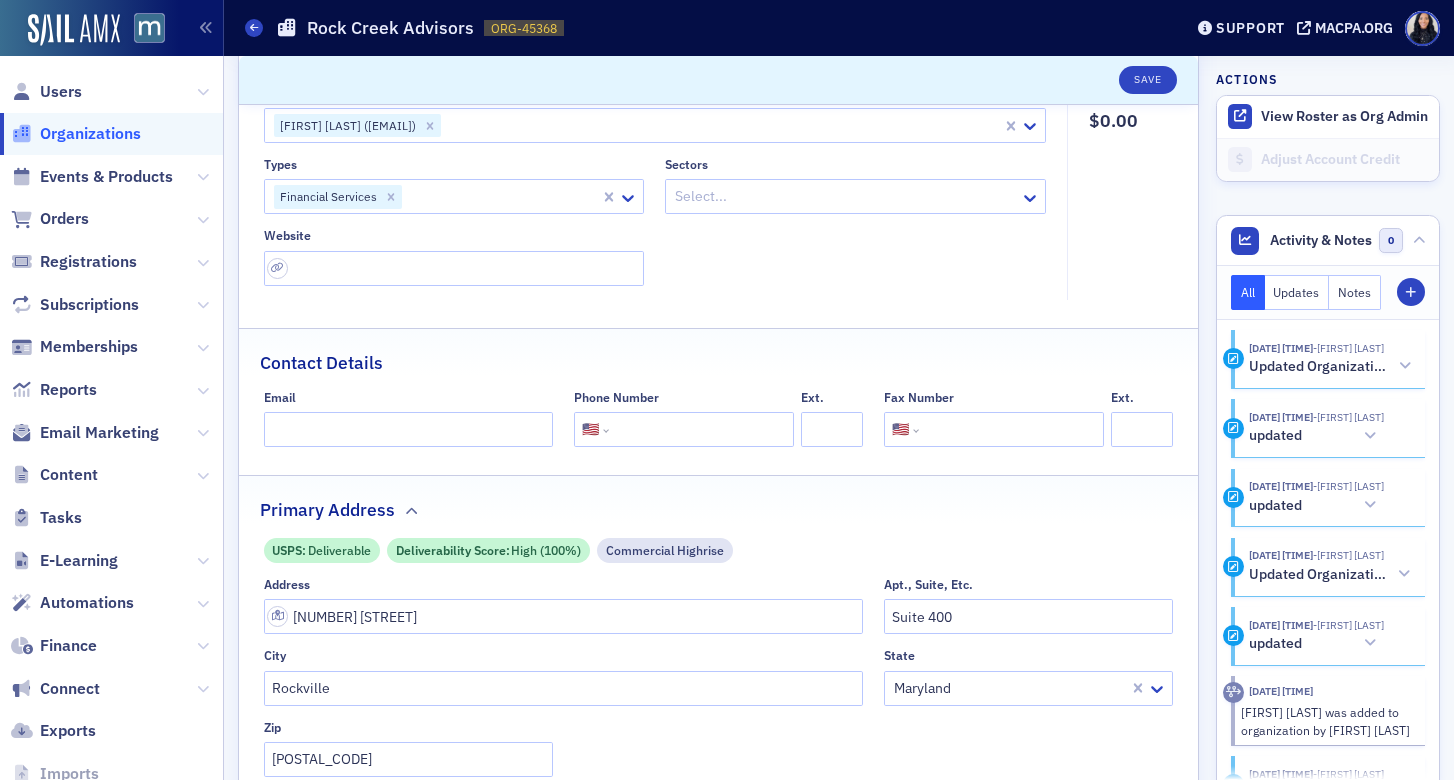 scroll, scrollTop: 46, scrollLeft: 0, axis: vertical 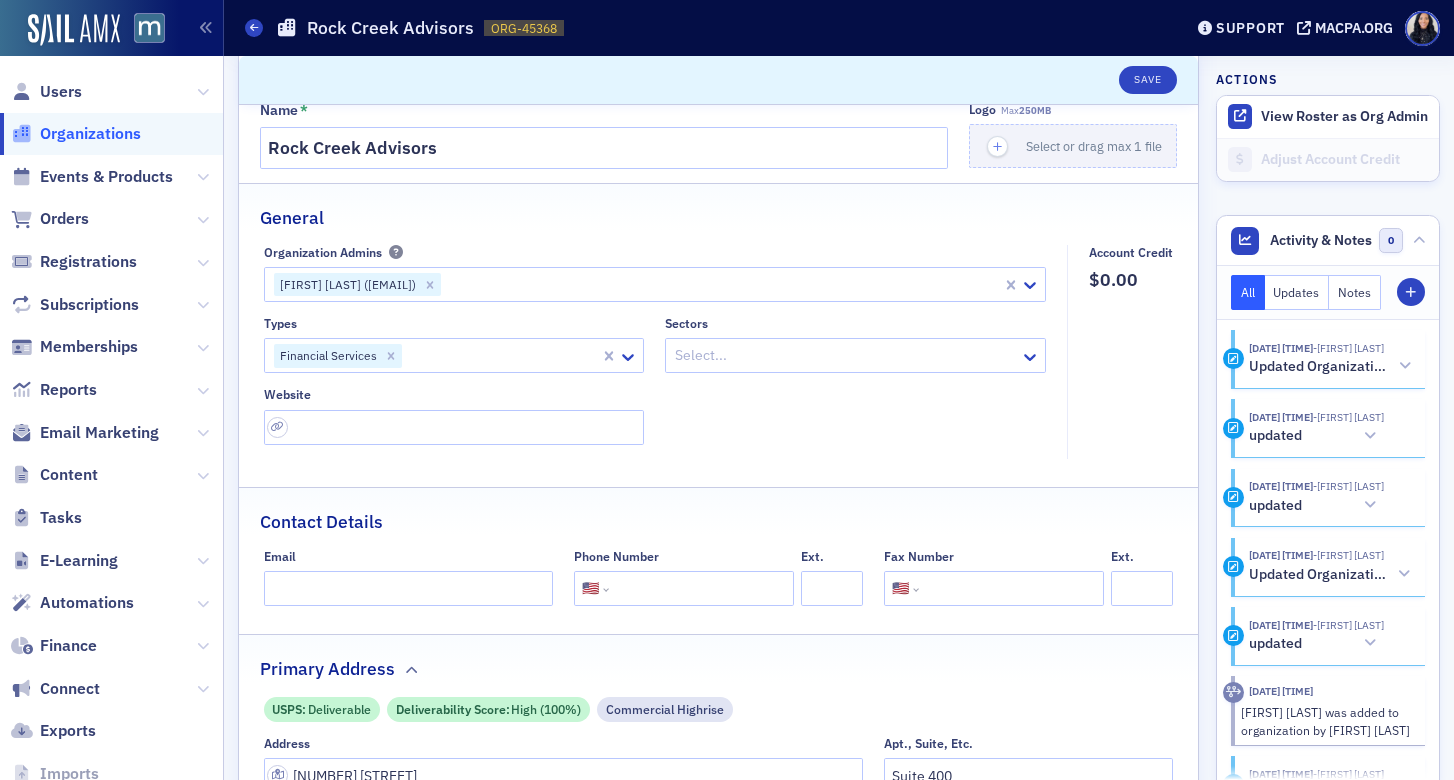 click on "Denise Poit (dpoit@penanscott.com)" 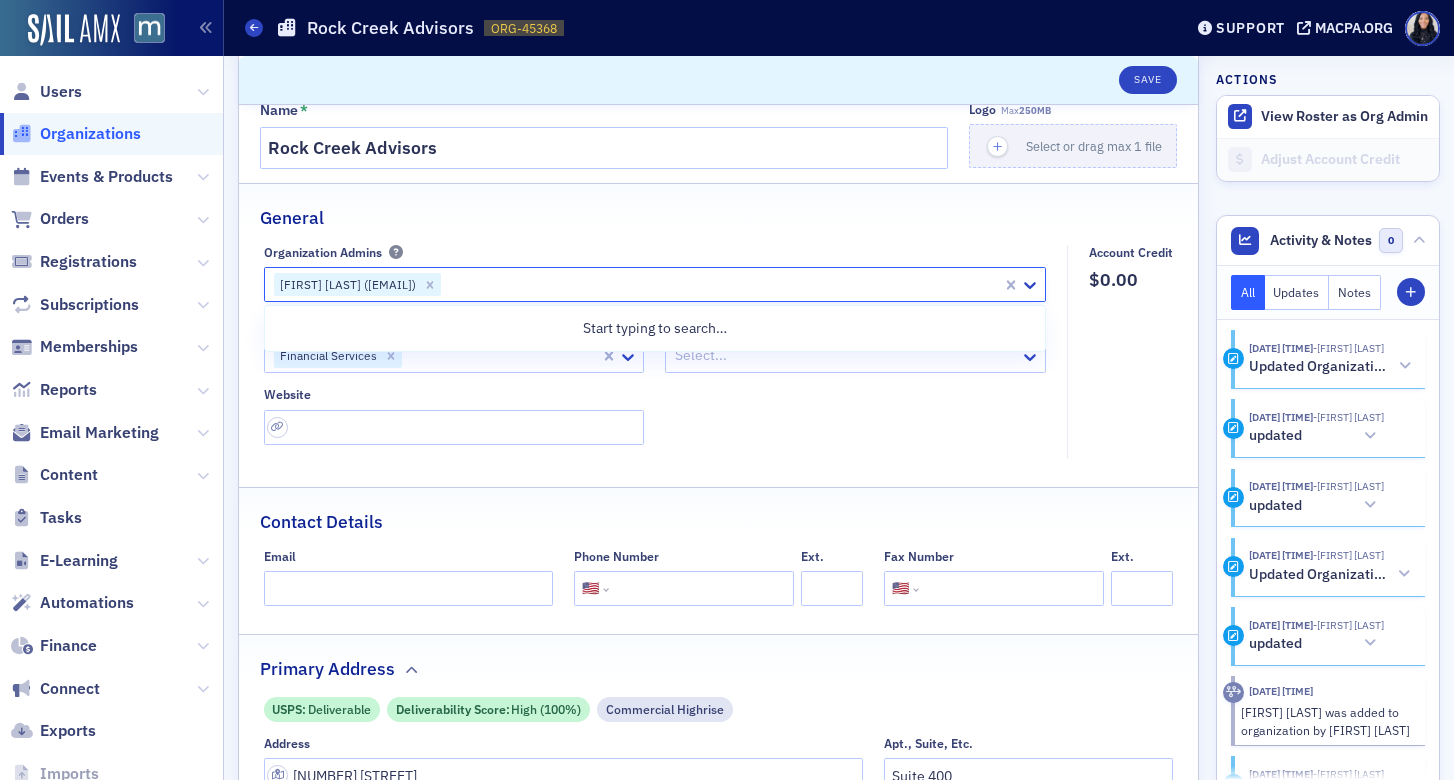 click on "General Organization Admins Use Up and Down to choose options, press Enter to select the currently focused option, press Escape to exit the menu, press Tab to select the option and exit the menu. Denise Poit (dpoit@penanscott.com) Types Financial Services Sectors Select... Website Account Credit $0.00" 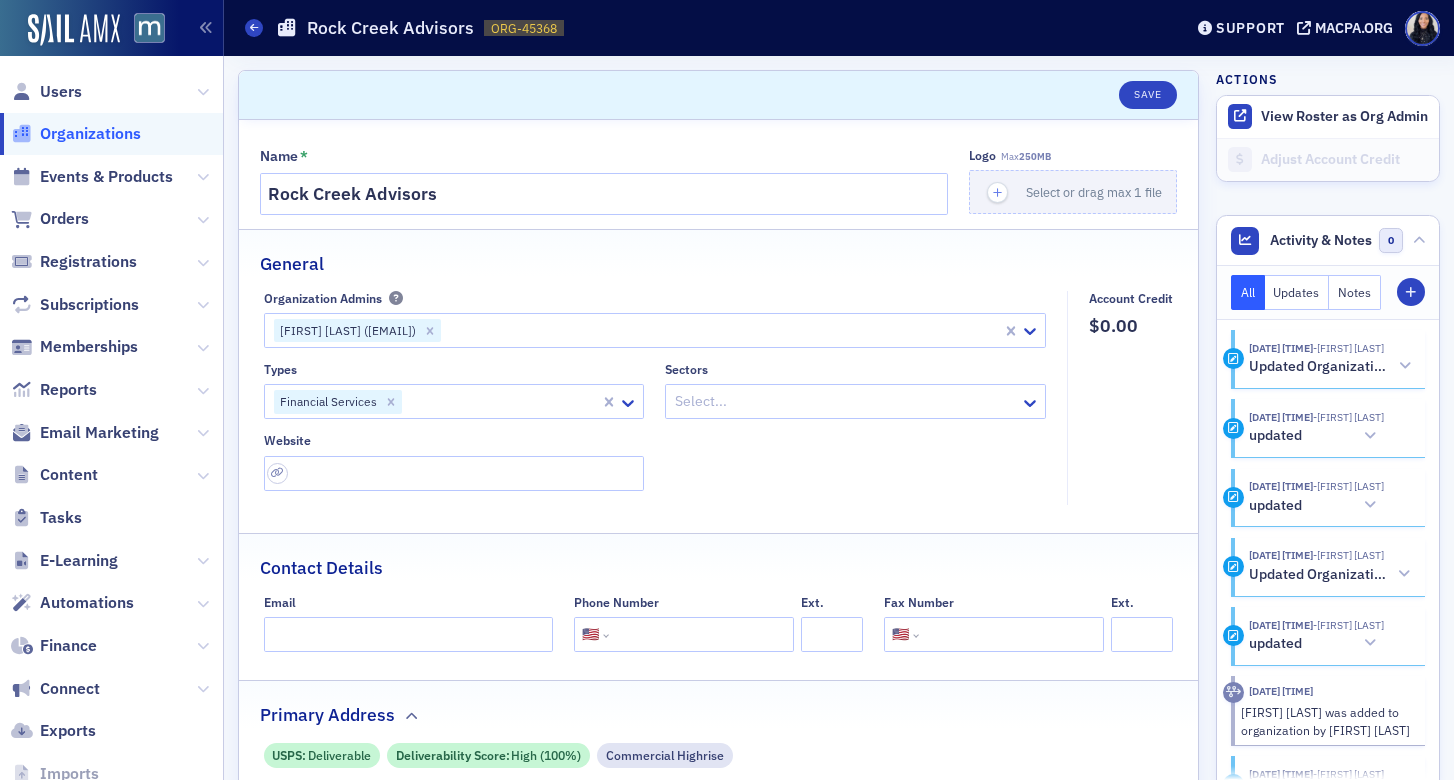scroll, scrollTop: 1, scrollLeft: 0, axis: vertical 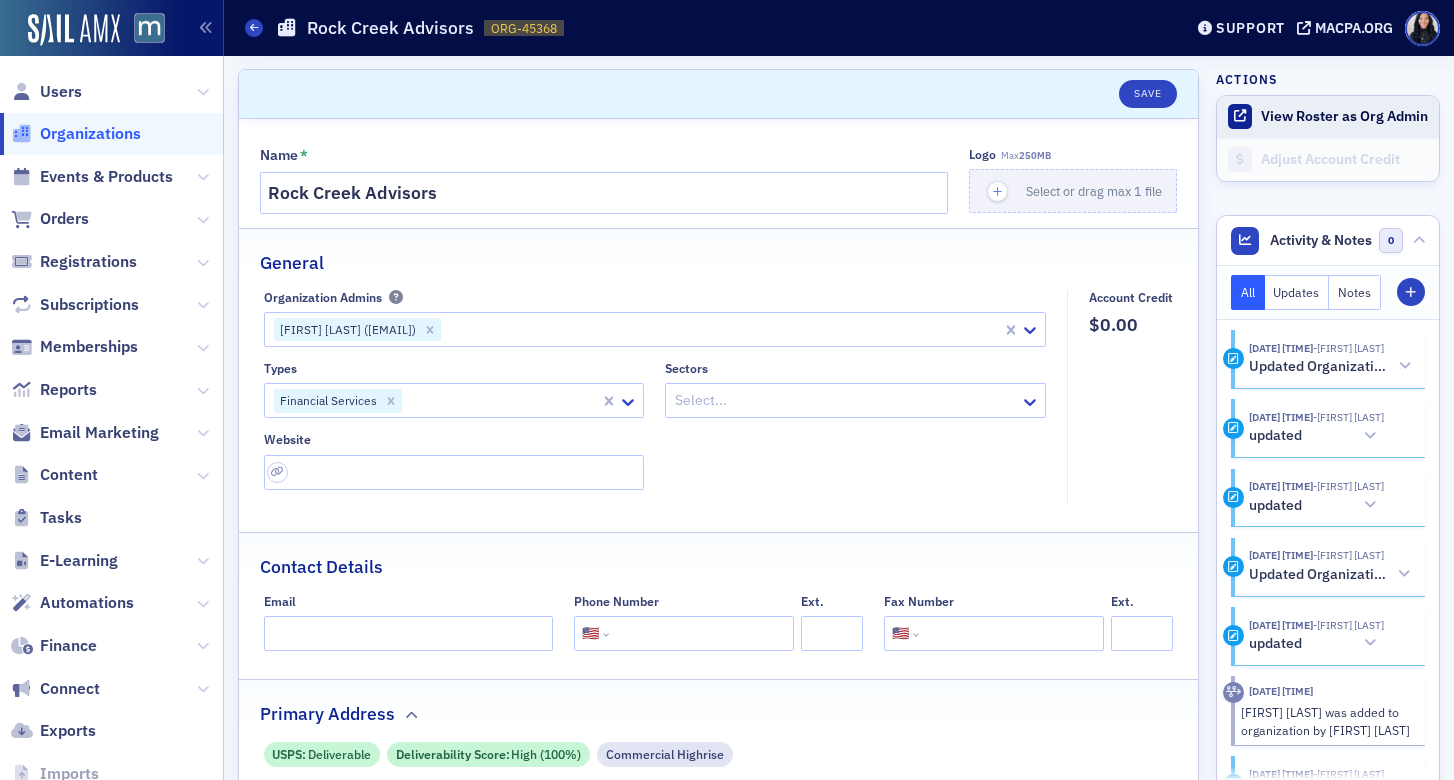 click 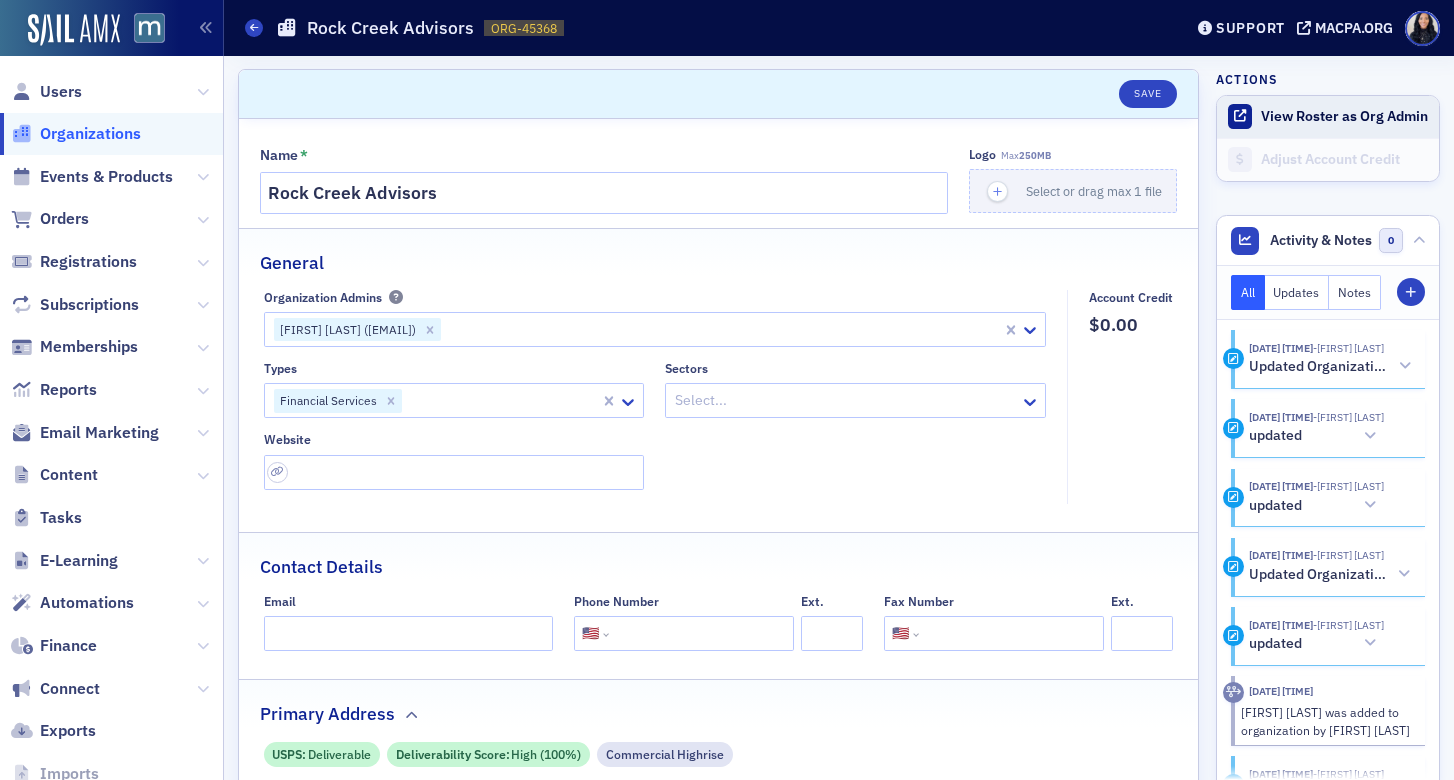 click on "View Roster as Org Admin" 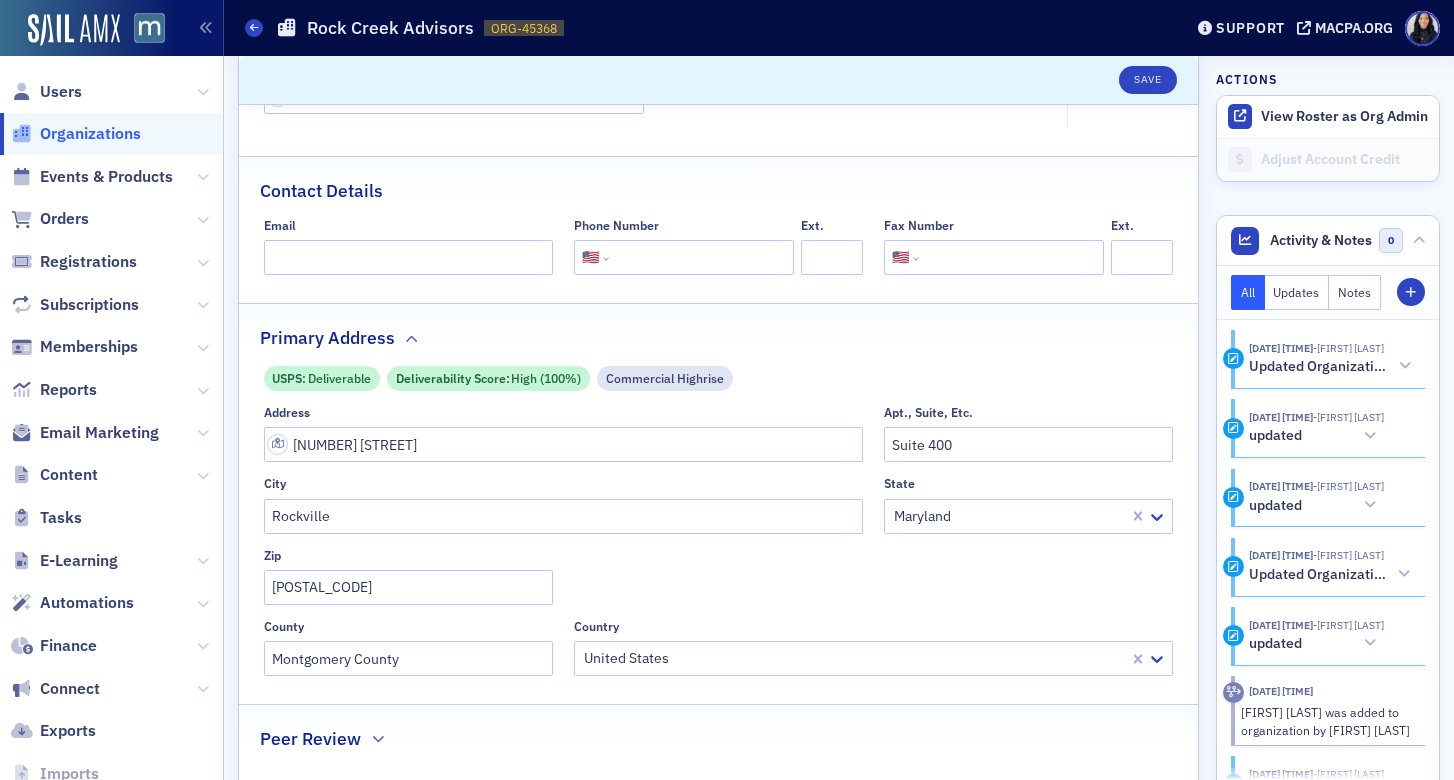scroll, scrollTop: 340, scrollLeft: 0, axis: vertical 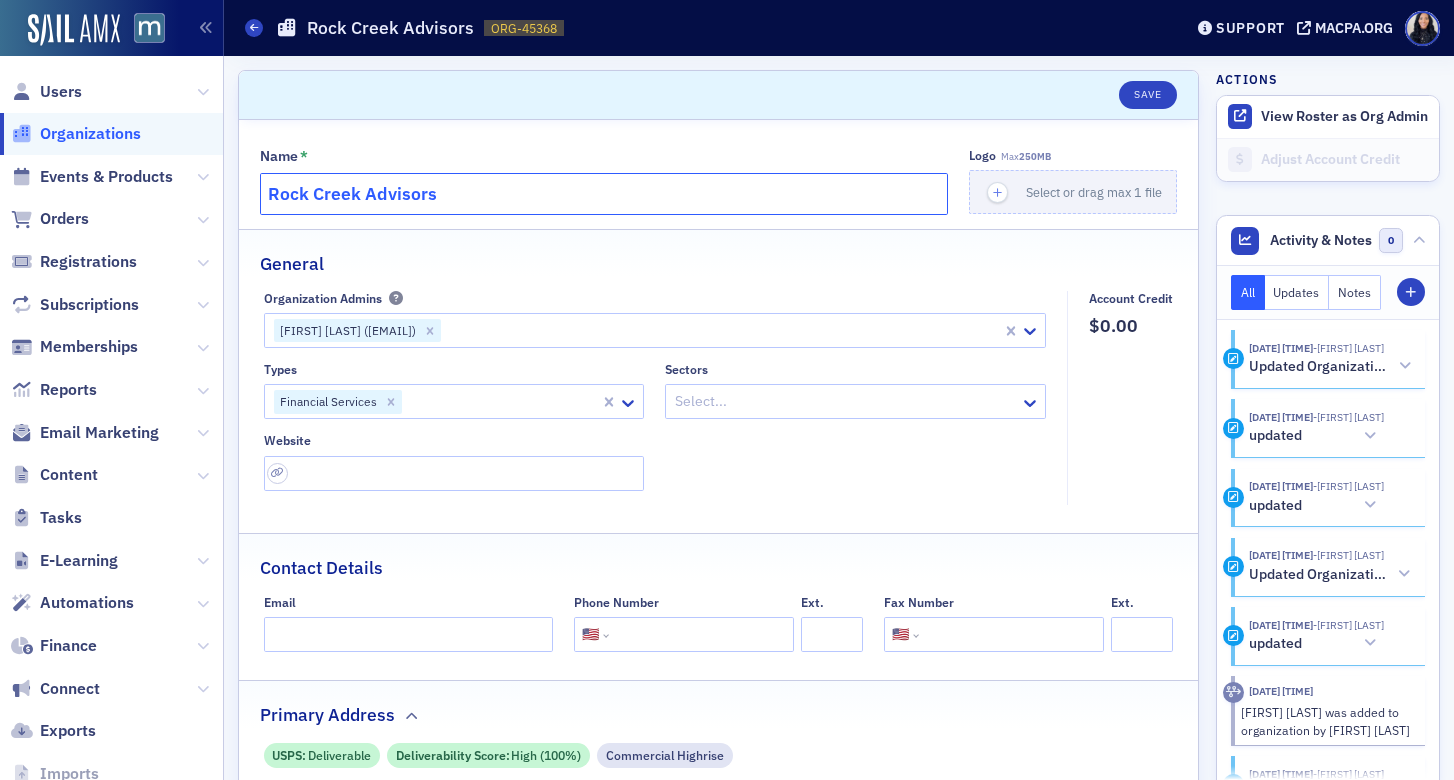 click on "Rock Creek Advisors" 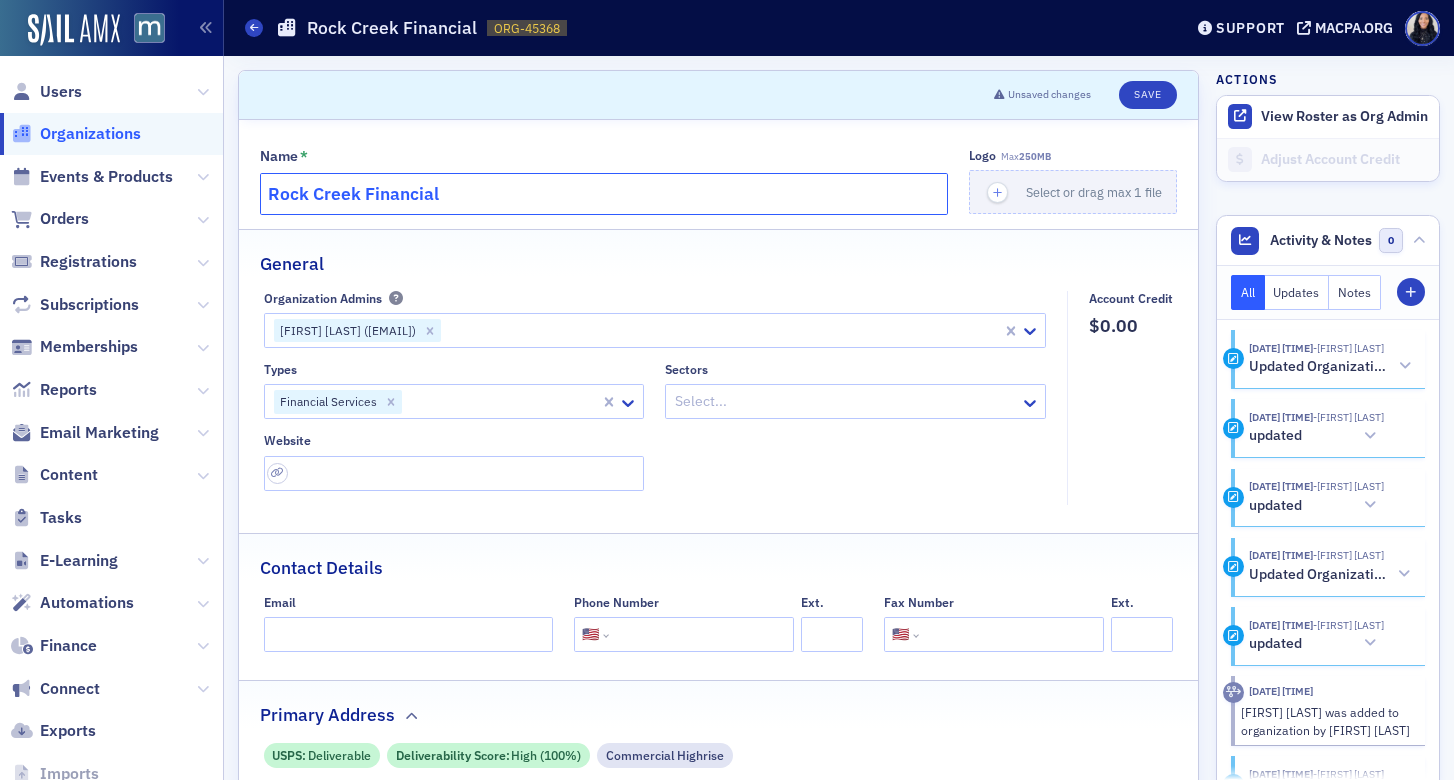 type on "Rock Creek Financial" 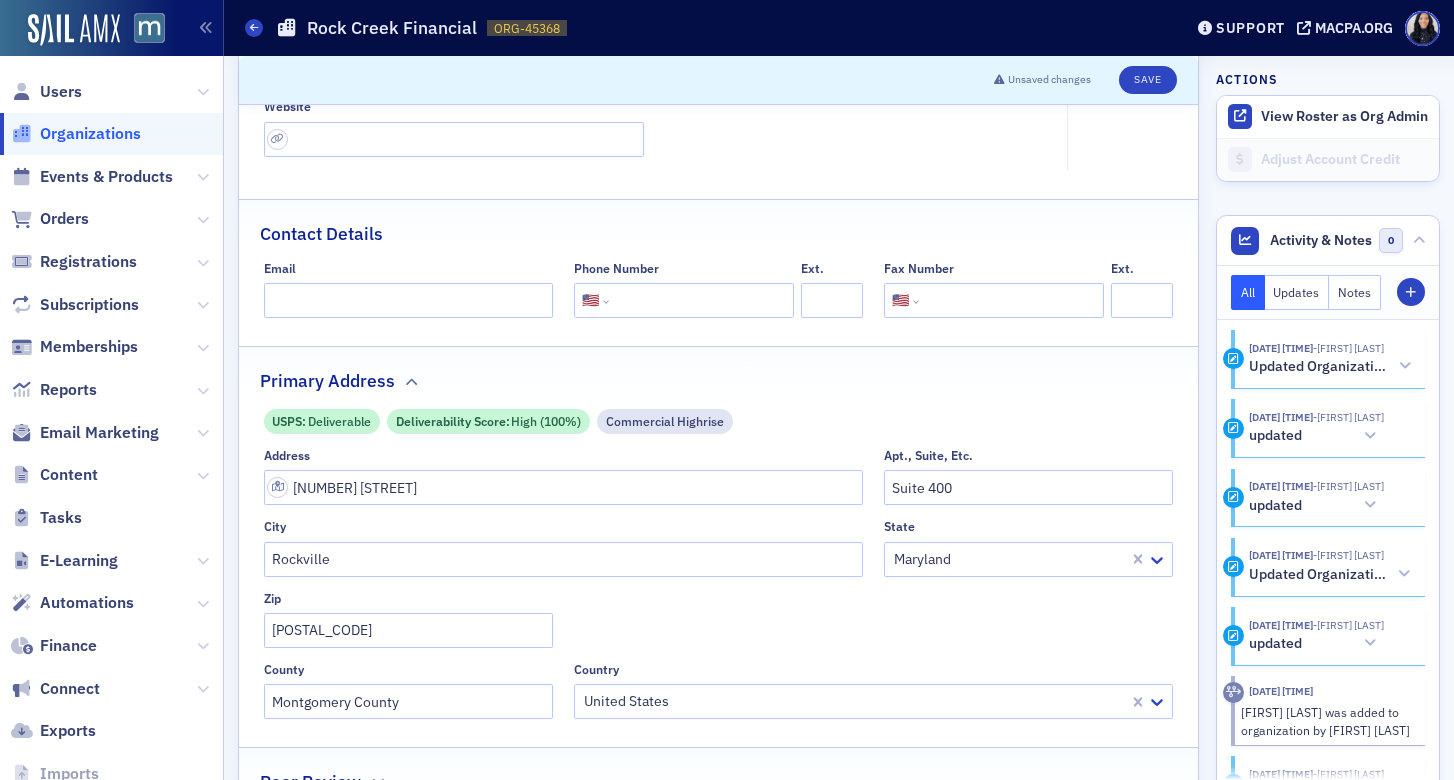 scroll, scrollTop: 431, scrollLeft: 0, axis: vertical 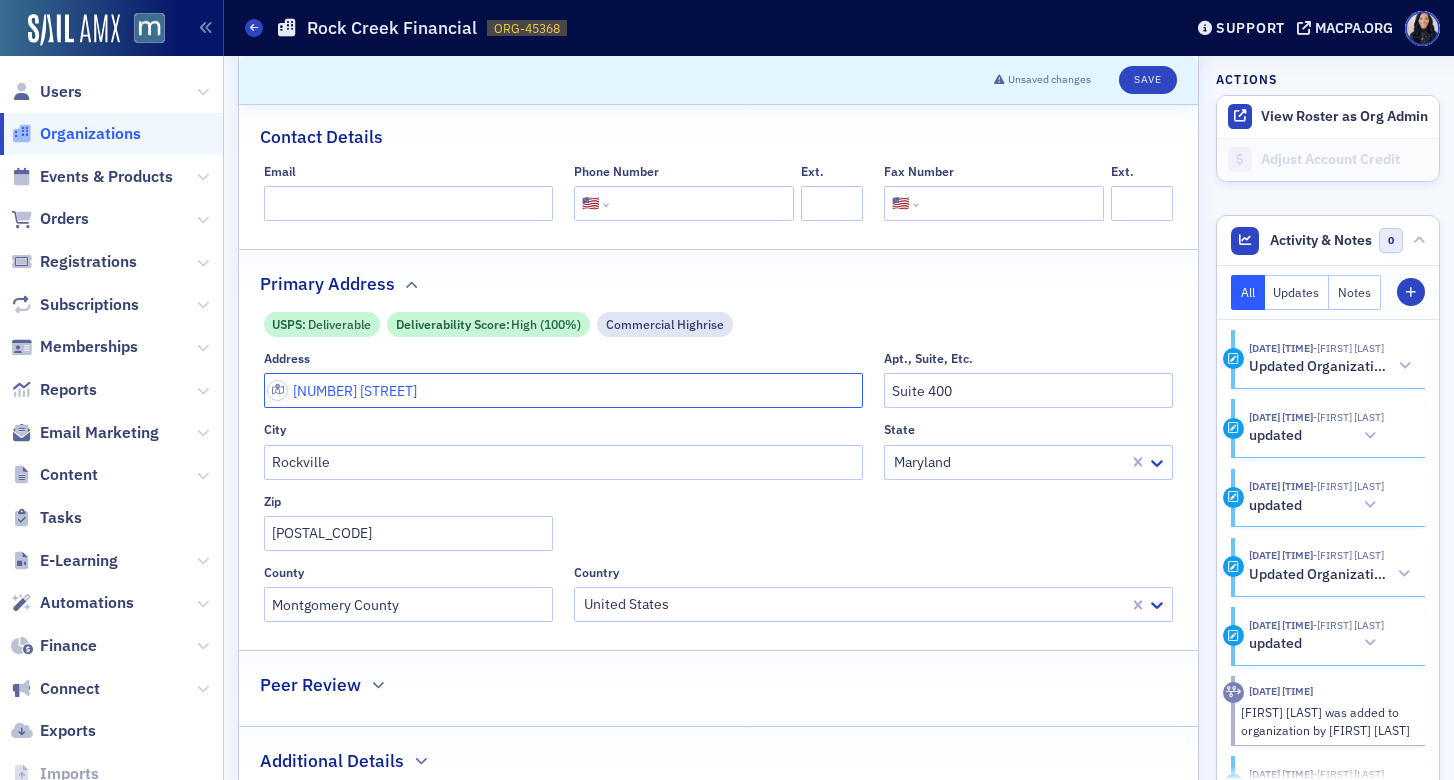 click on "1451 Rockville Pike" 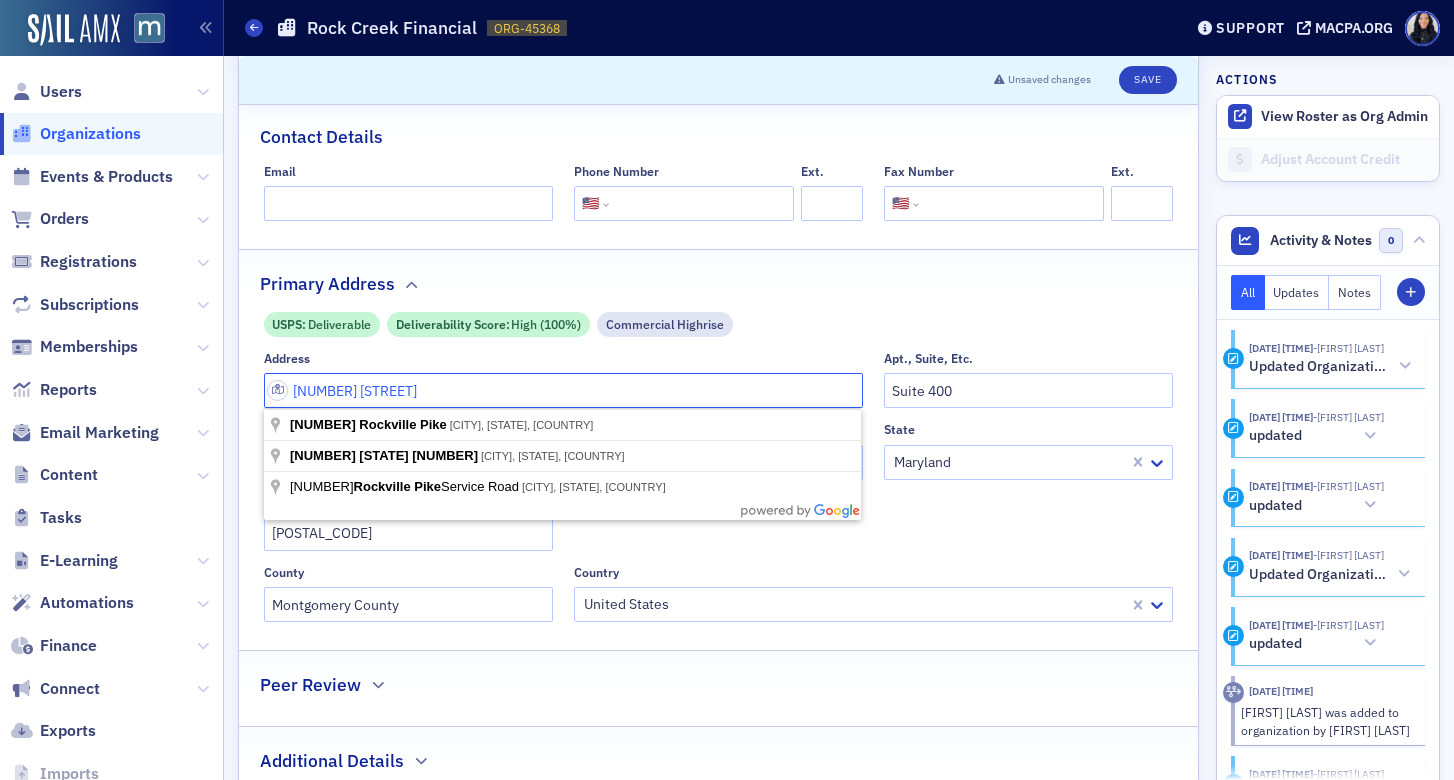 paste on "530 Gaither Rd, Rockville, MD 20850" 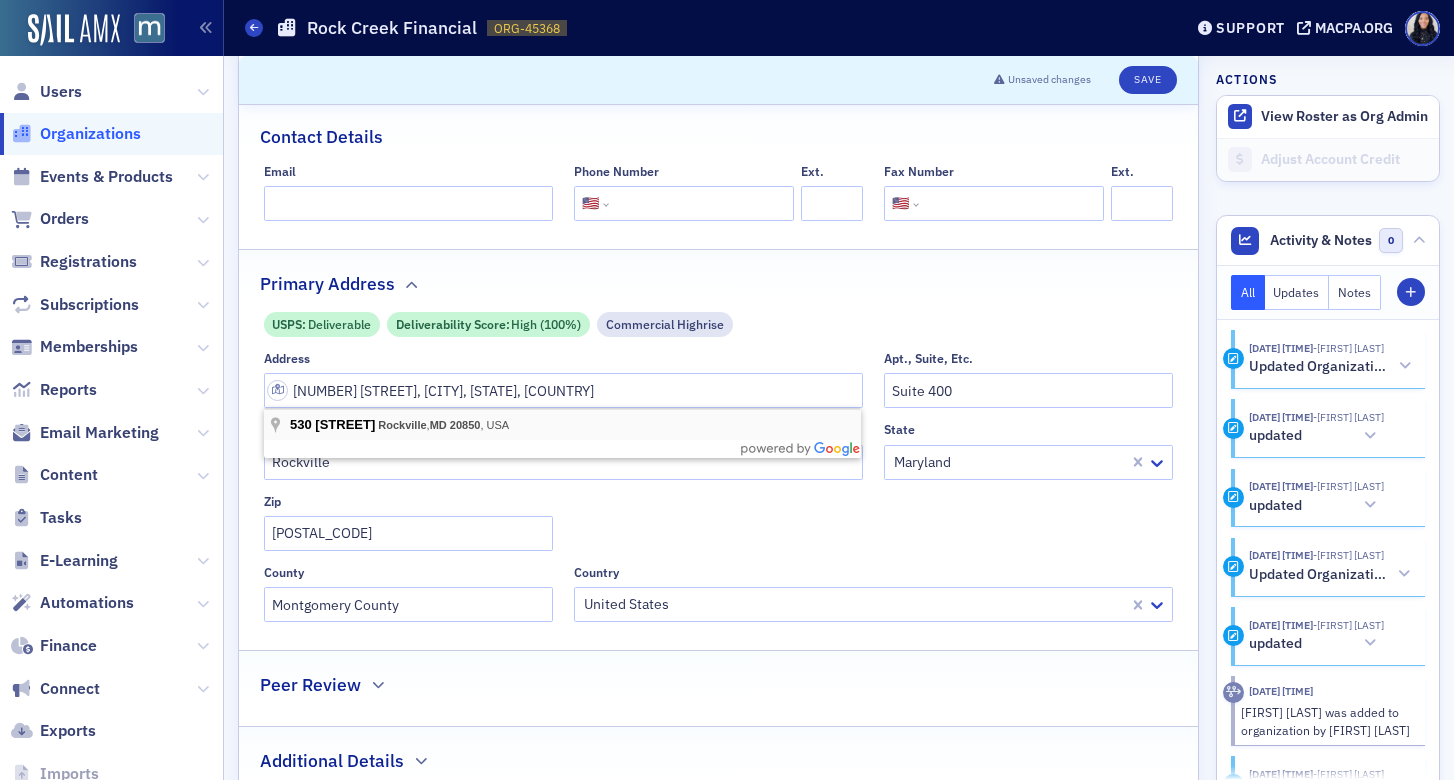type on "530 Gaither Rd" 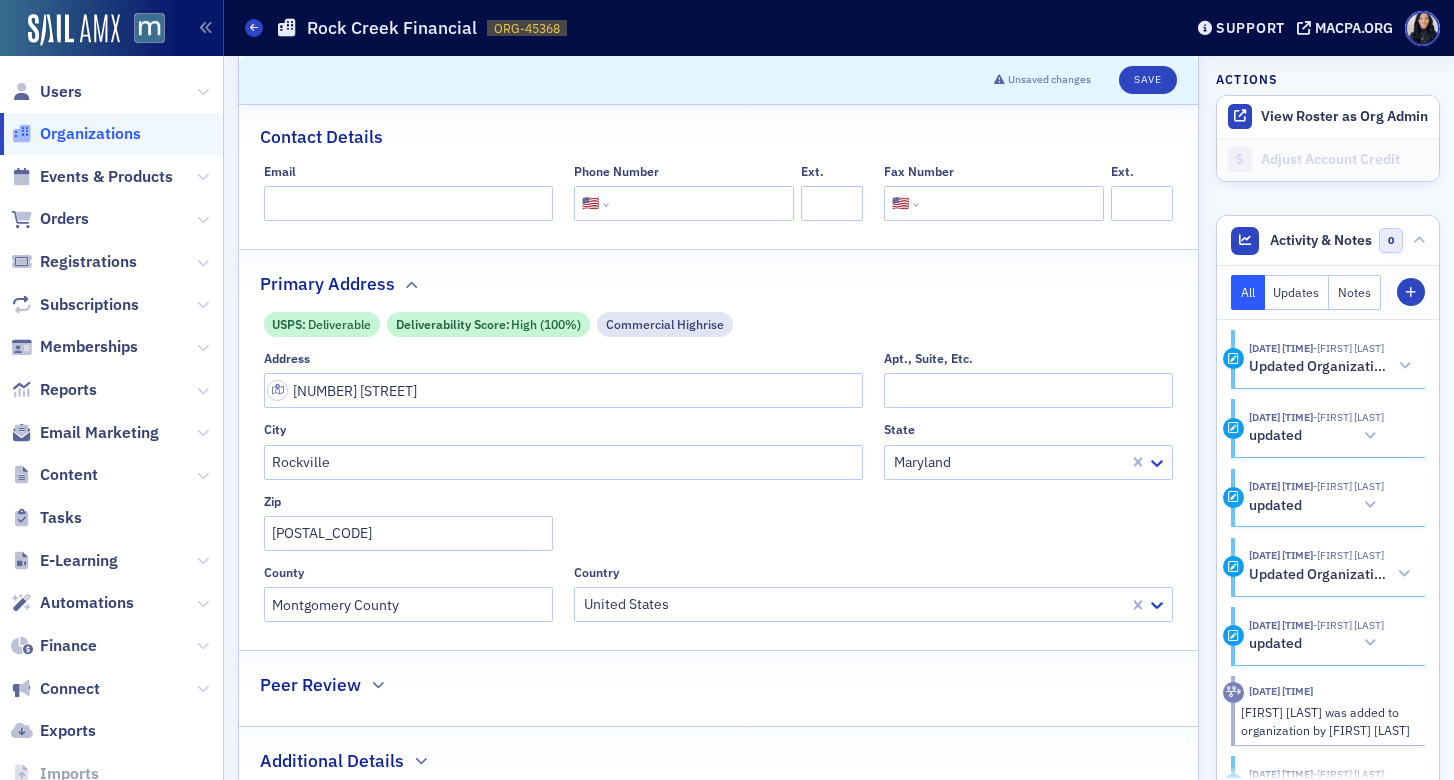 click 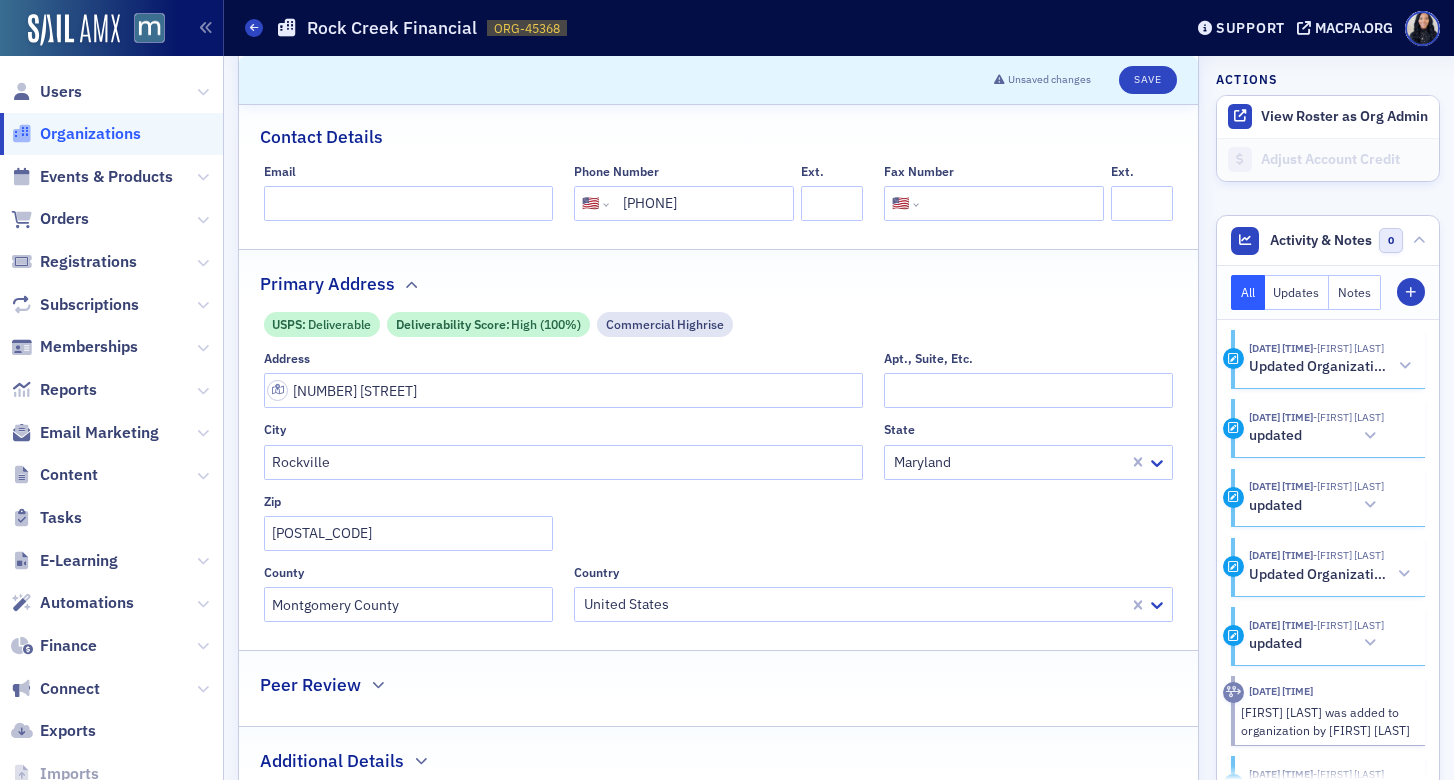 type on "(301) 354-3872" 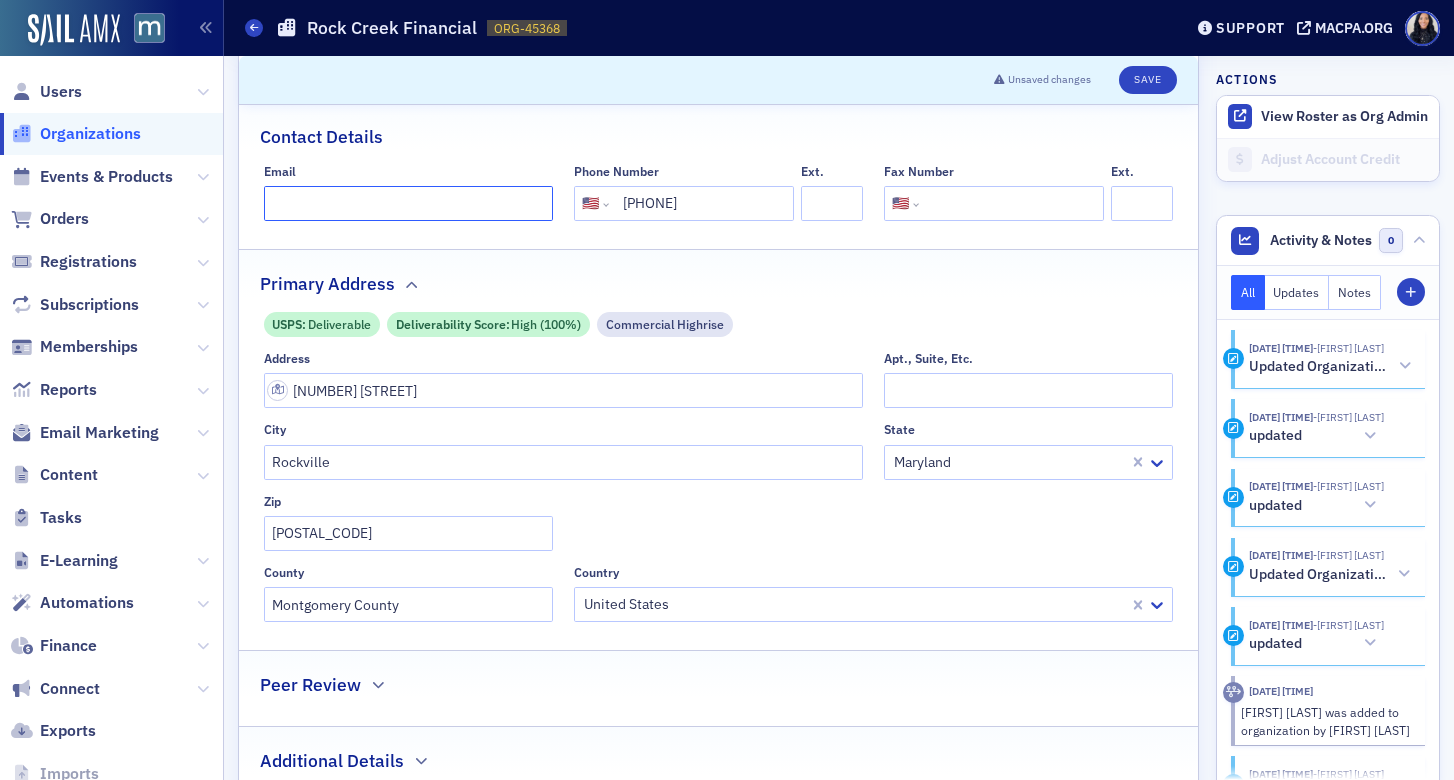 click on "Email" 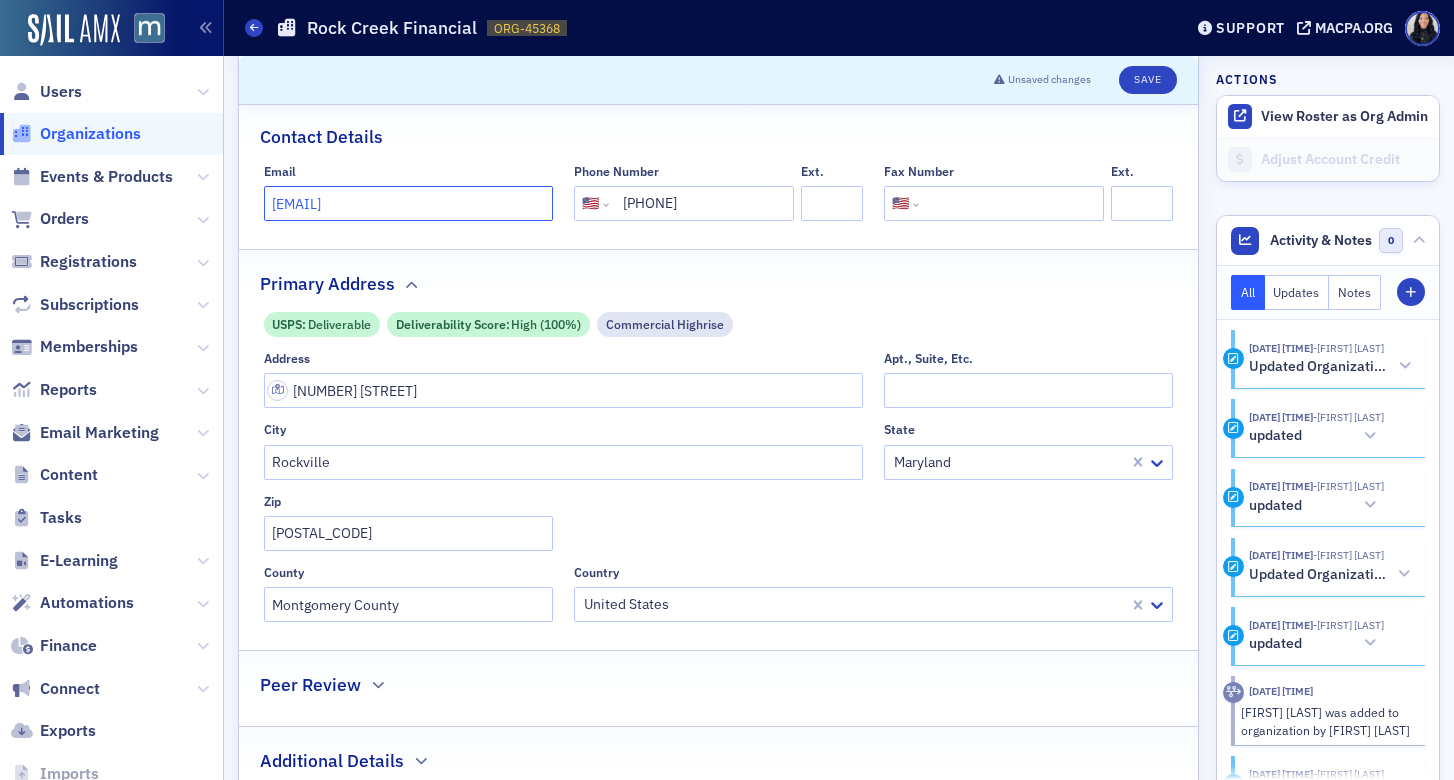 type on "jfitze@financialguide.com" 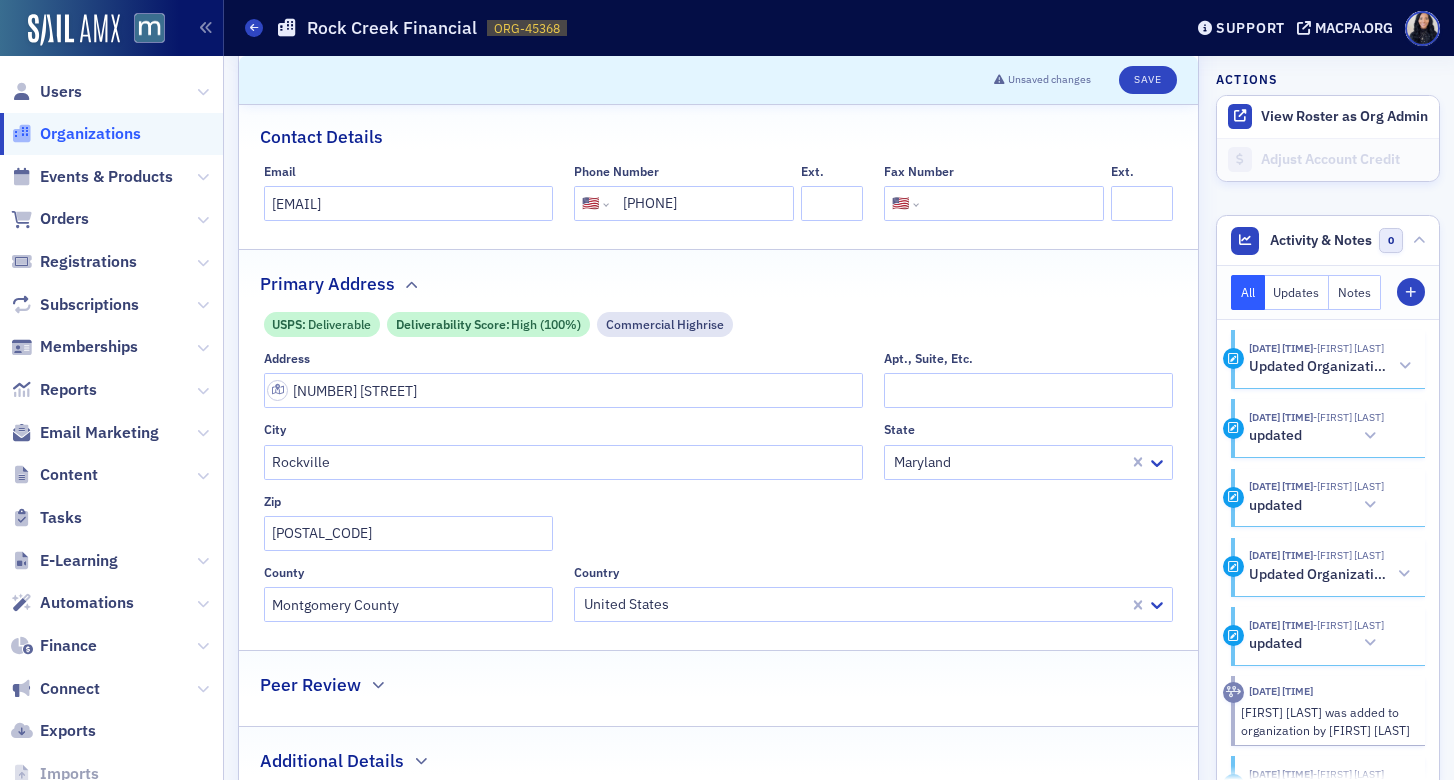 click on "Contact Details Email jfitze@financialguide.com Phone Number International Afghanistan Åland Islands Albania Algeria American Samoa Andorra Angola Anguilla Antigua and Barbuda Argentina Armenia Aruba Ascension Island Australia Austria Azerbaijan Bahamas Bahrain Bangladesh Barbados Belarus Belgium Belize Benin Bermuda Bhutan Bolivia Bonaire, Sint Eustatius and Saba Bosnia and Herzegovina Botswana Brazil British Indian Ocean Territory Brunei Darussalam Bulgaria Burkina Faso Burundi Cambodia Cameroon Canada Cape Verde Cayman Islands Central African Republic Chad Chile China Christmas Island Cocos (Keeling) Islands Colombia Comoros Congo Congo, Democratic Republic of the Cook Islands Costa Rica Cote d'Ivoire Croatia Cuba Curaçao Cyprus Czech Republic Denmark Djibouti Dominica Dominican Republic Ecuador Egypt El Salvador Equatorial Guinea Eritrea Estonia Ethiopia Falkland Islands Faroe Islands Federated States of Micronesia Fiji Finland France French Guiana French Polynesia Gabon Gambia Georgia Germany Ghana" 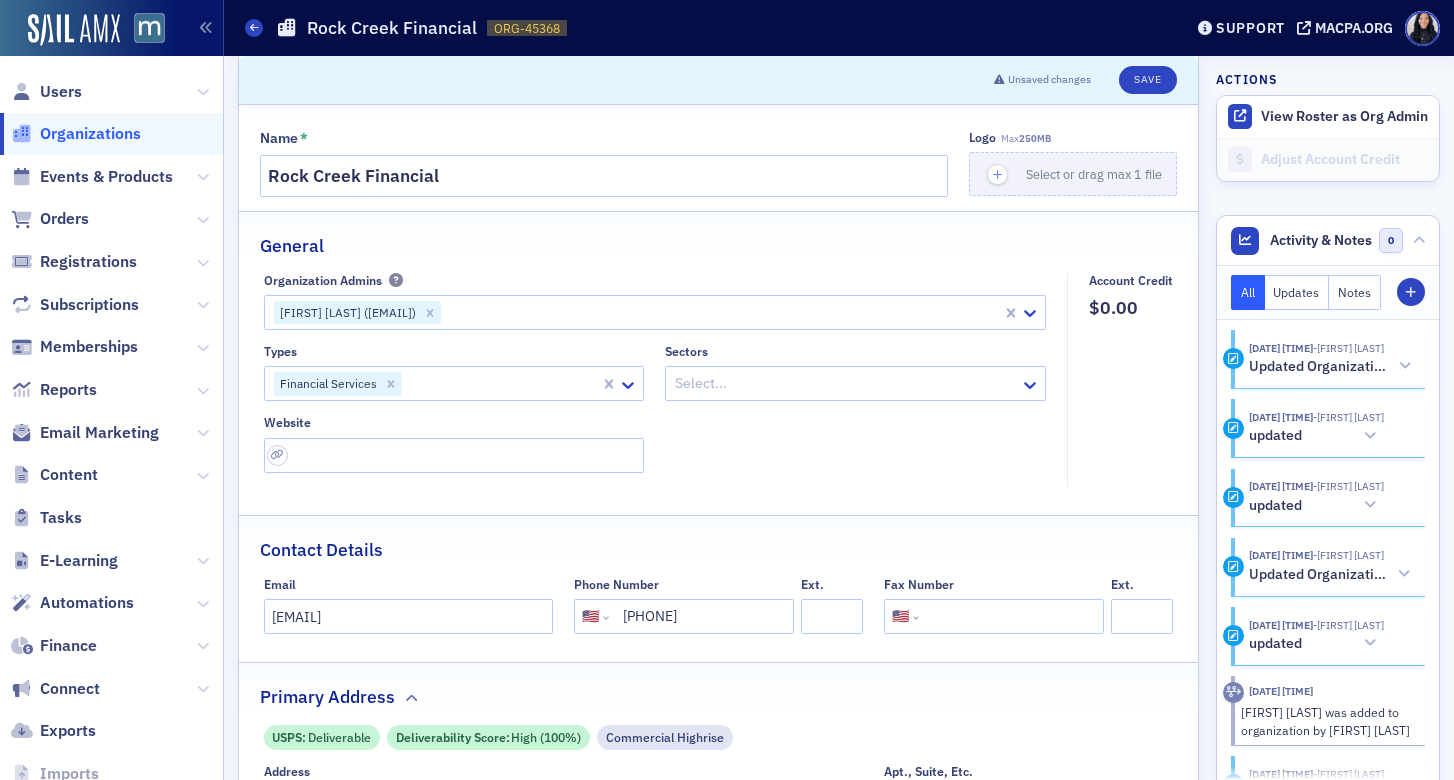 scroll, scrollTop: 0, scrollLeft: 0, axis: both 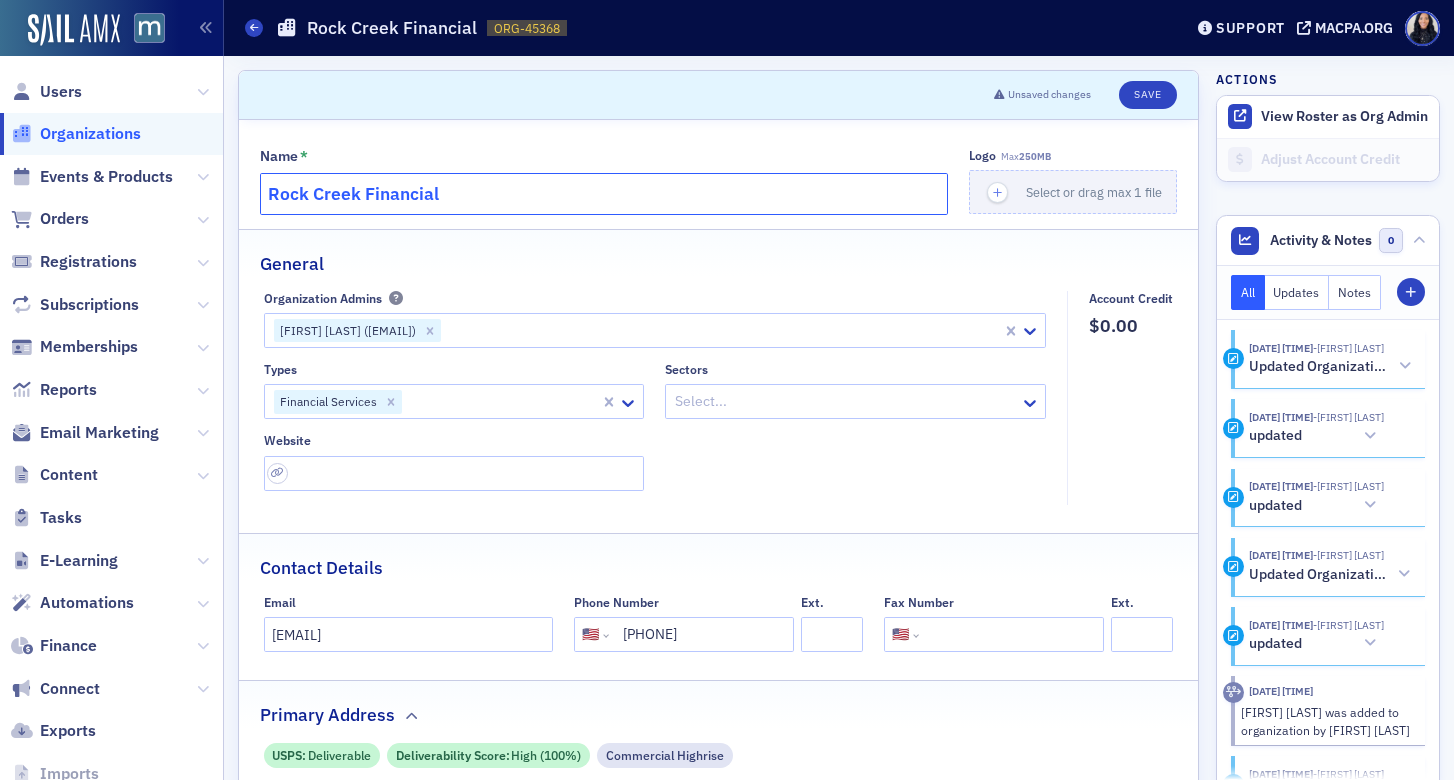 click on "Rock Creek Financial" 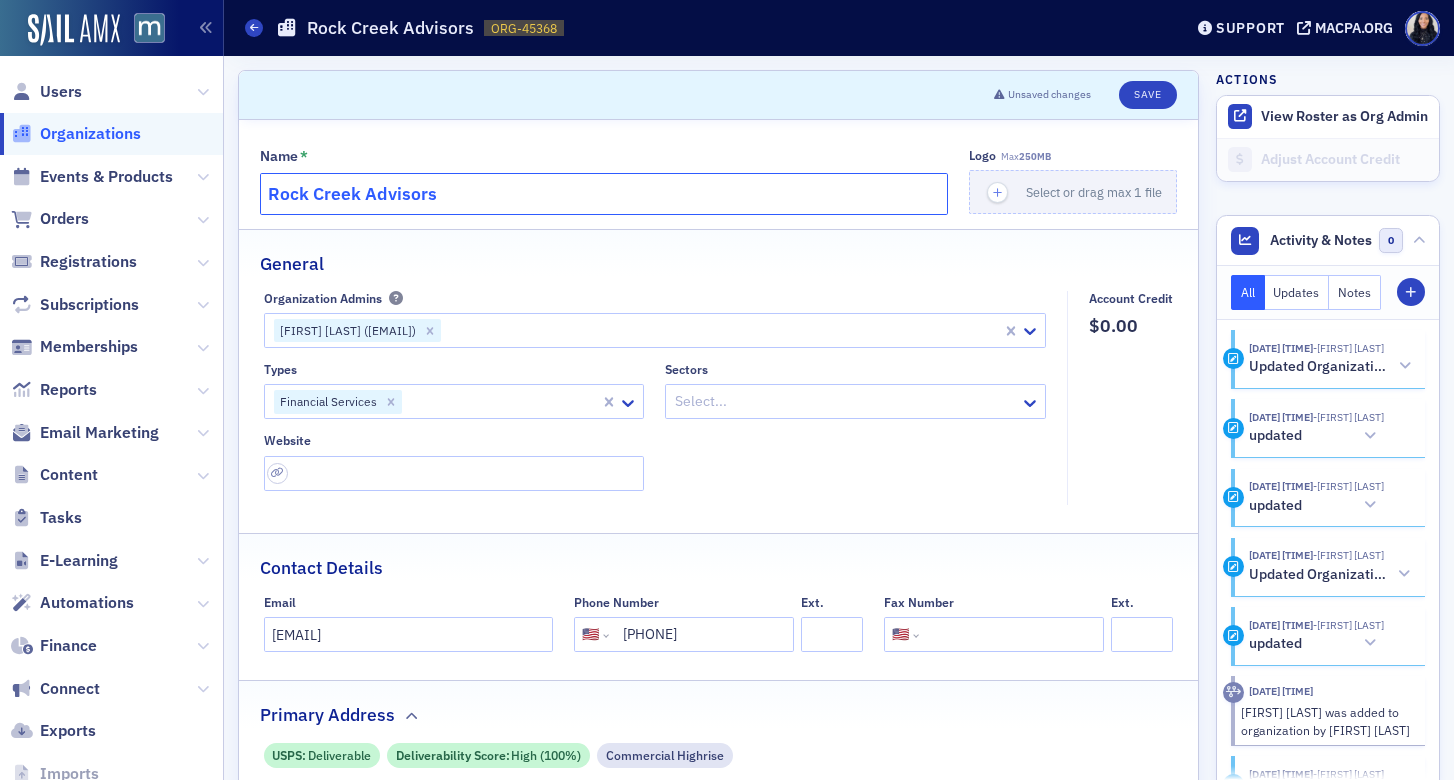 type on "Rock Creek Advisors" 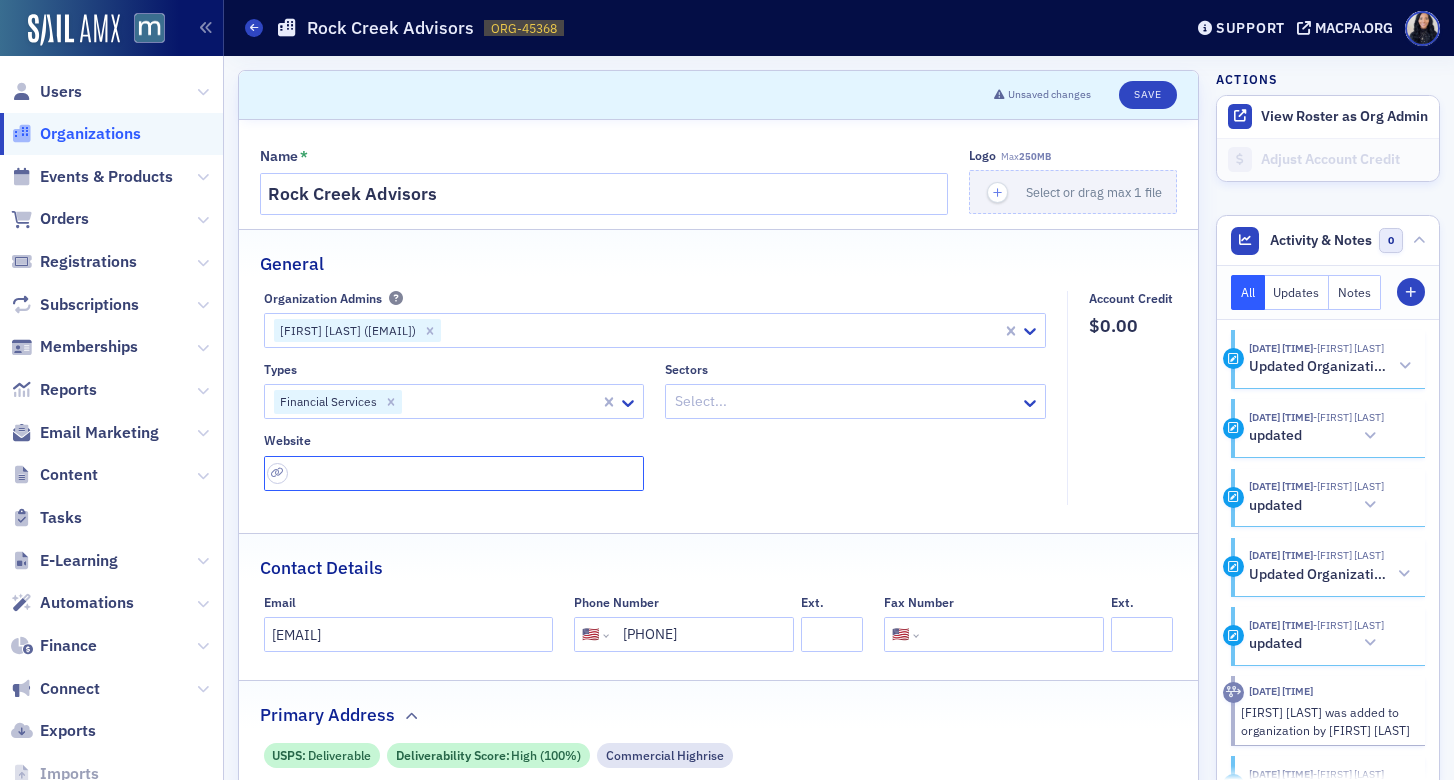 click 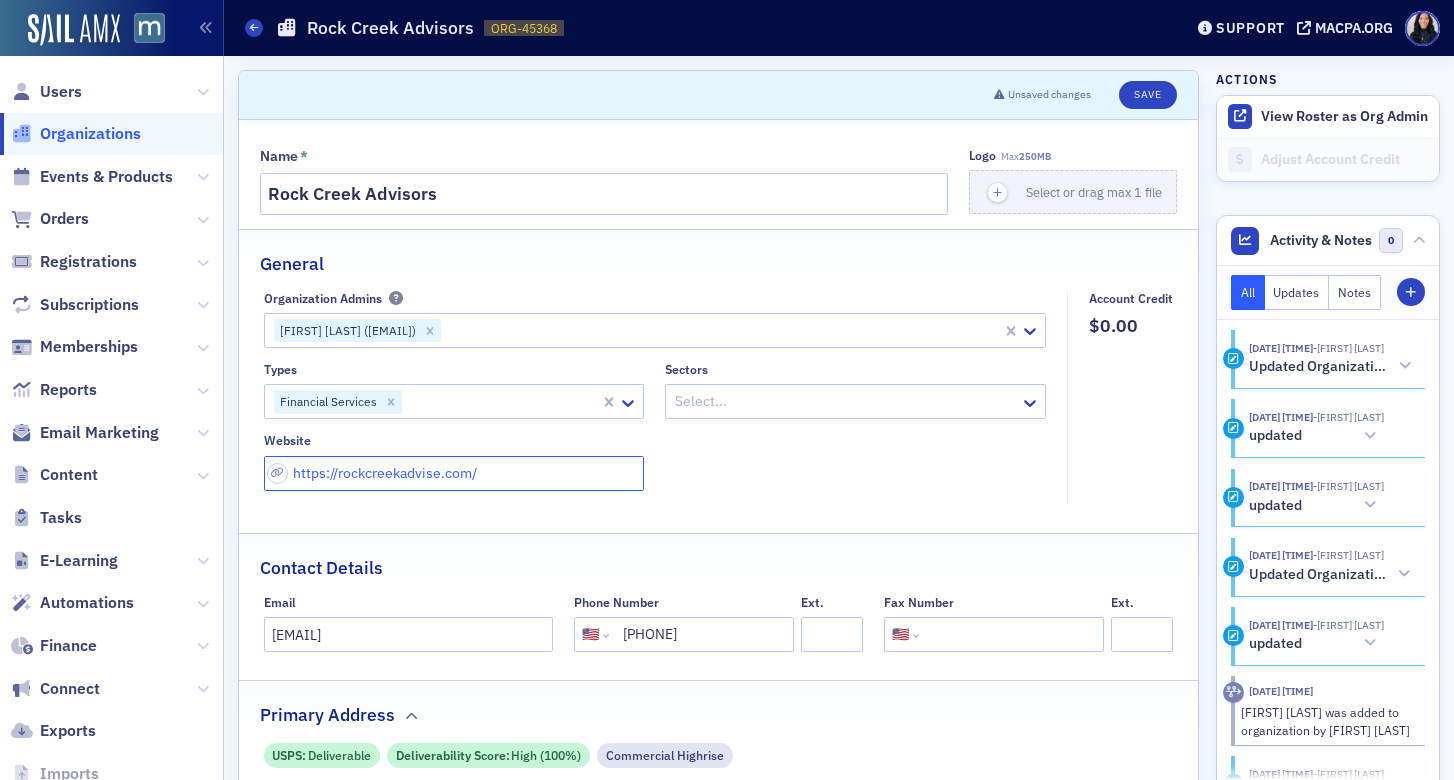 type on "https://rockcreekadvise.com/" 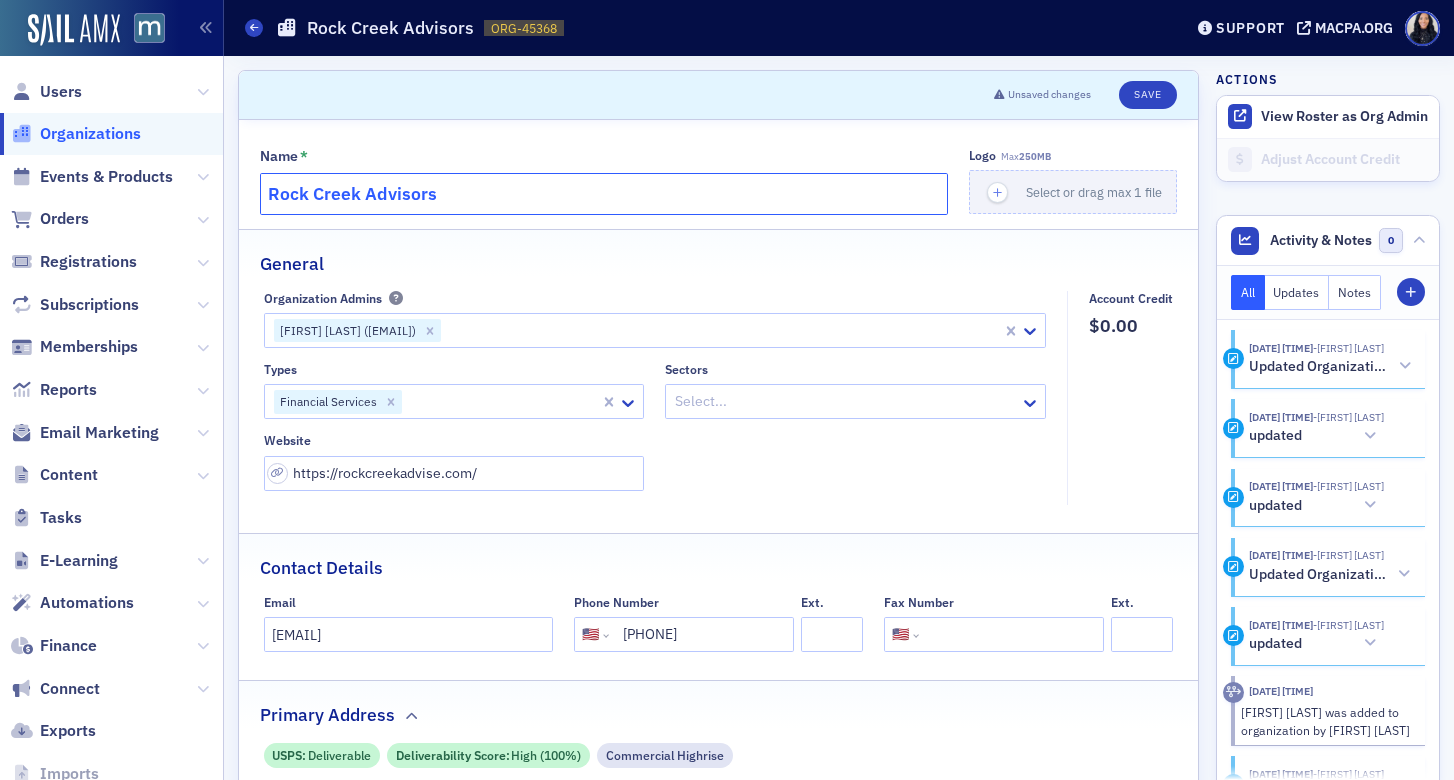 click on "Rock Creek Advisors" 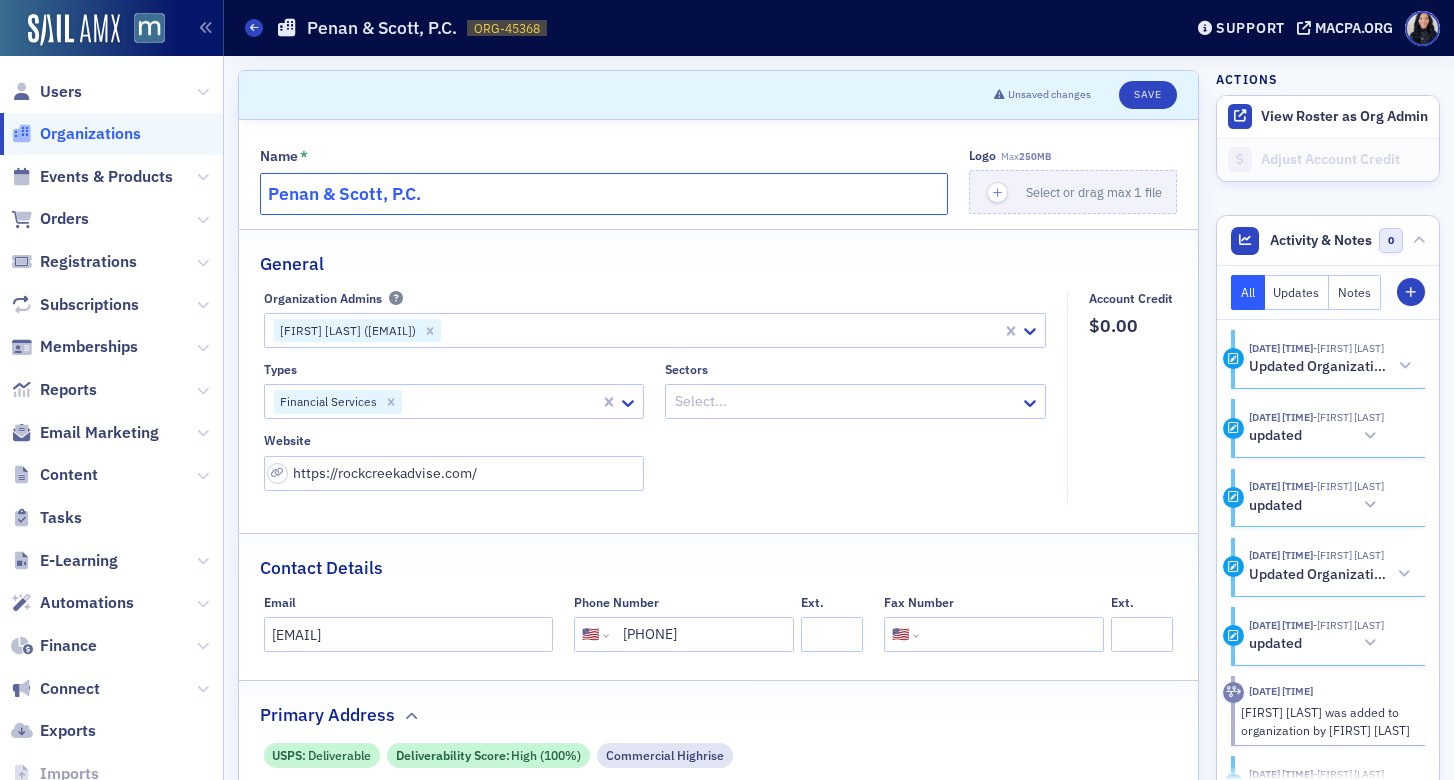 type on "Penan & Scott, P.C." 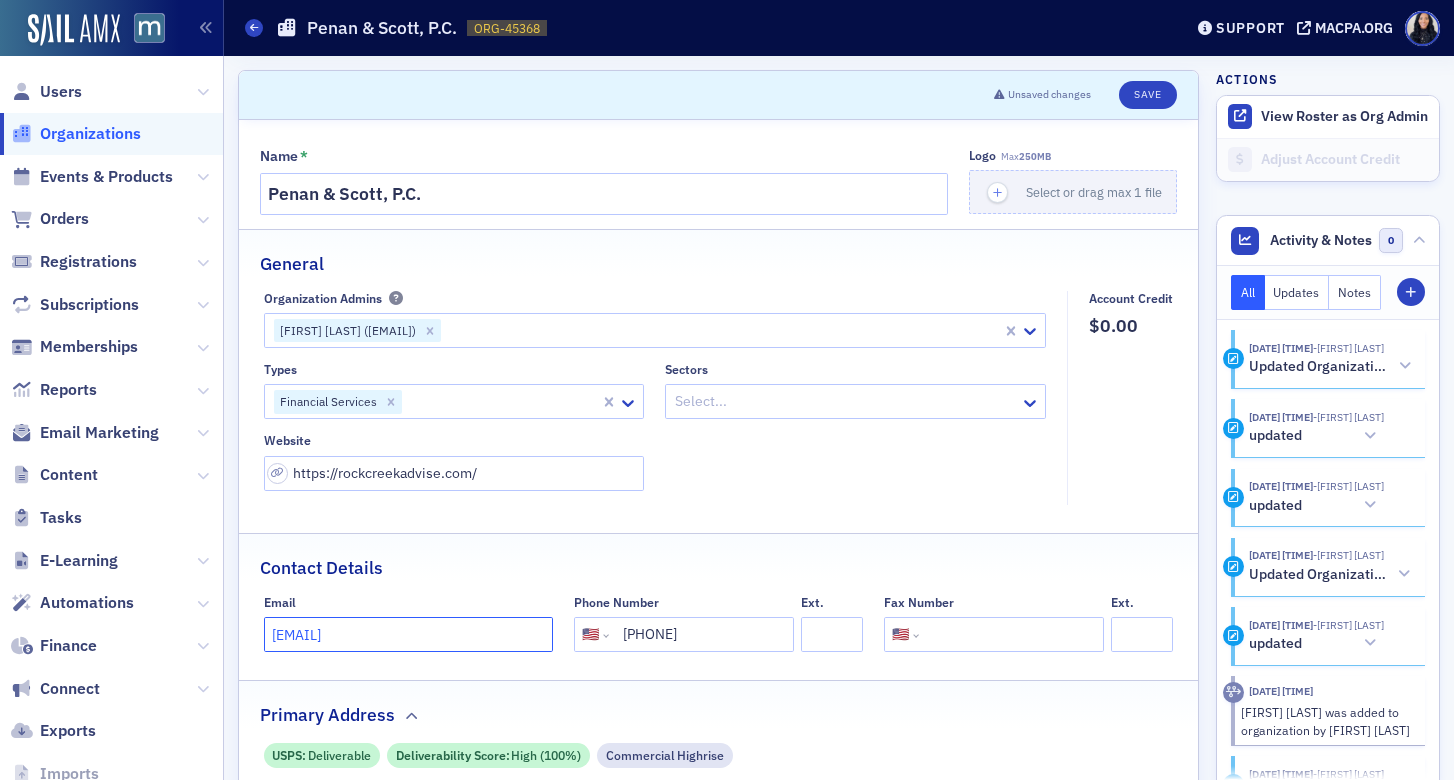 click on "jfitze@financialguide.com" 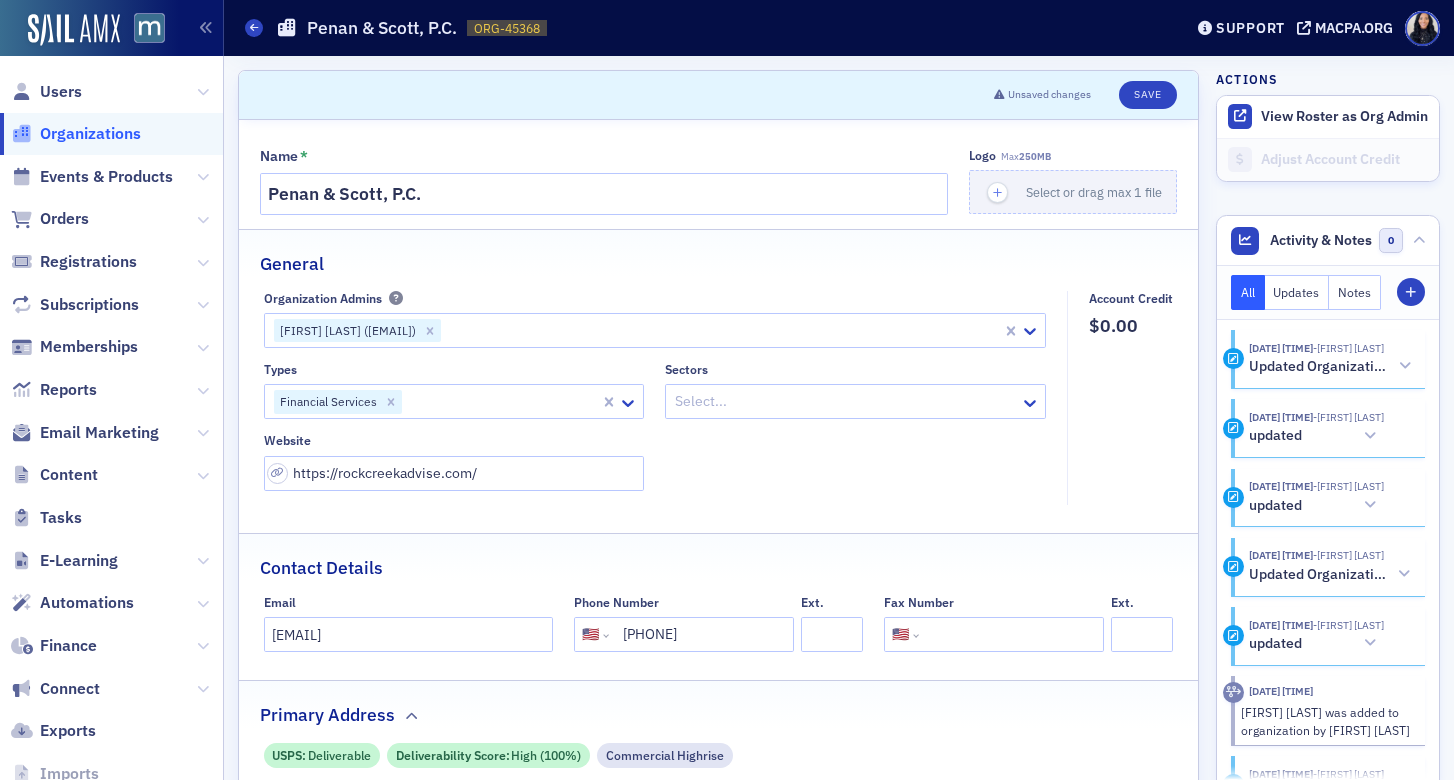click on "(301) 354-3872" 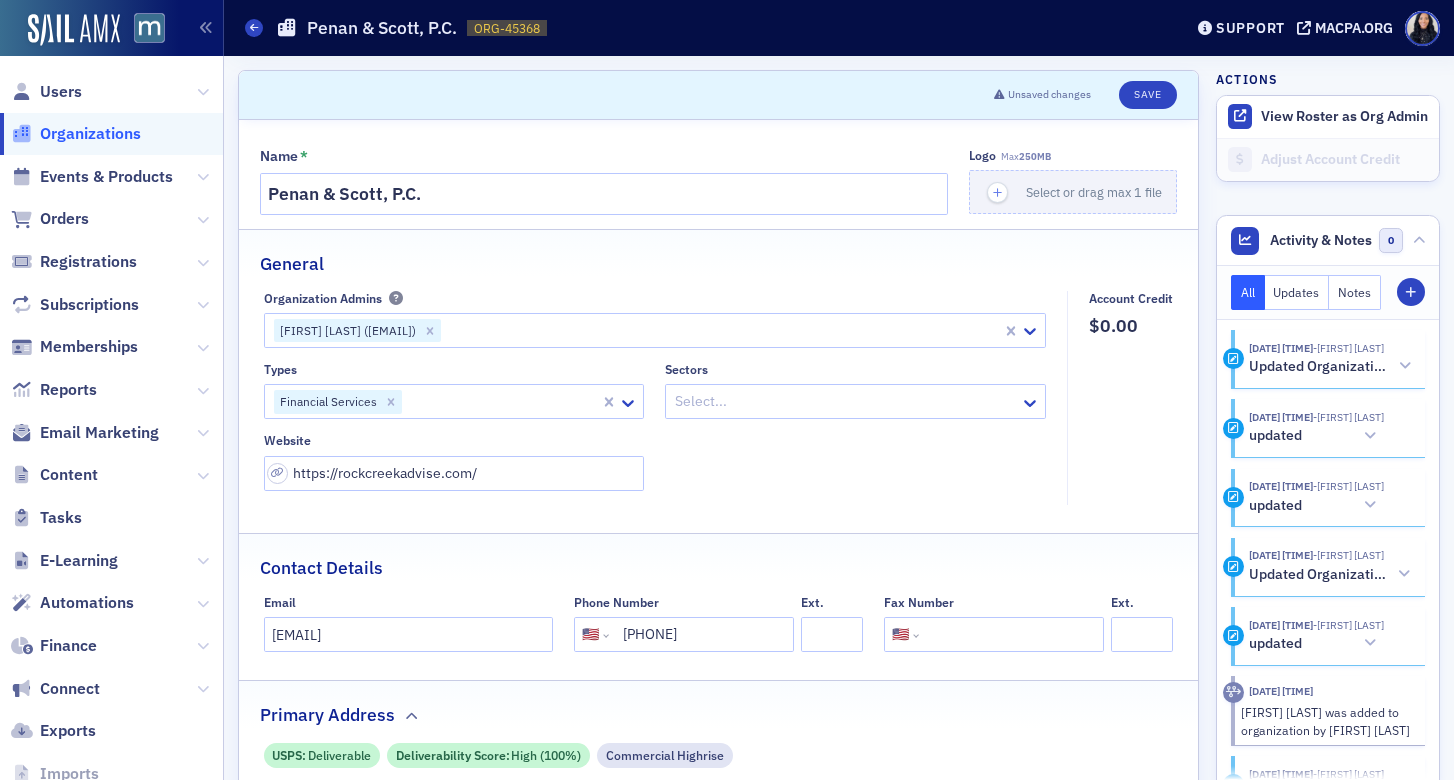 type on "(301) 838-0803" 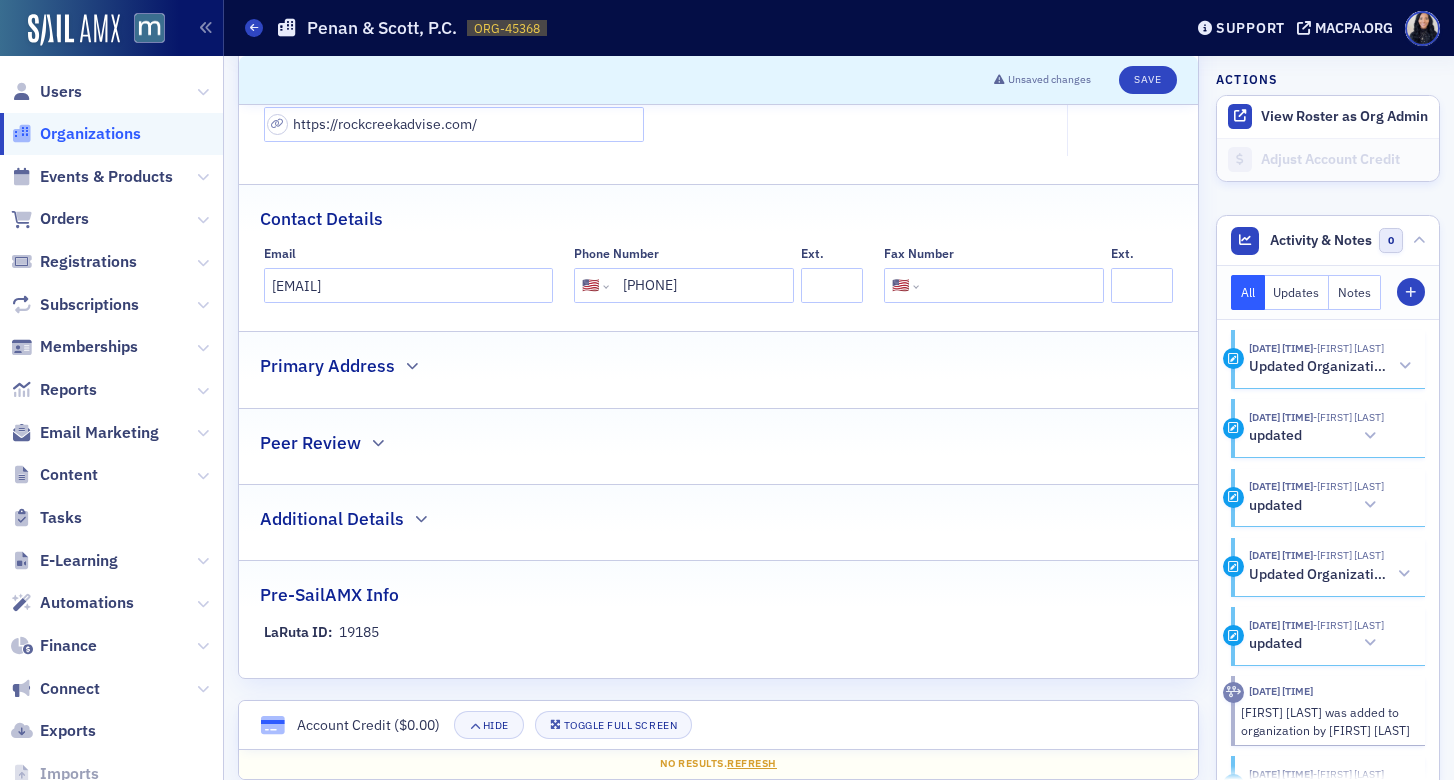 scroll, scrollTop: 351, scrollLeft: 0, axis: vertical 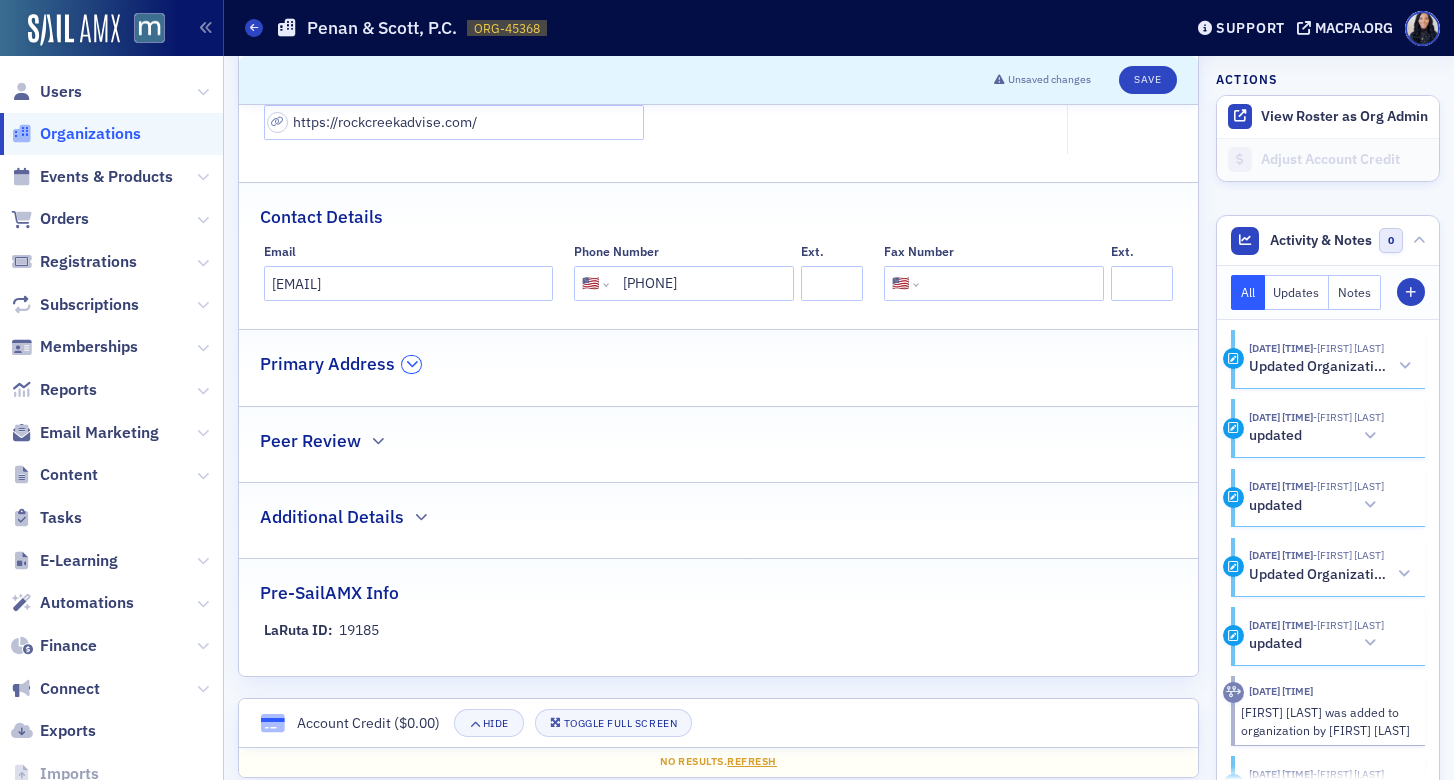 click 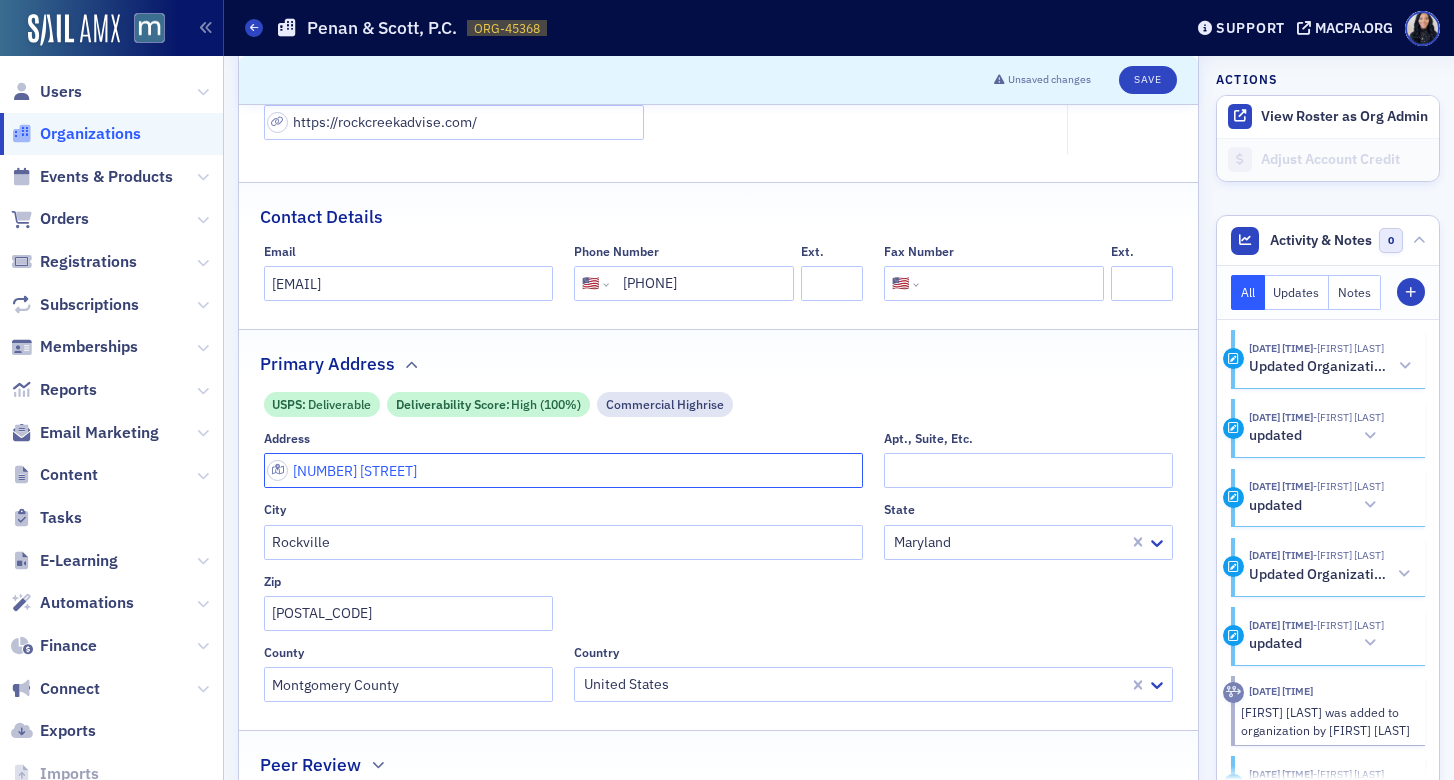 click on "530 Gaither Rd" 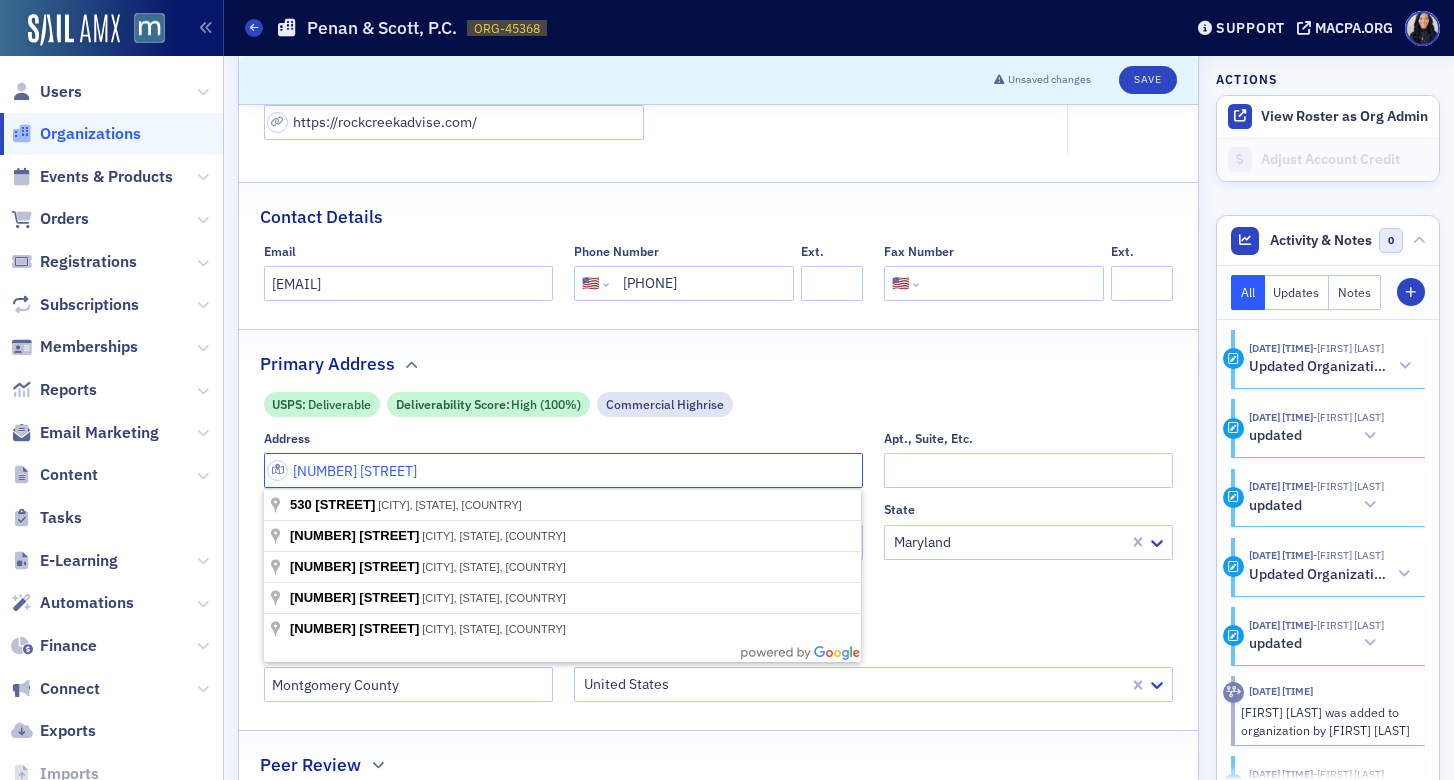 click on "530 Gaither Rd" 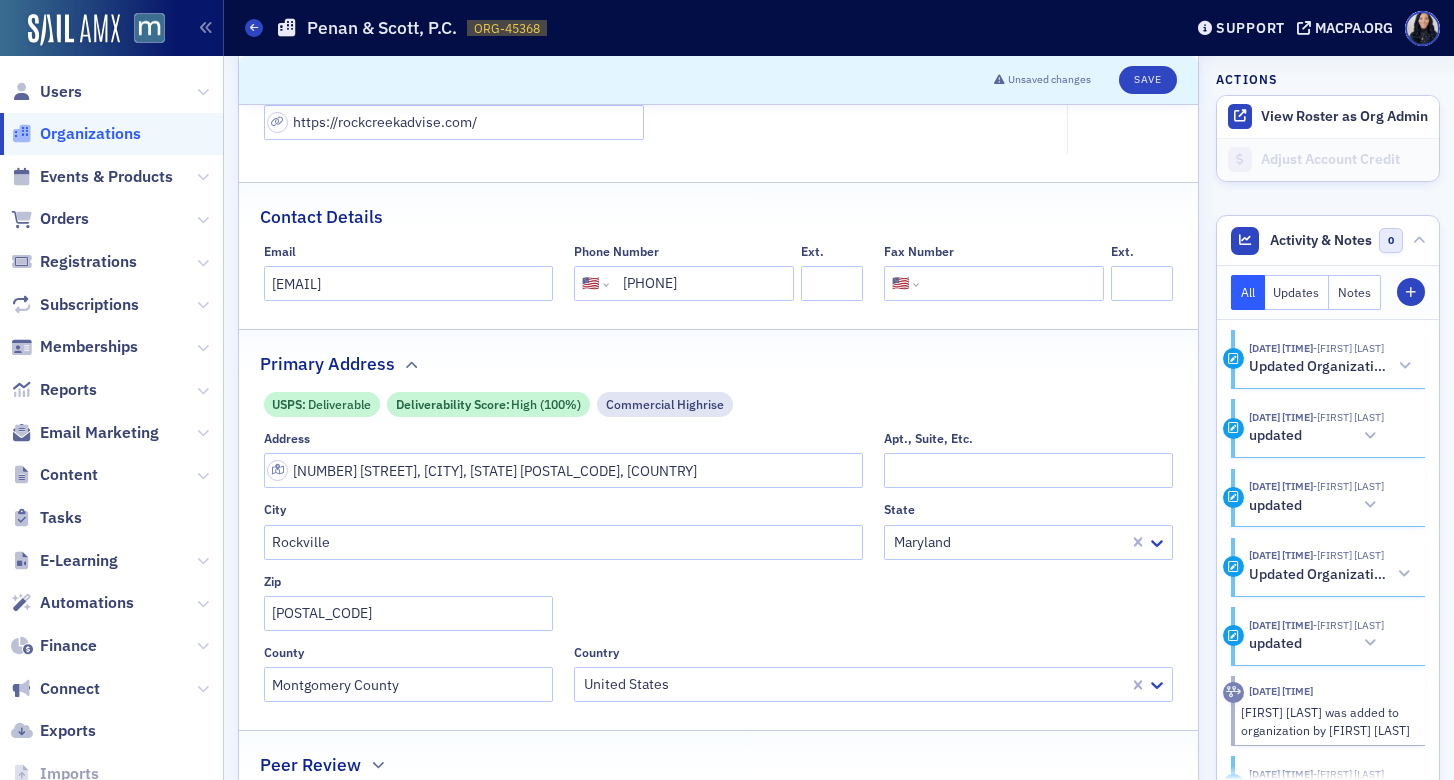 type on "1451 Rockville Pike suite 400" 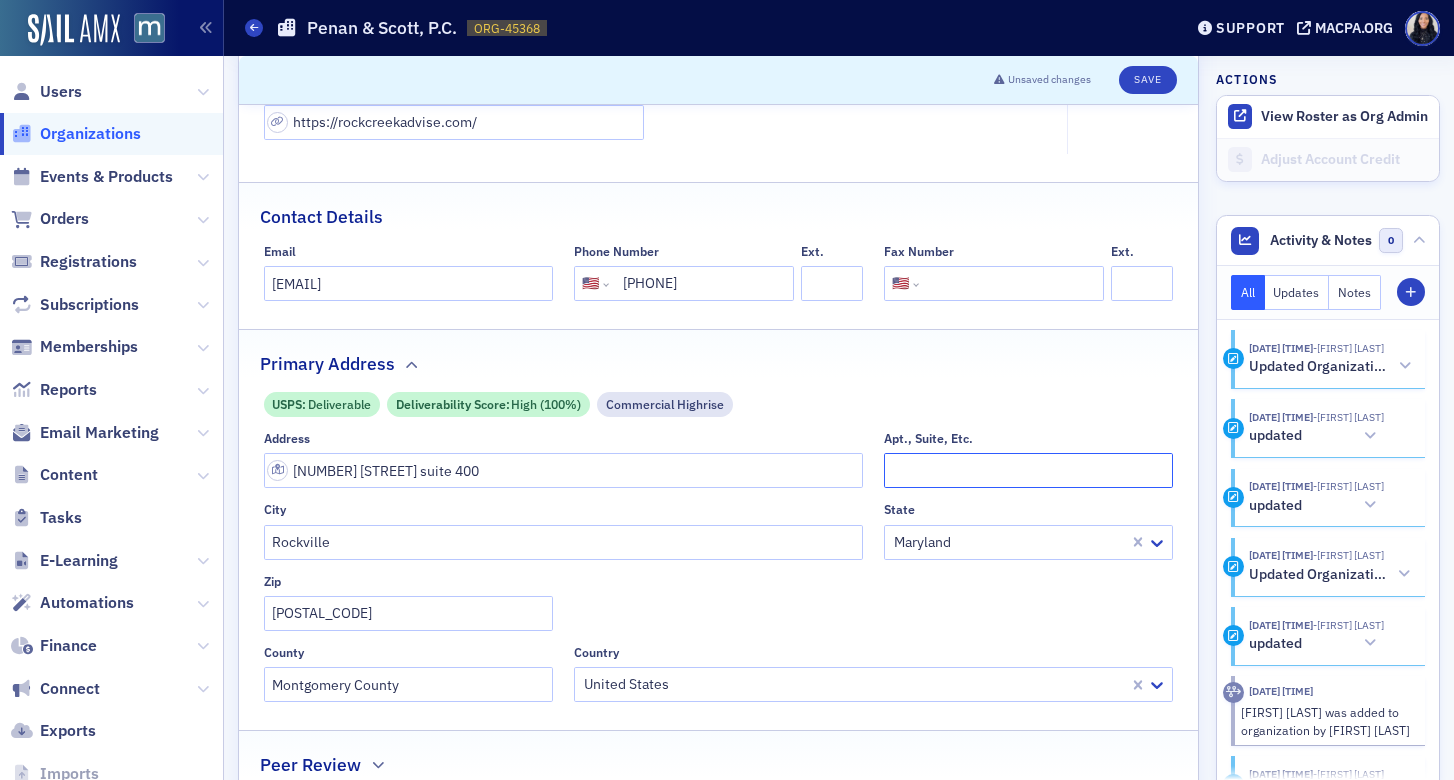 click on "Apt., Suite, Etc." 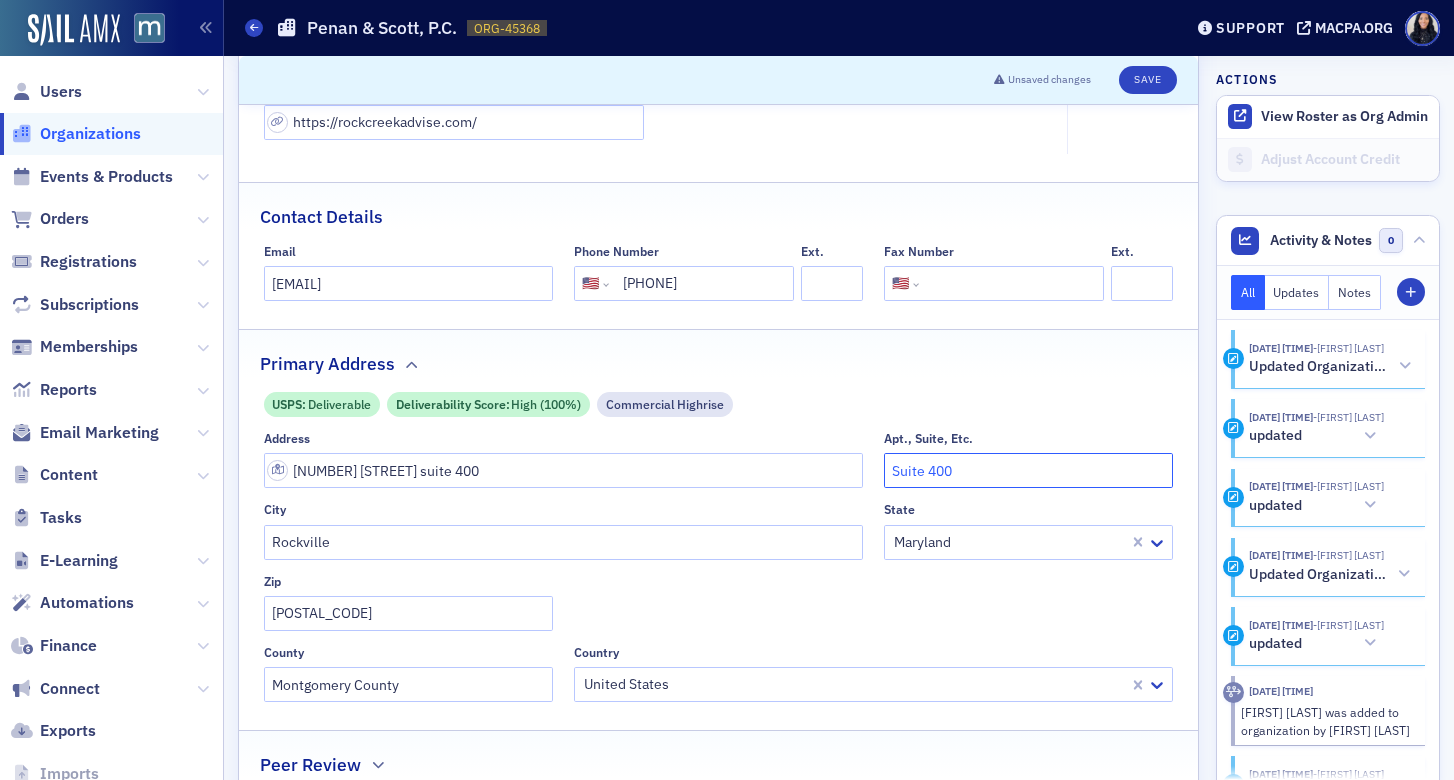 type on "Suite 400" 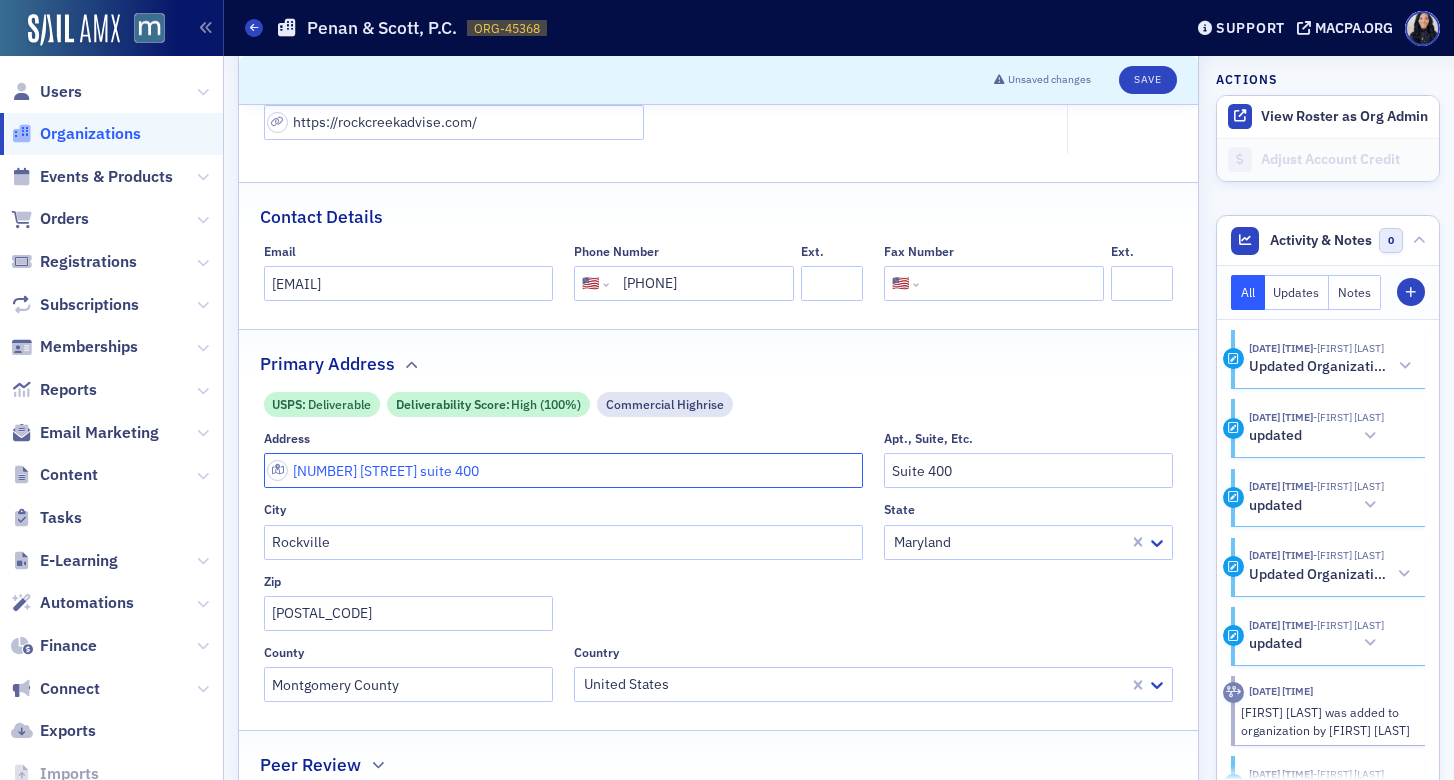 click on "1451 Rockville Pike suite 400" 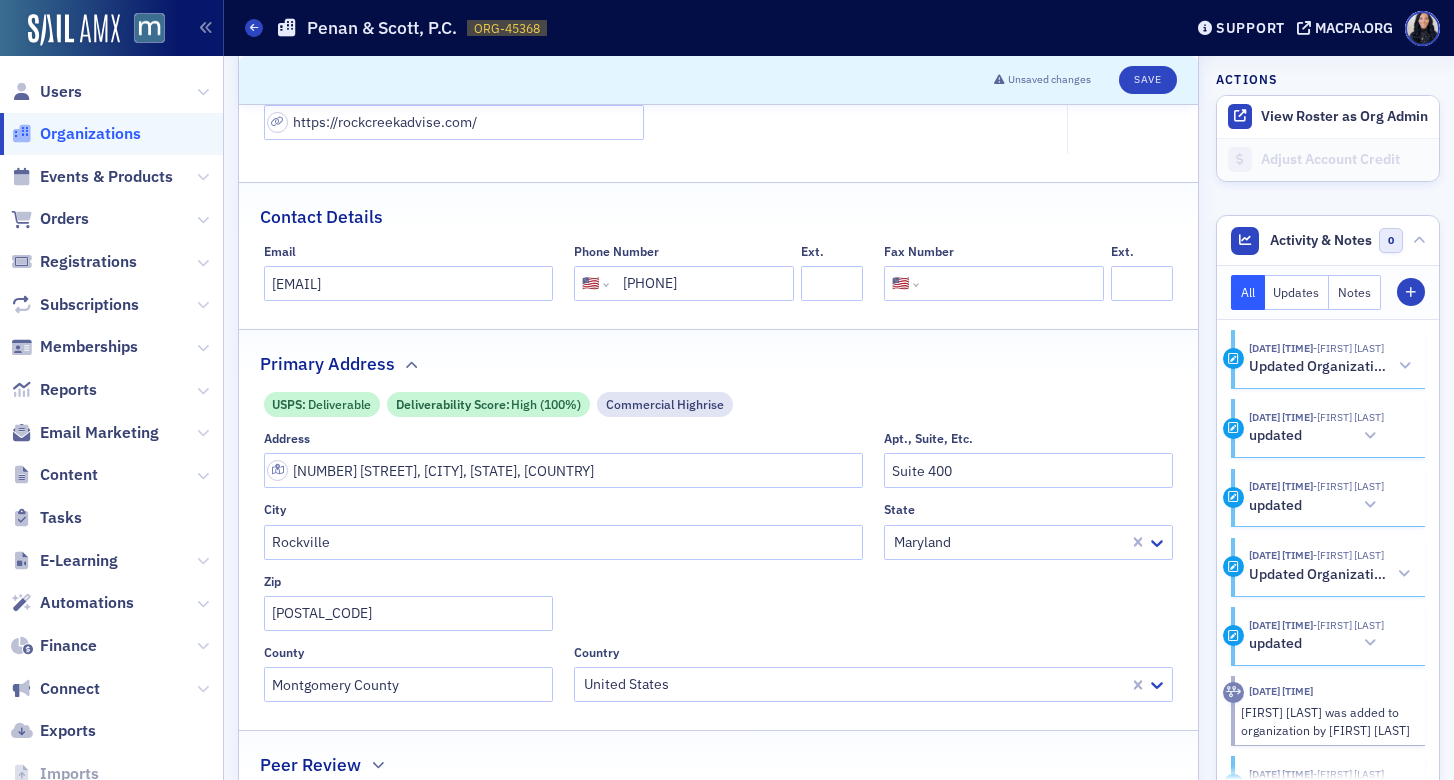 type on "1451 Rockville Pike" 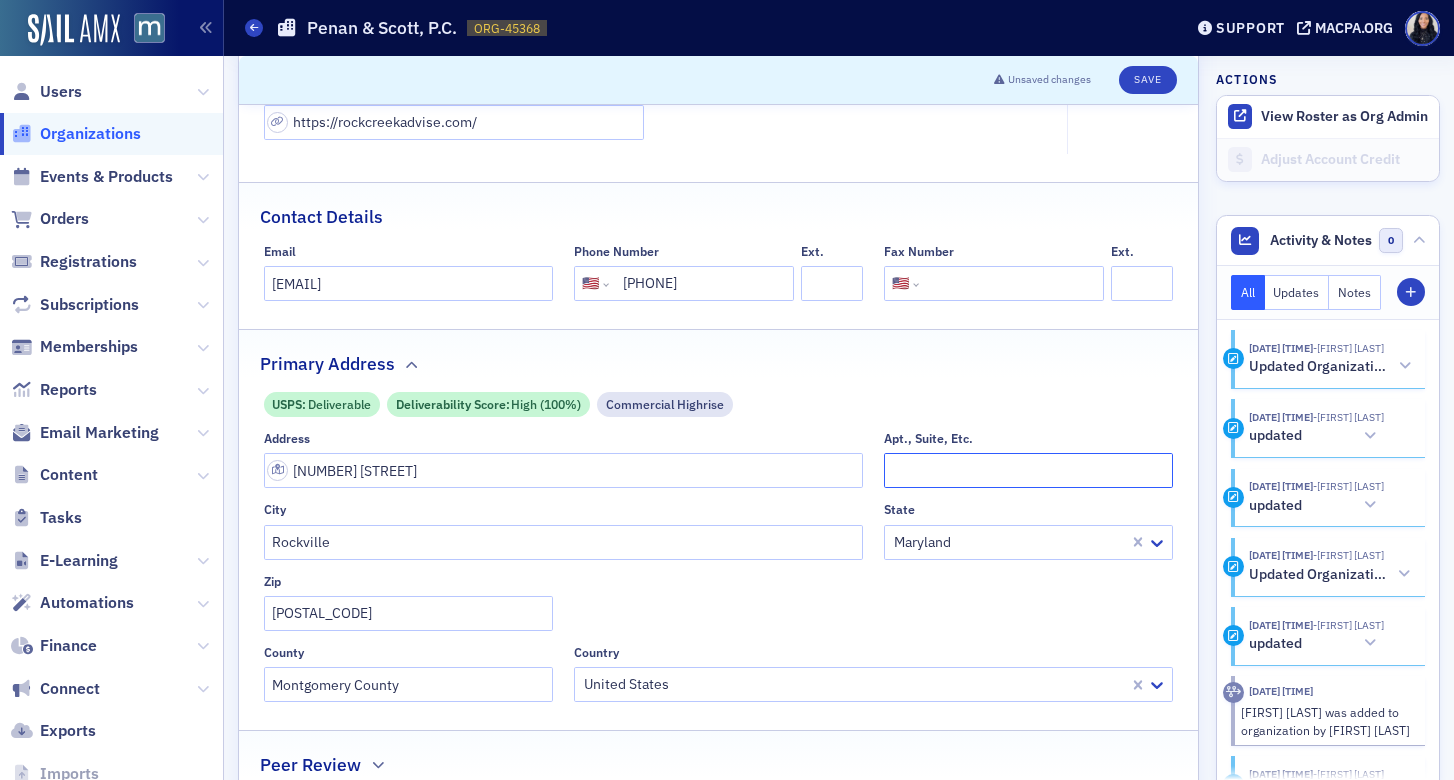click on "Apt., Suite, Etc." 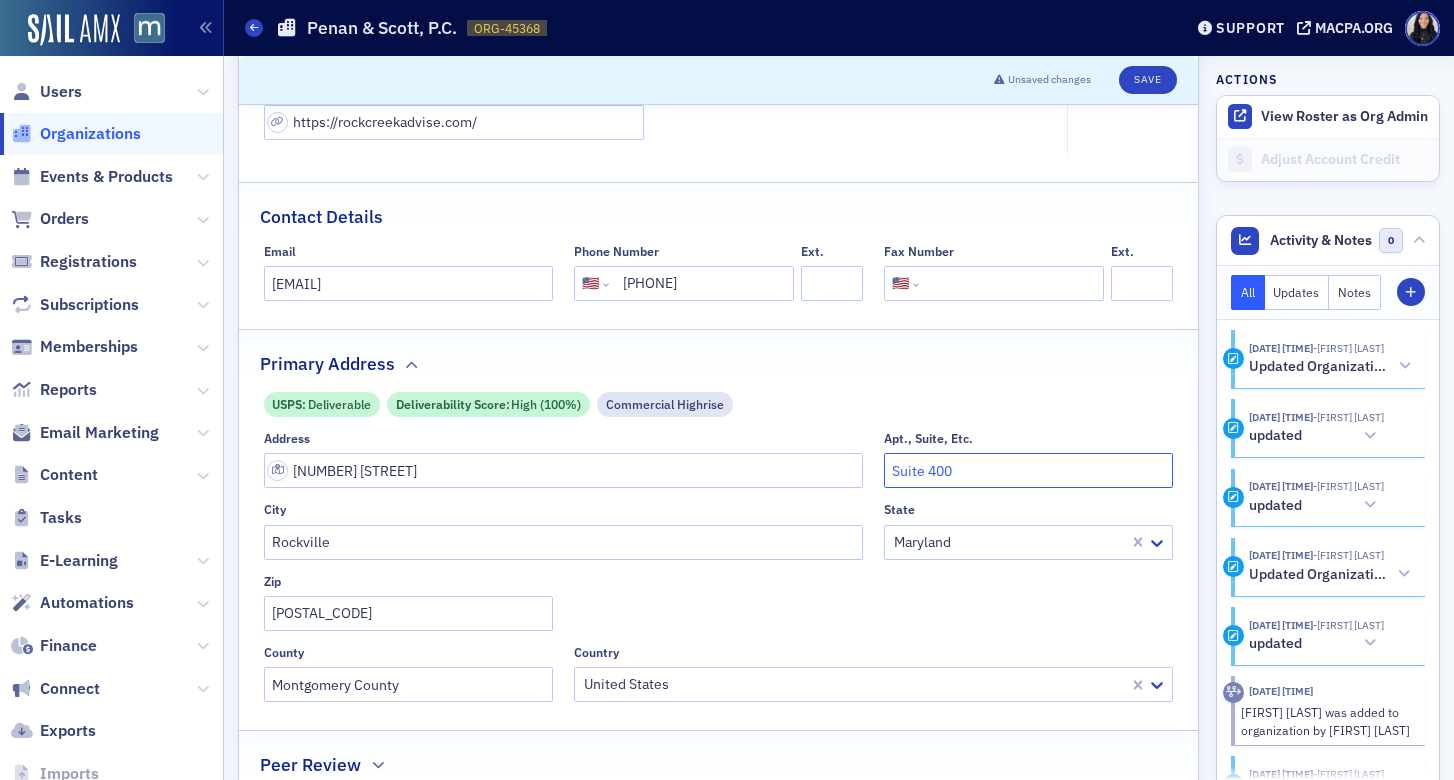 type on "Suite 400" 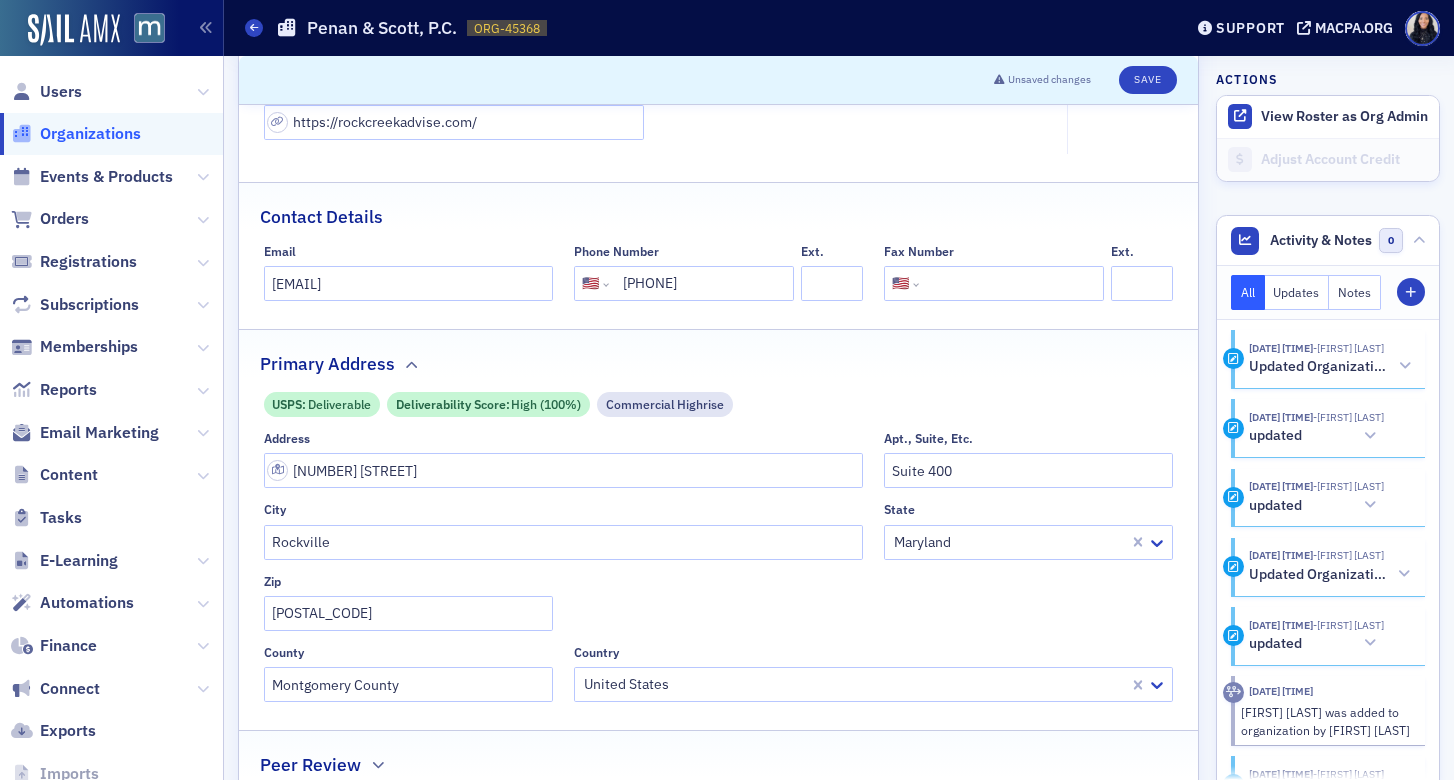 click on "USPS :  Deliverable Deliverability Score :  High (100%) Commercial Highrise" 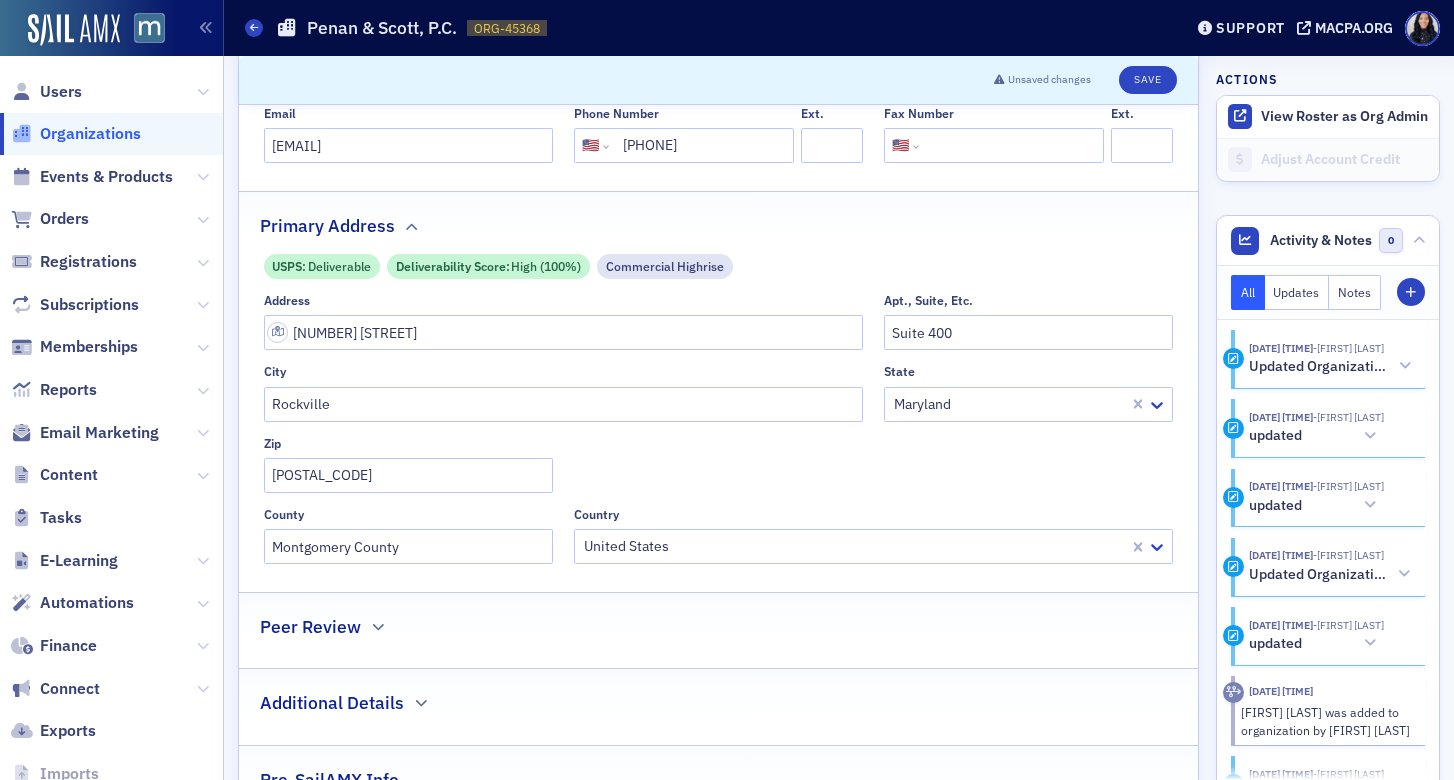 scroll, scrollTop: 167, scrollLeft: 0, axis: vertical 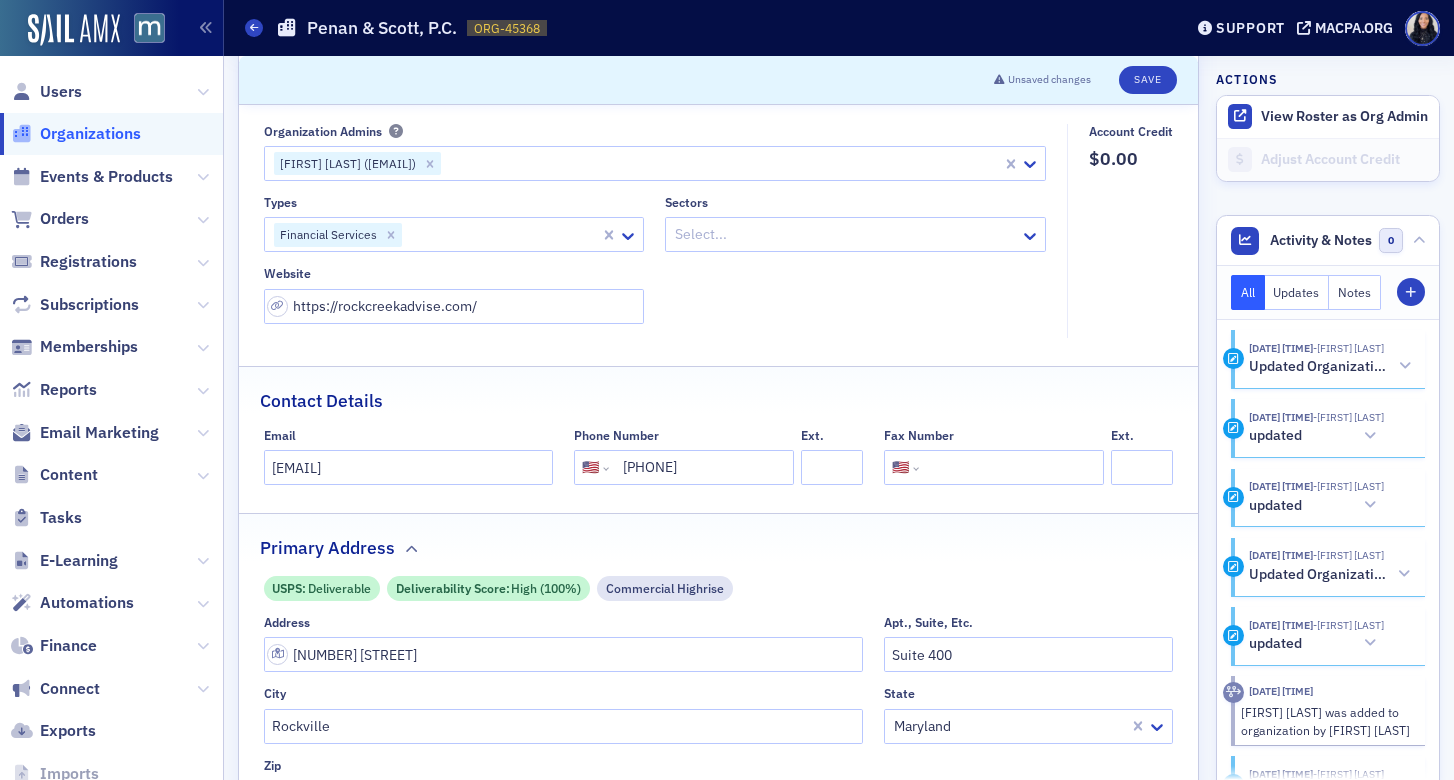 click 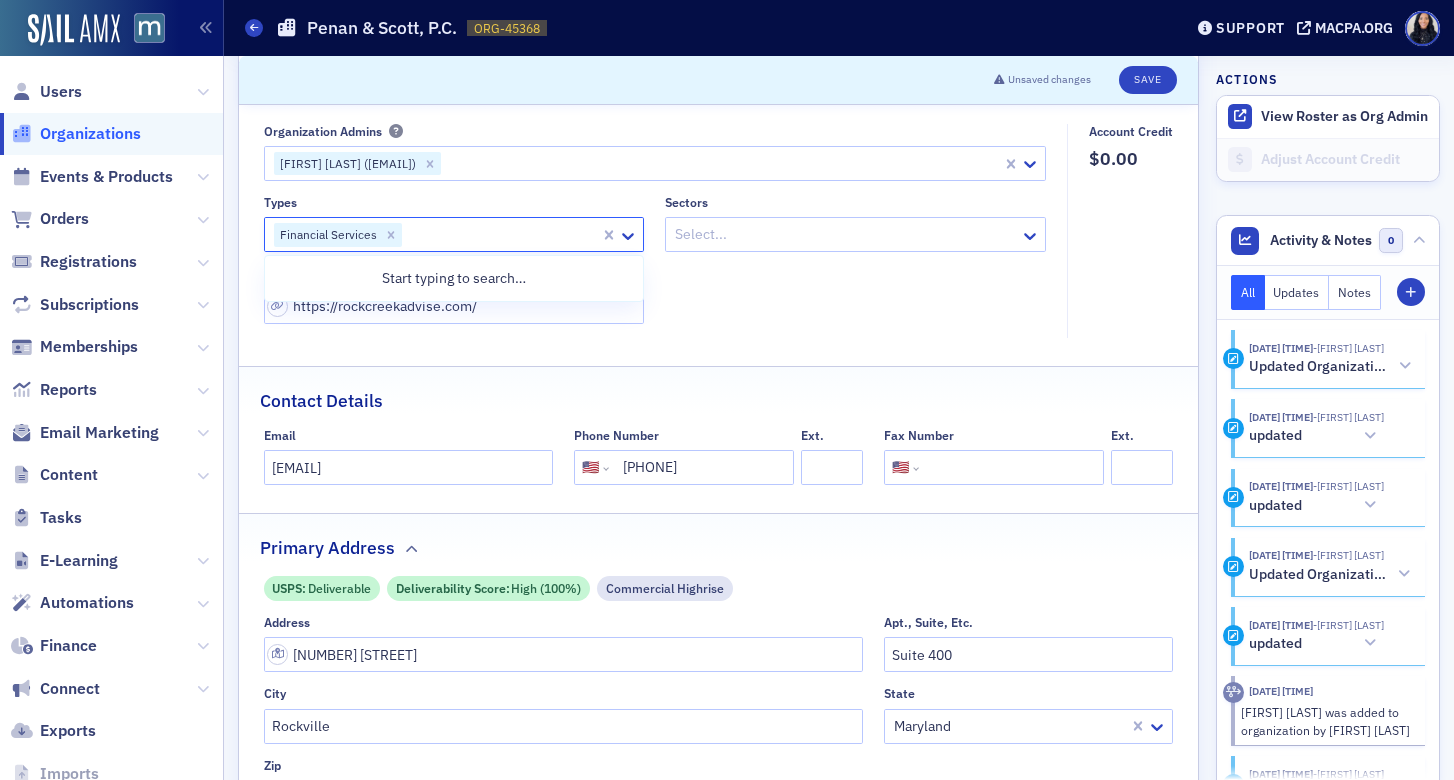 click 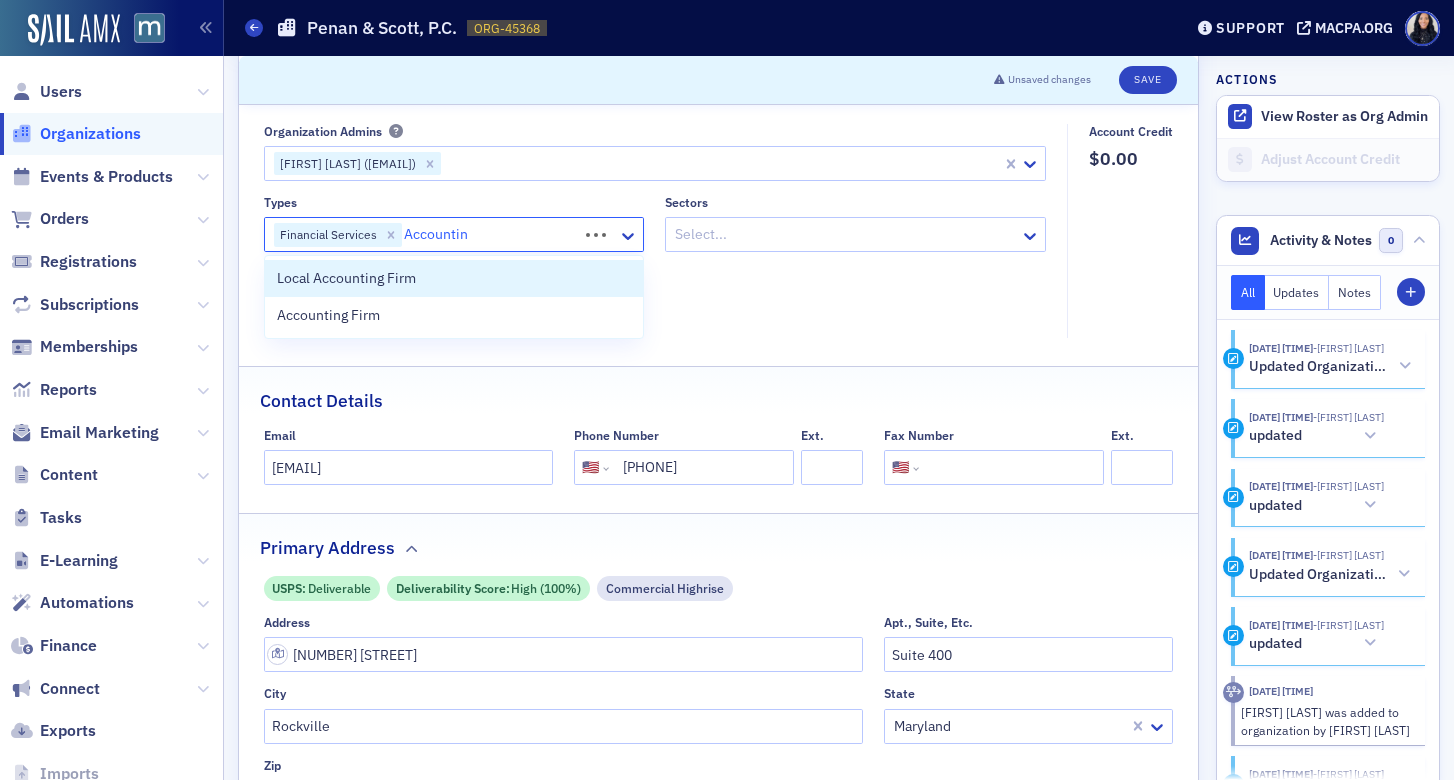 type on "Accounting" 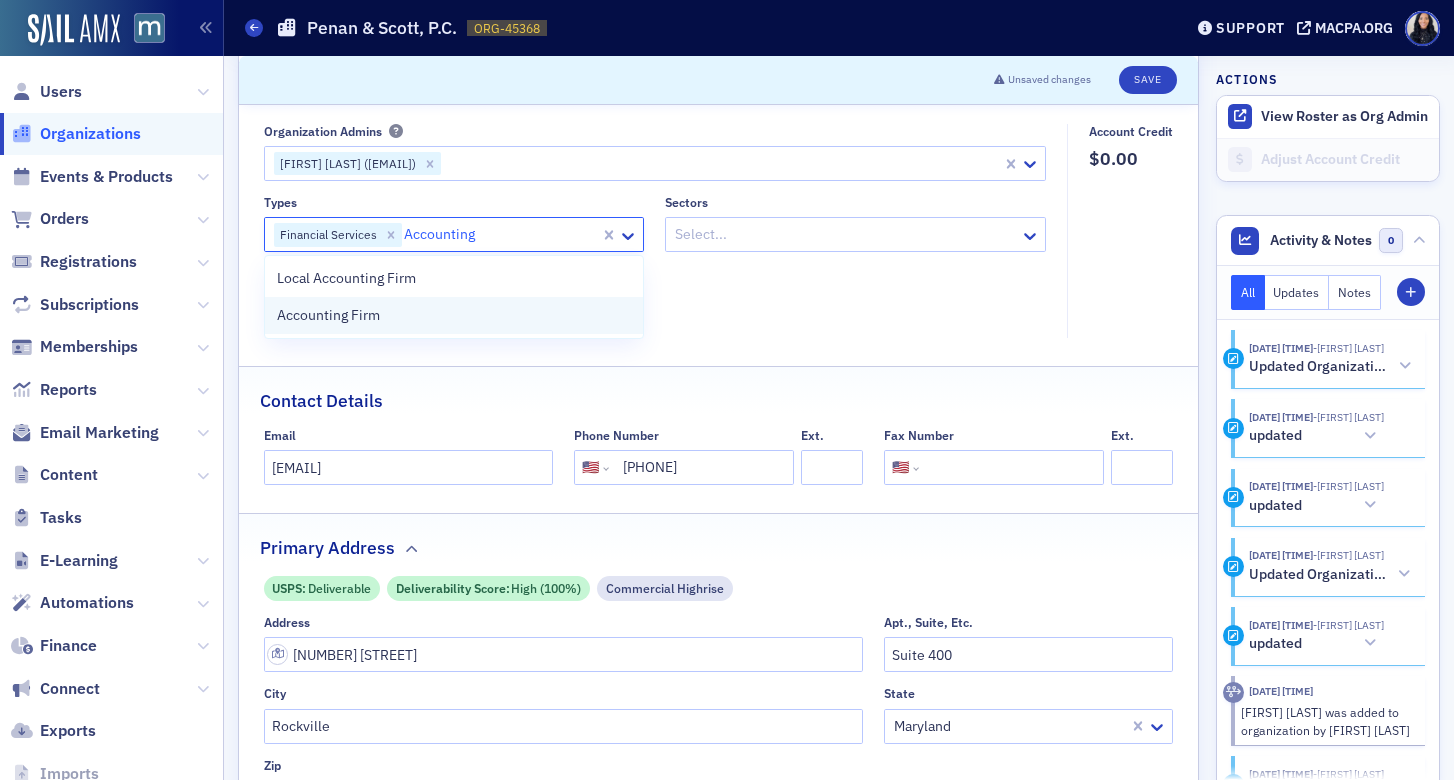 click on "Accounting Firm" at bounding box center [454, 315] 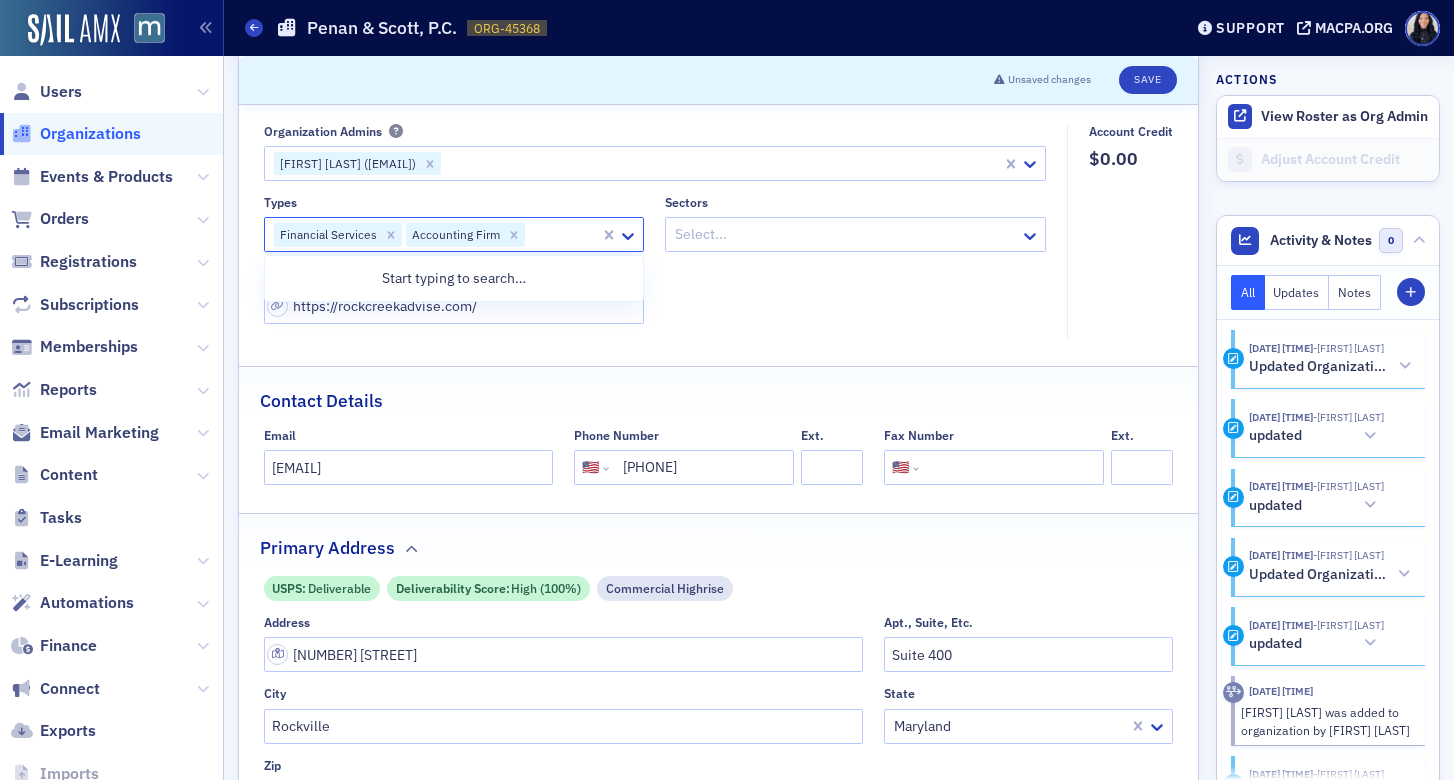 click 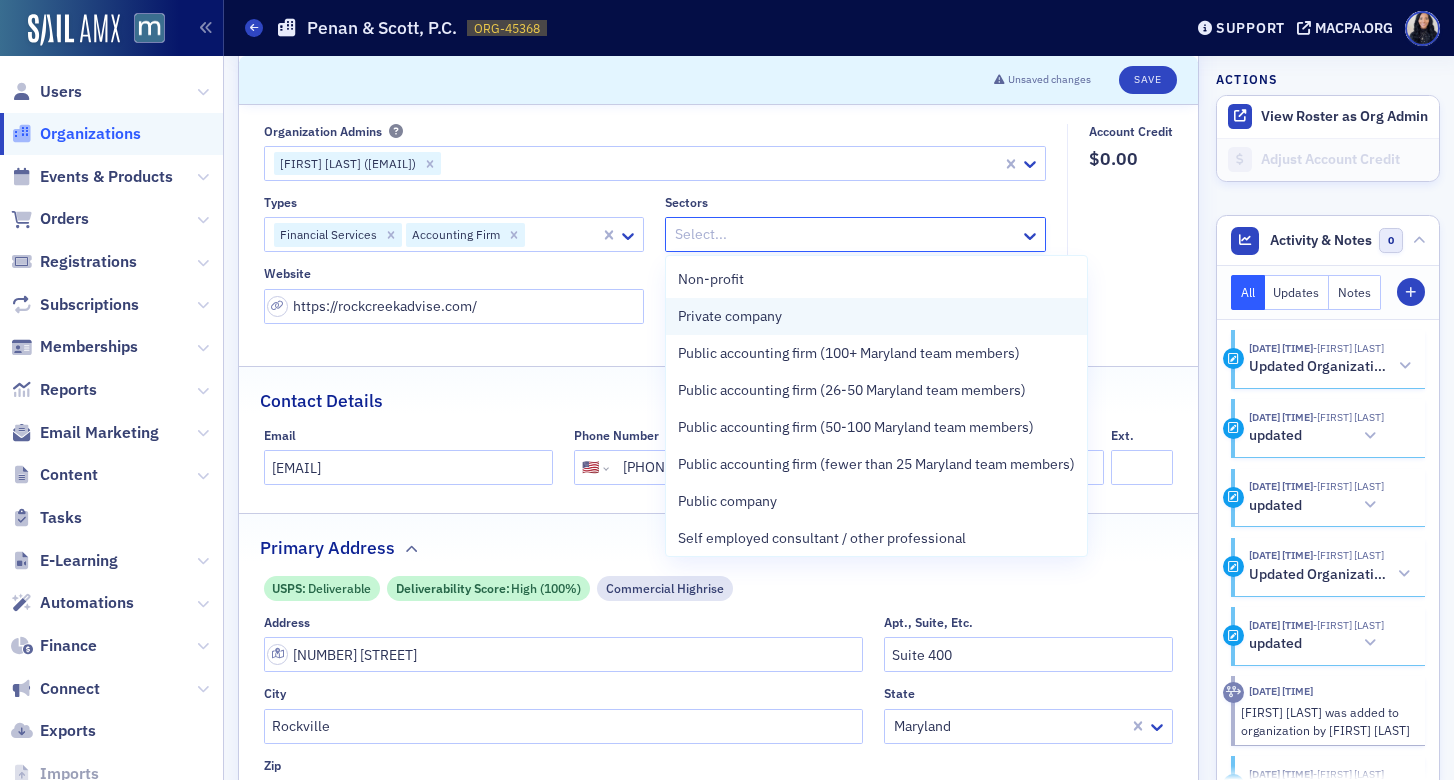 scroll, scrollTop: 197, scrollLeft: 0, axis: vertical 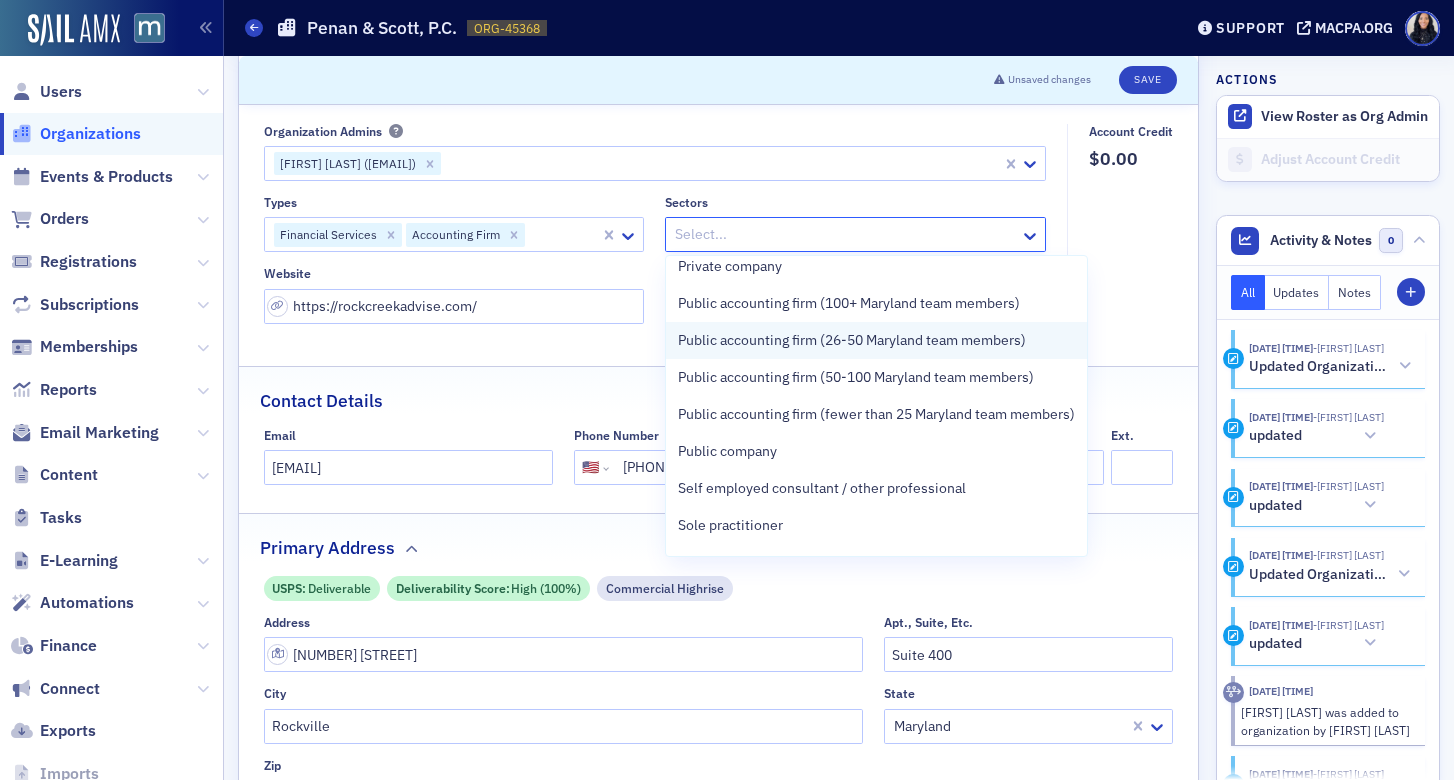 click on "Public accounting firm (26-50 Maryland team members)" at bounding box center [852, 340] 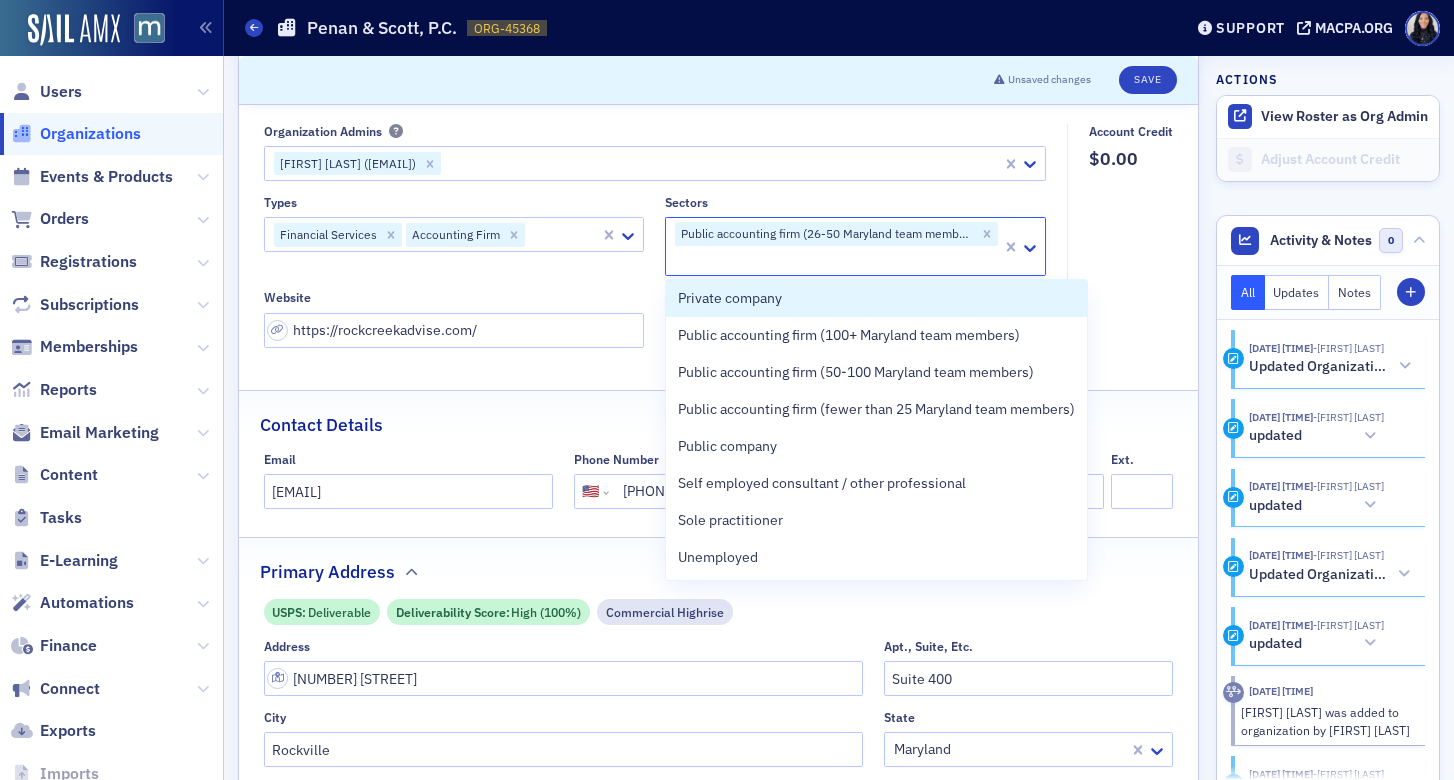 click on "Account Credit $0.00" 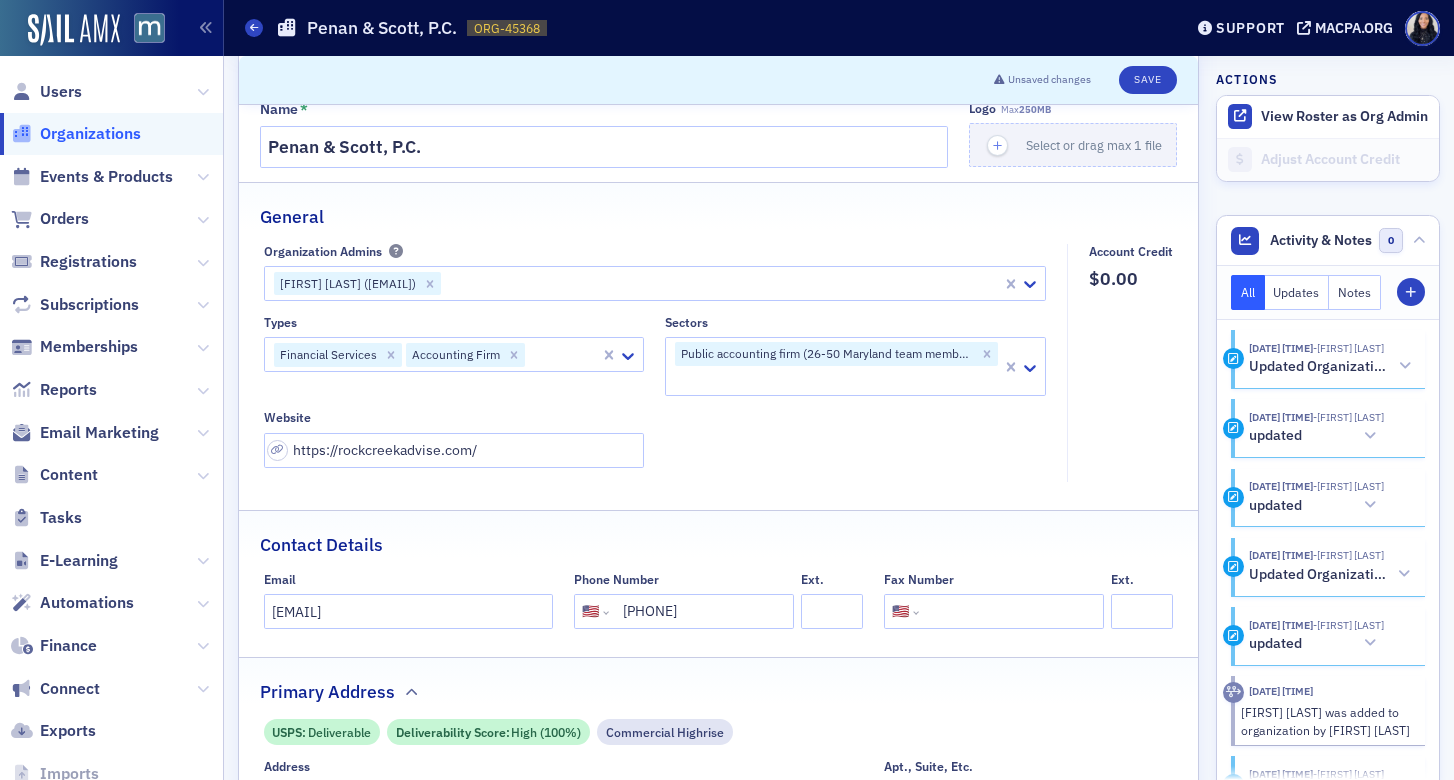 scroll, scrollTop: 0, scrollLeft: 0, axis: both 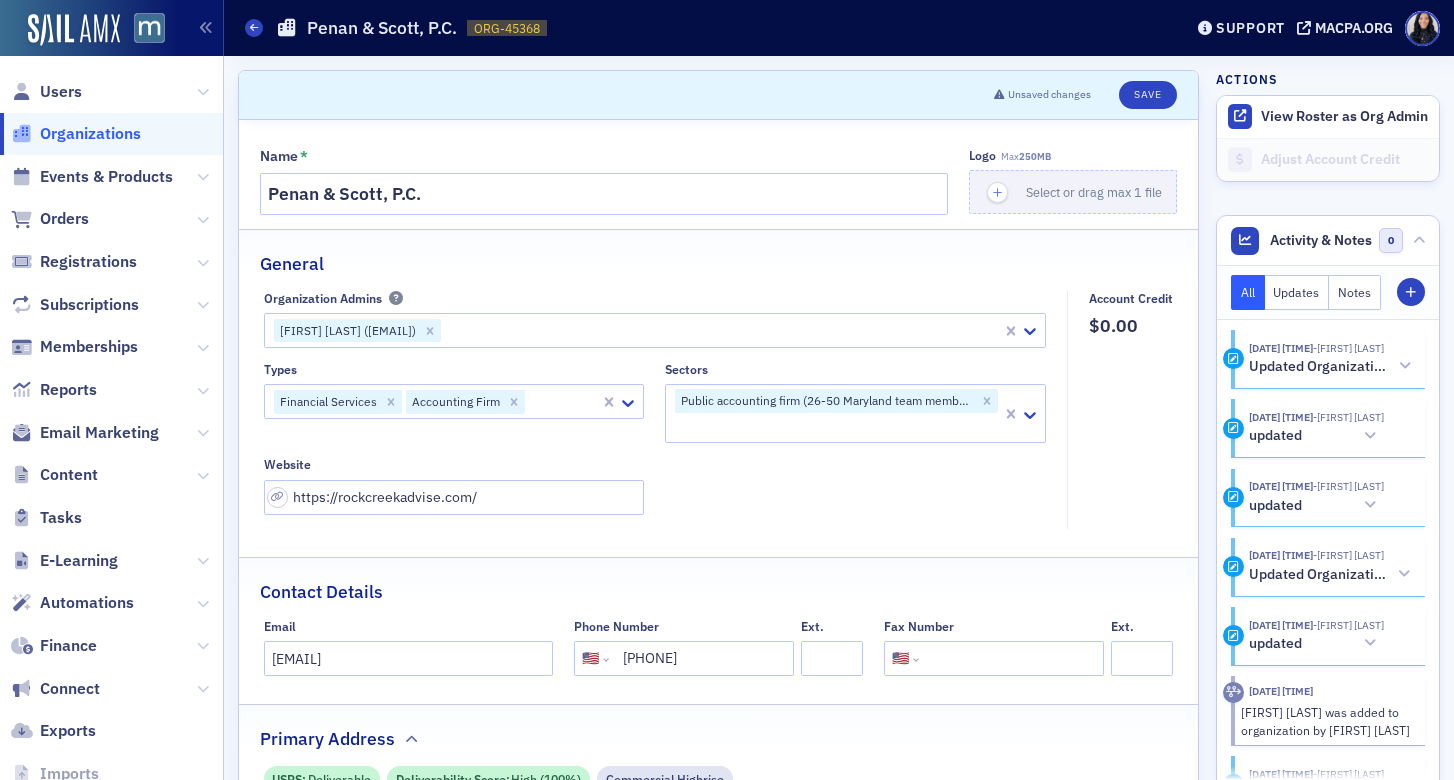 click 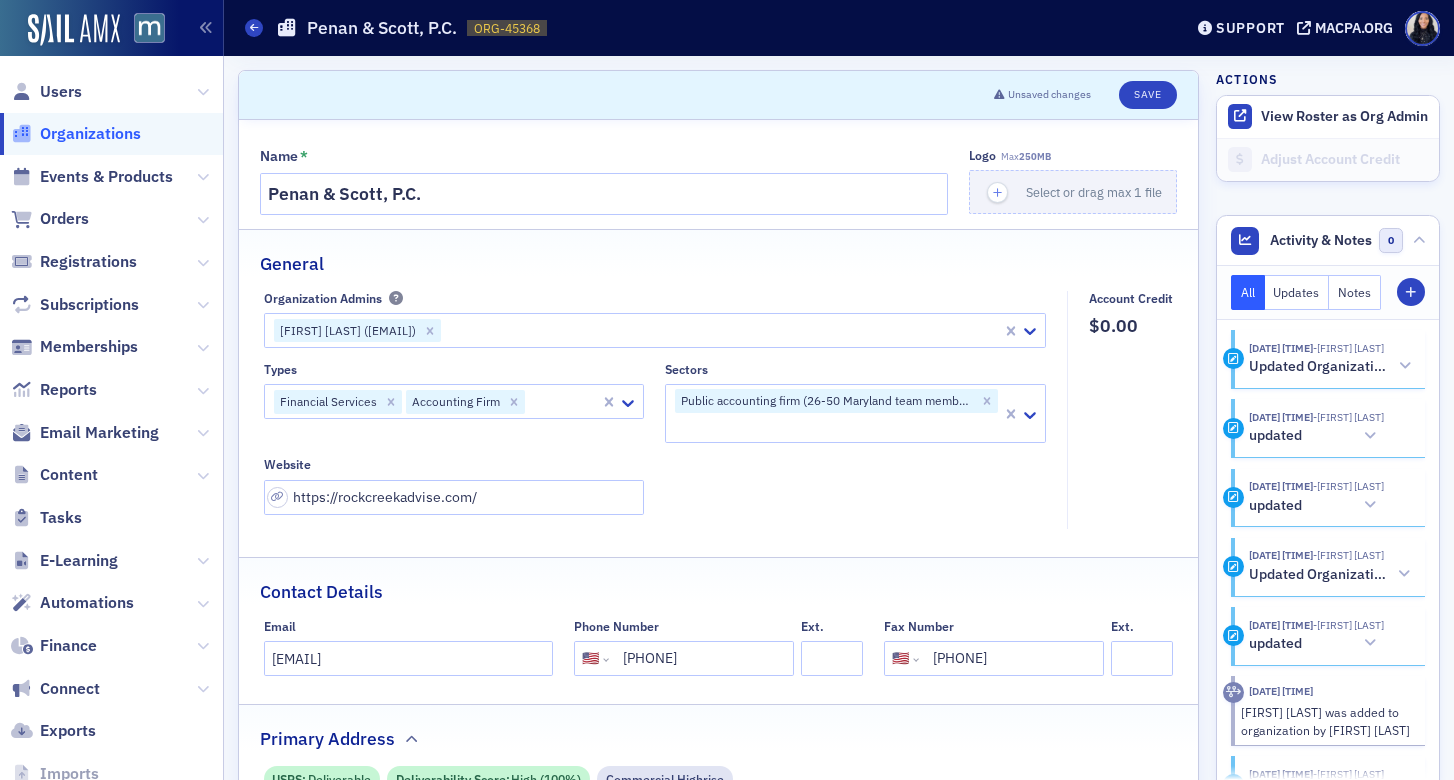 type on "(301) 838-0763" 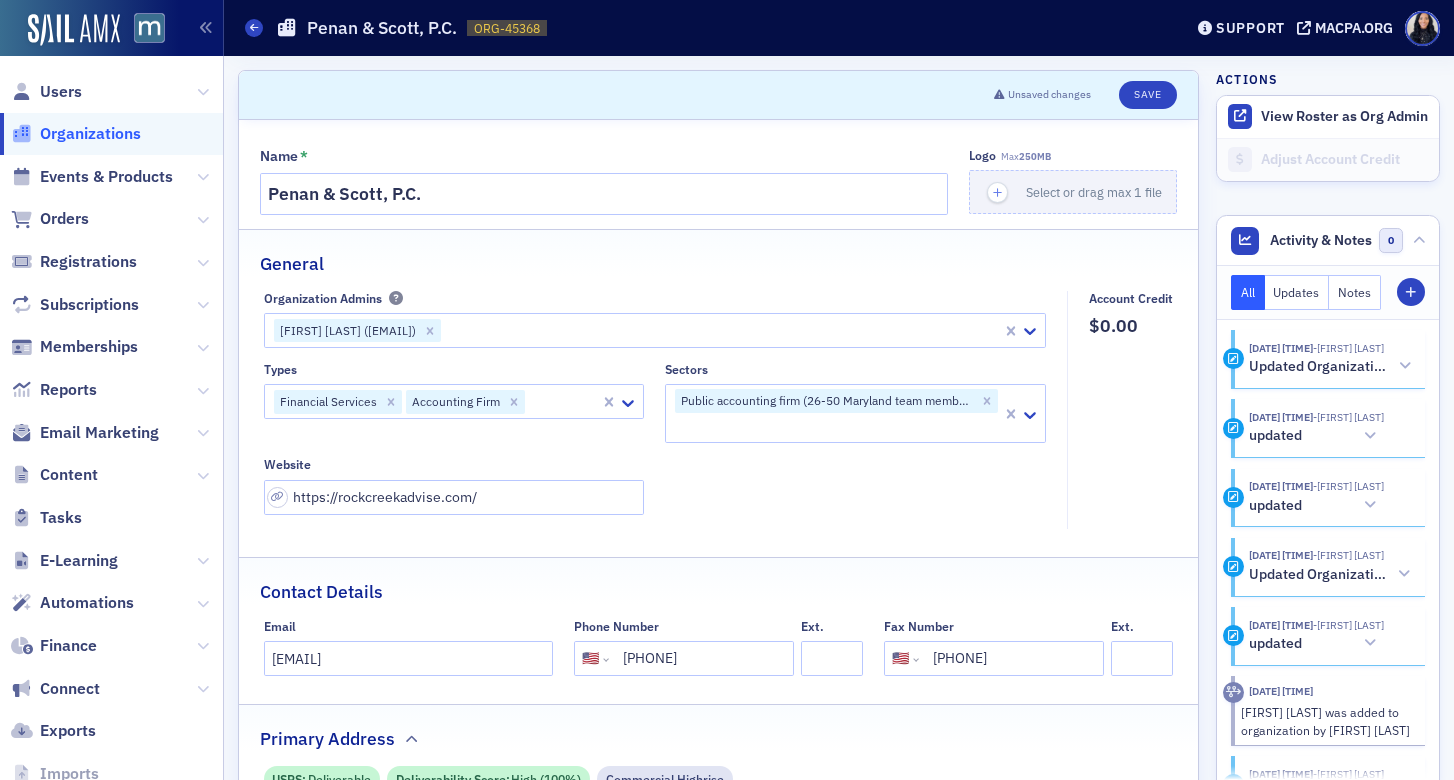click on "Contact Details" 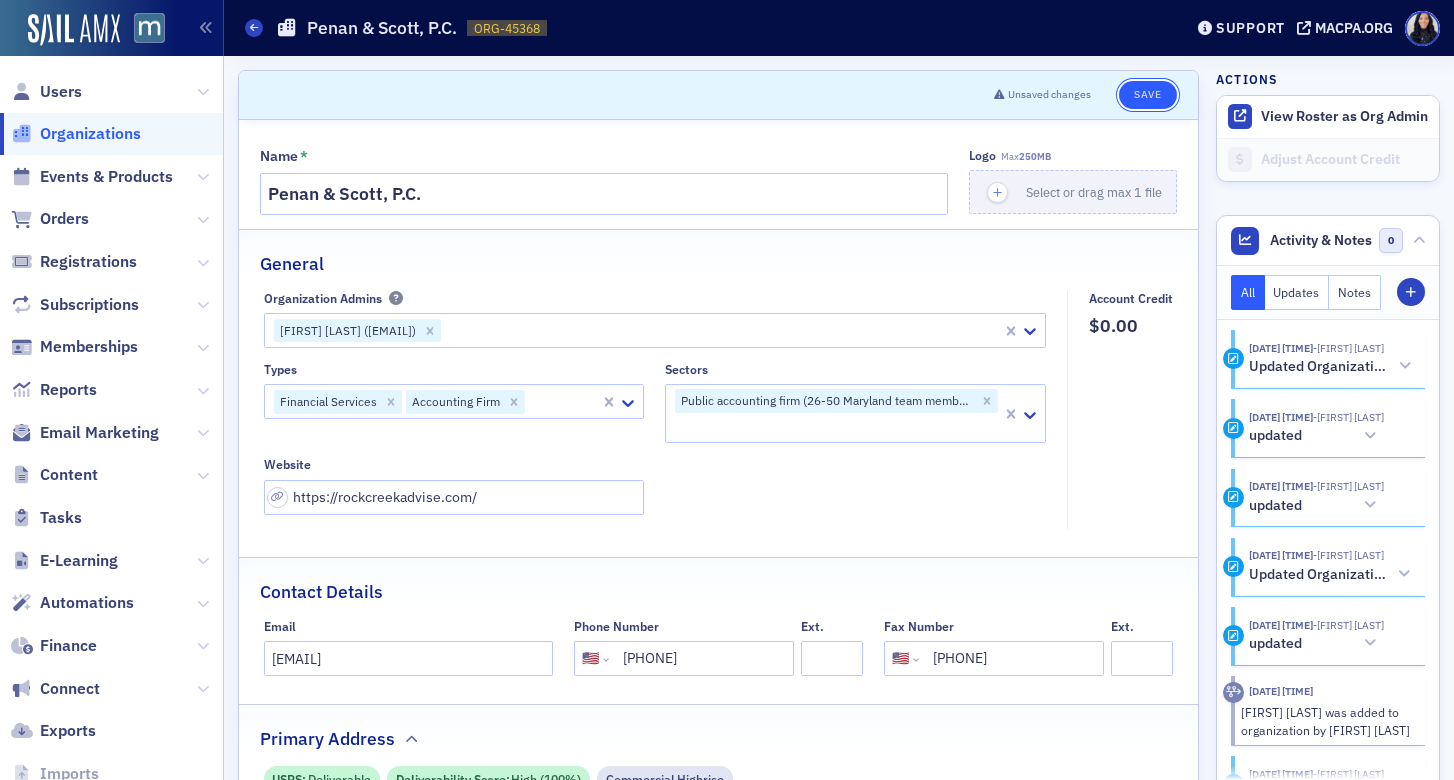 click on "Save" 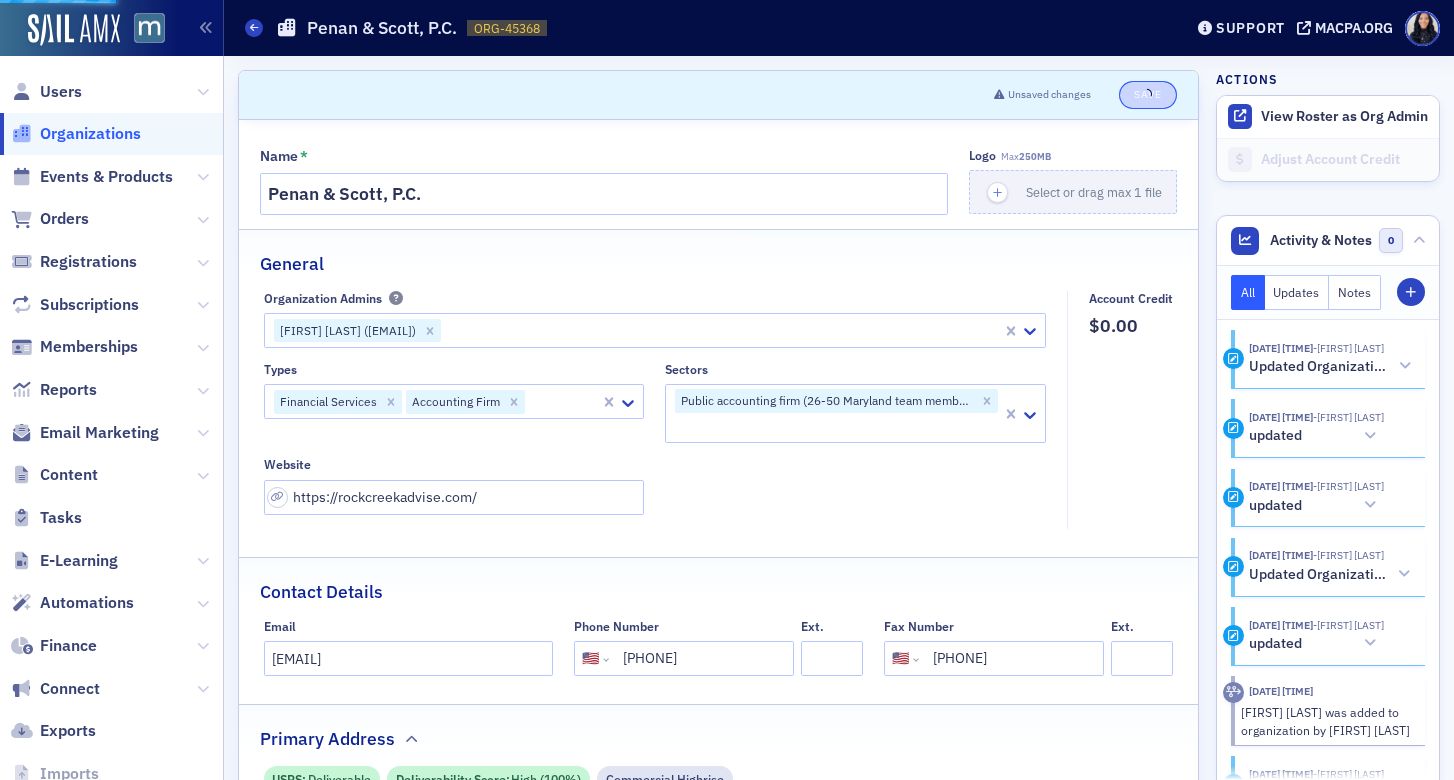select on "US" 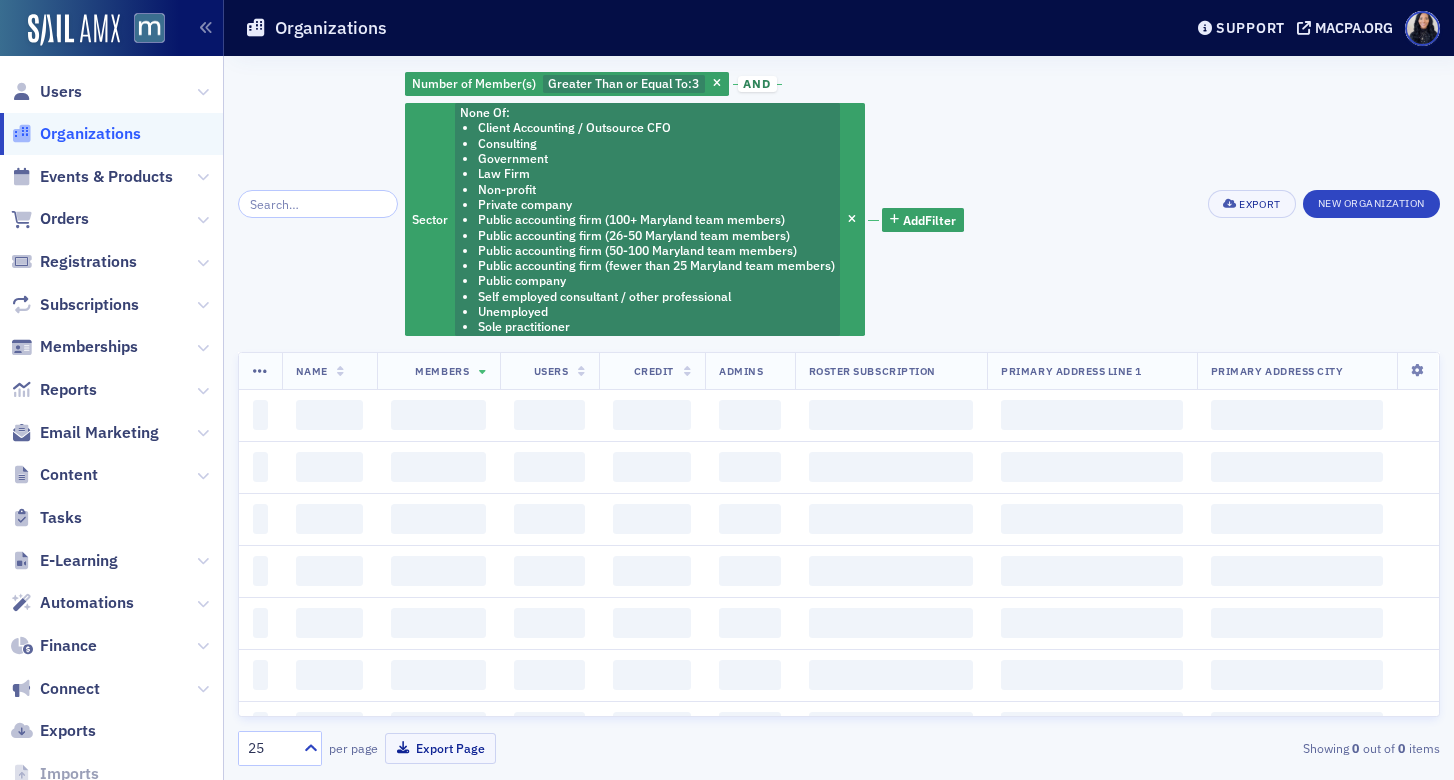 scroll, scrollTop: 0, scrollLeft: 0, axis: both 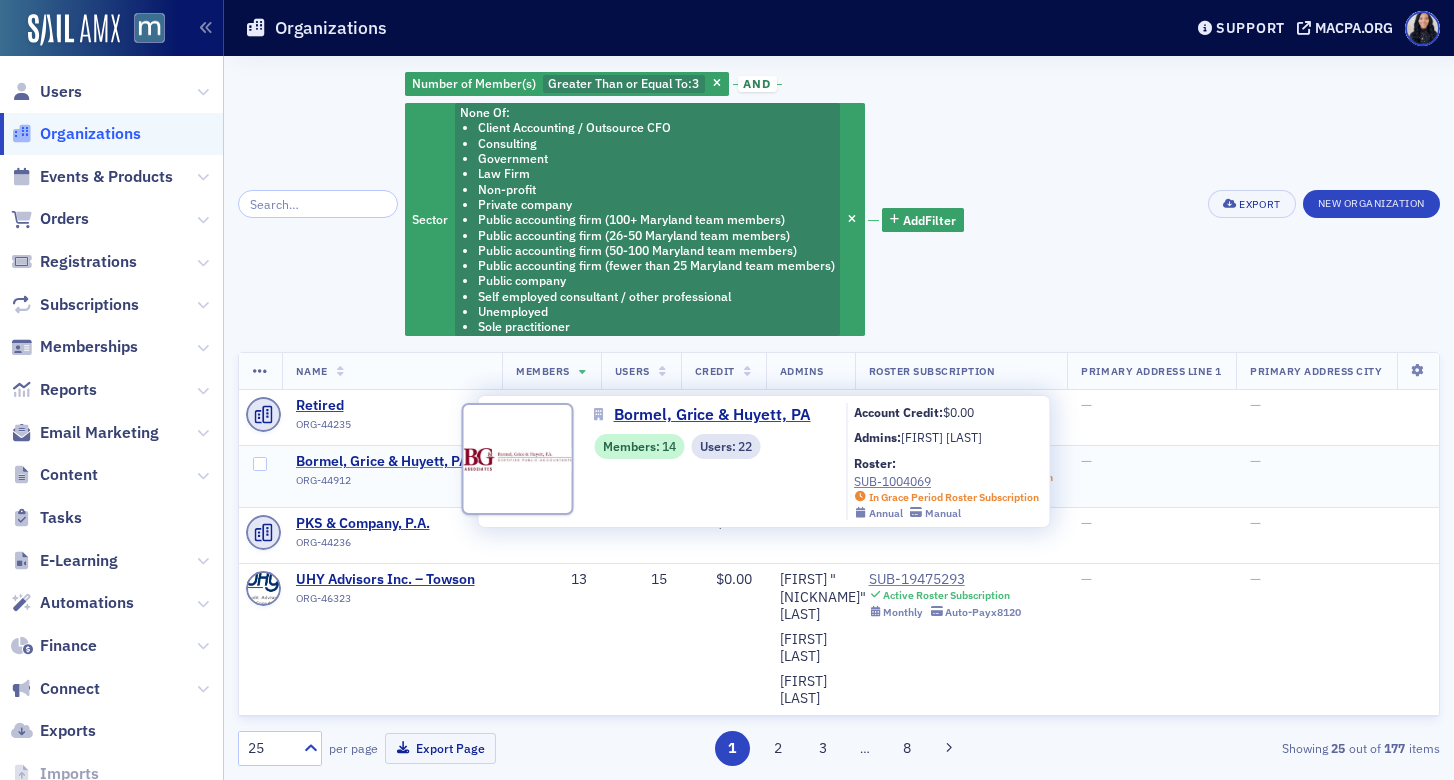 click on "Bormel, Grice & Huyett, PA" 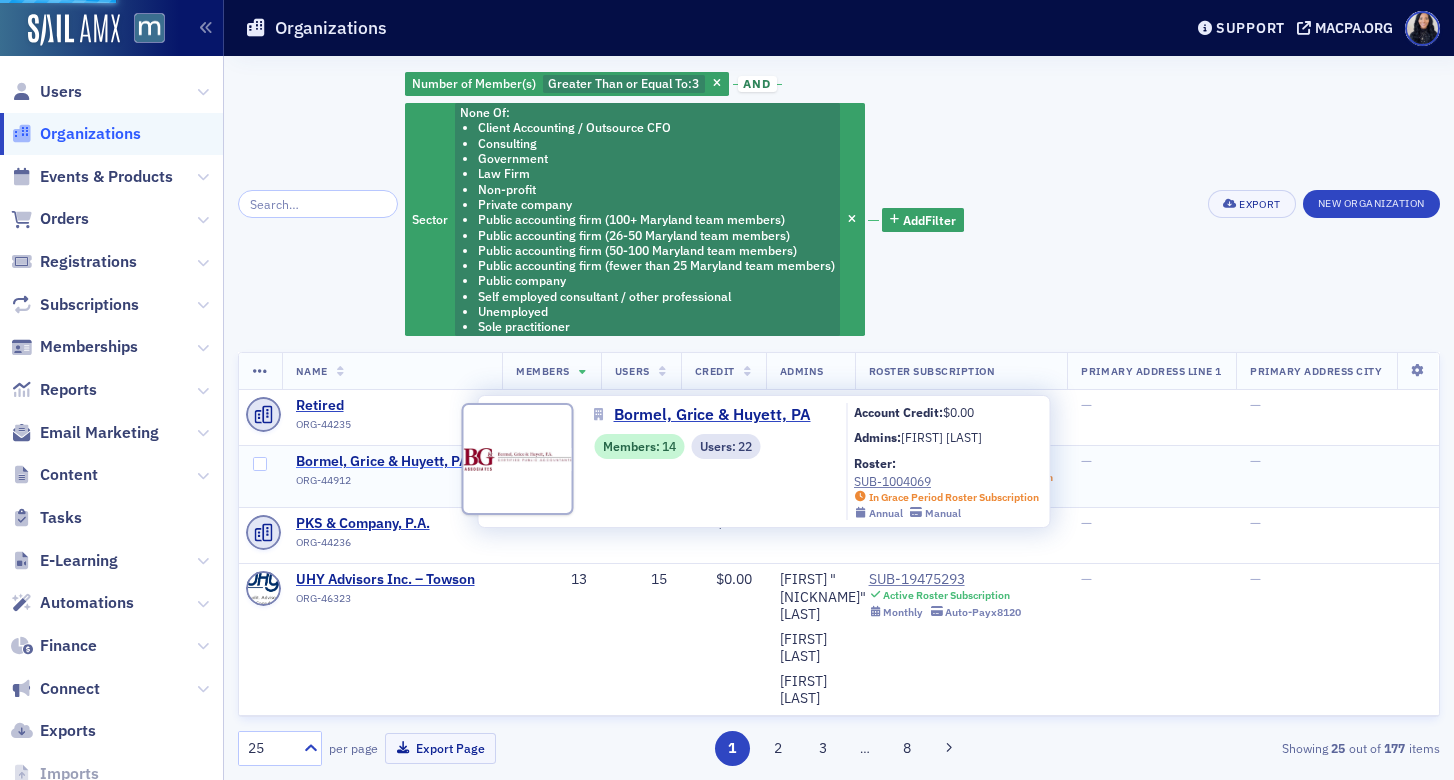 select on "US" 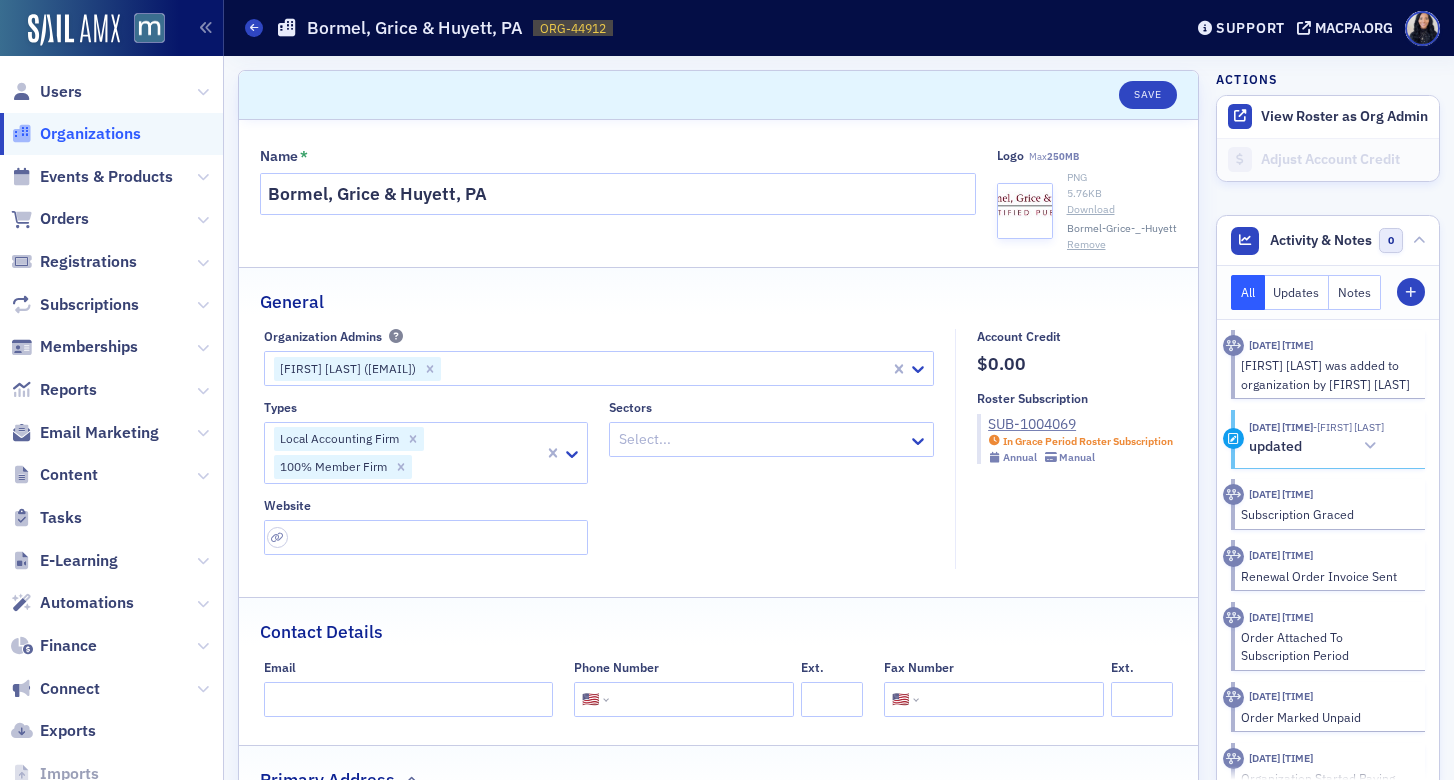 click on "[FIRST] [LAST] ([EMAIL])" 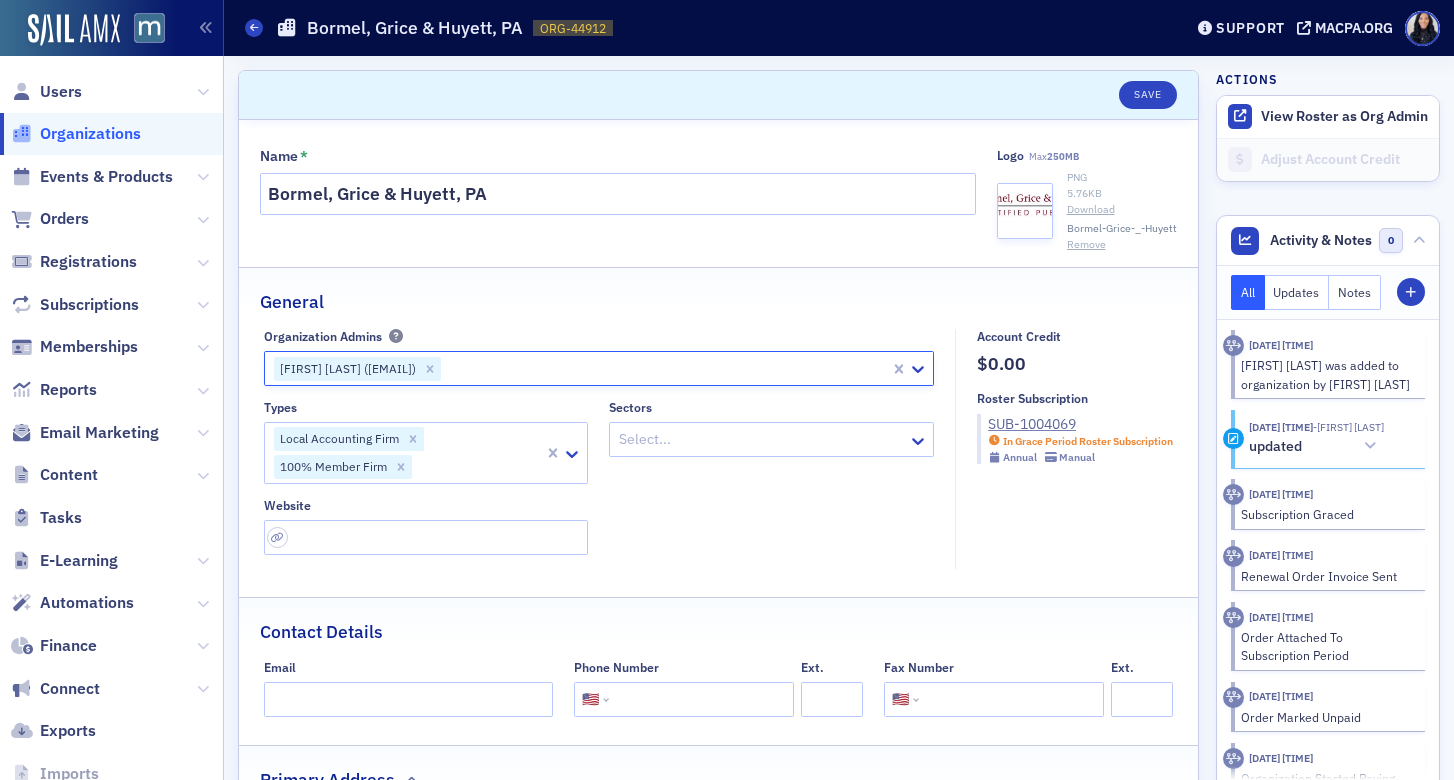 click on "[FIRST] [LAST] ([EMAIL])" 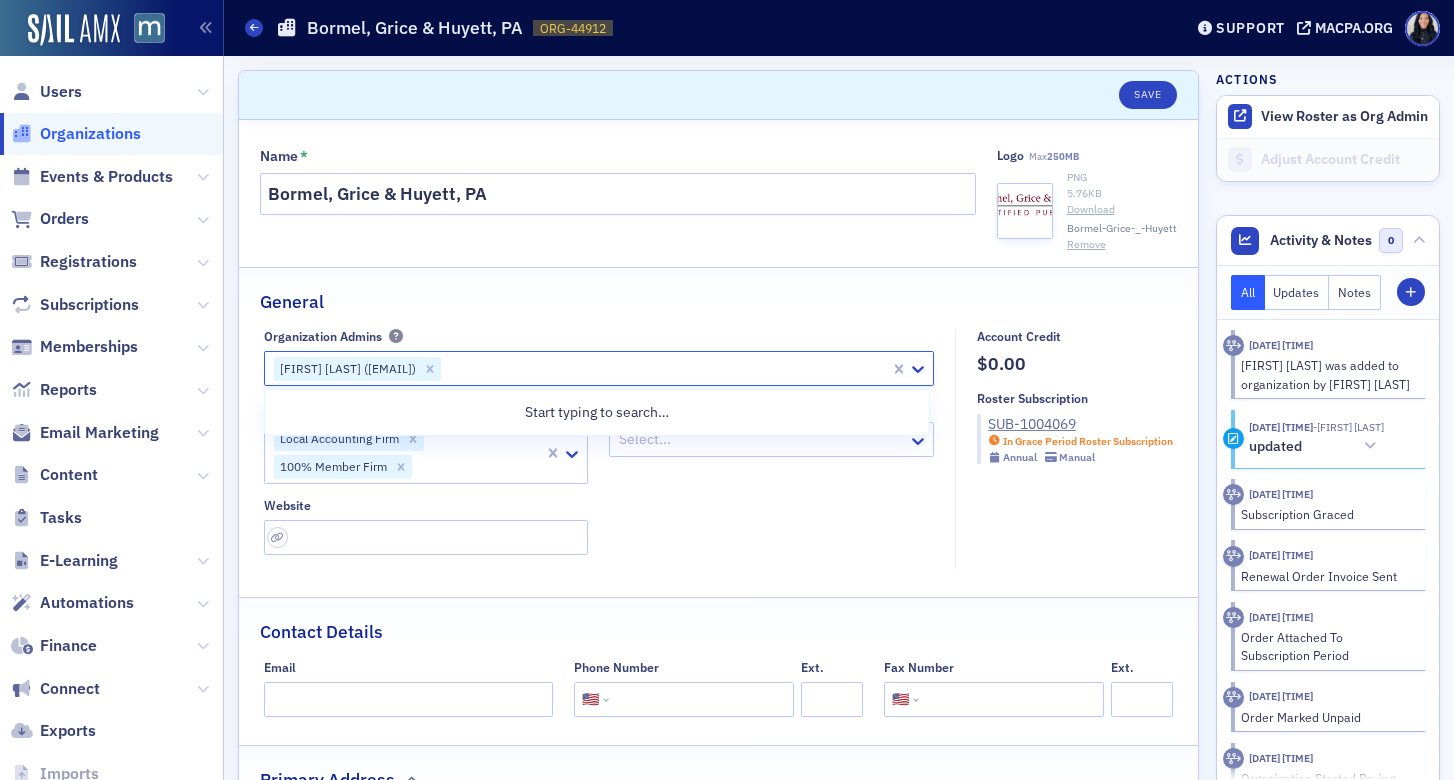 click on "General" 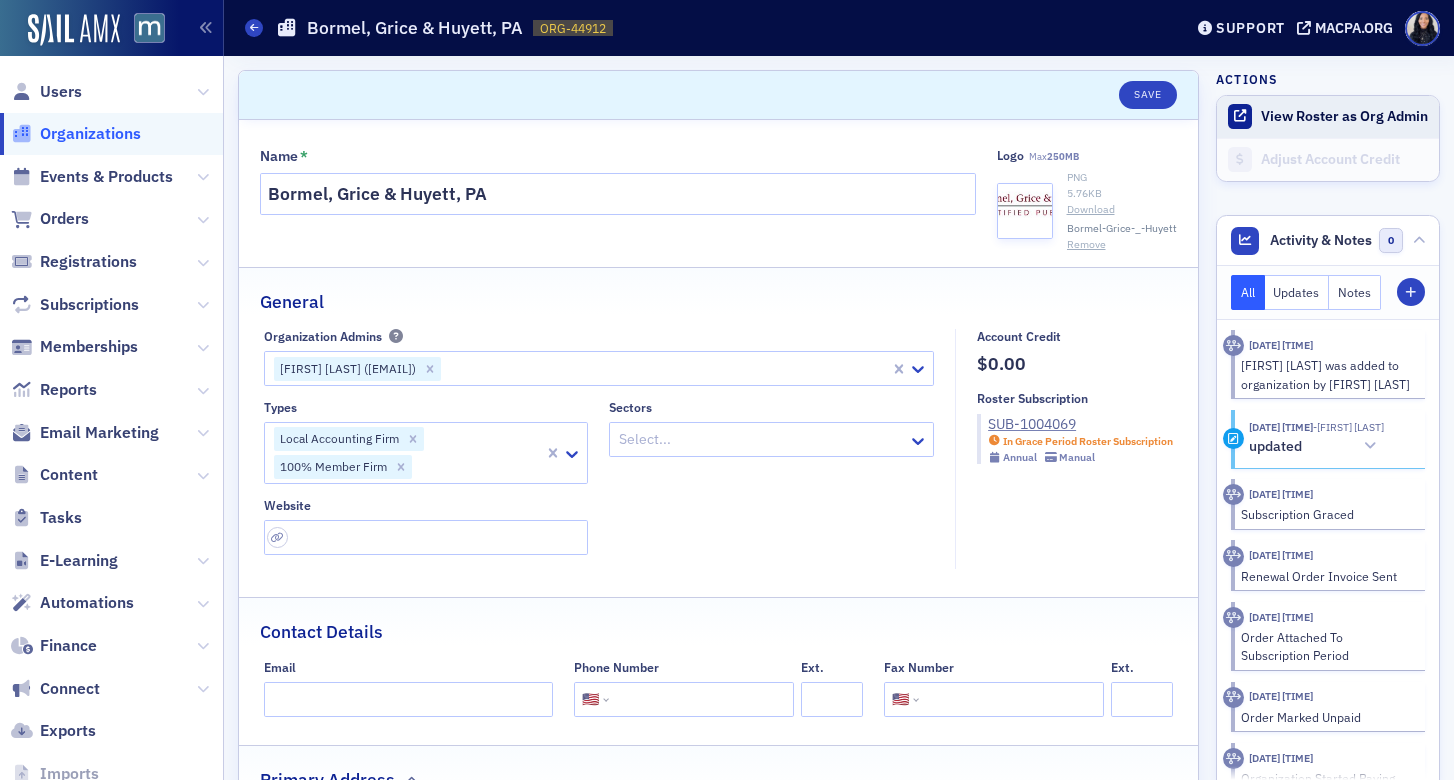 click on "View Roster as Org Admin" 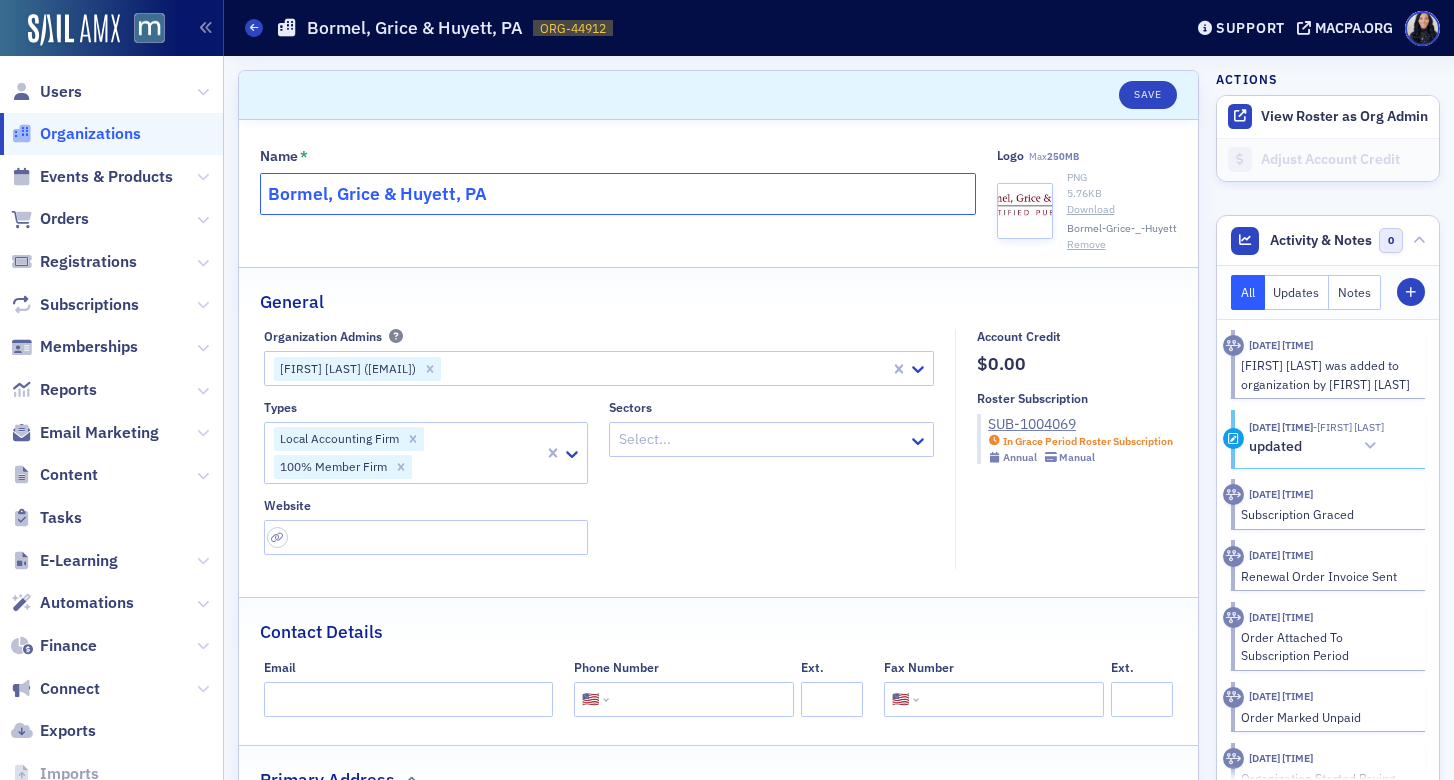 click on "Bormel, Grice & Huyett, PA" 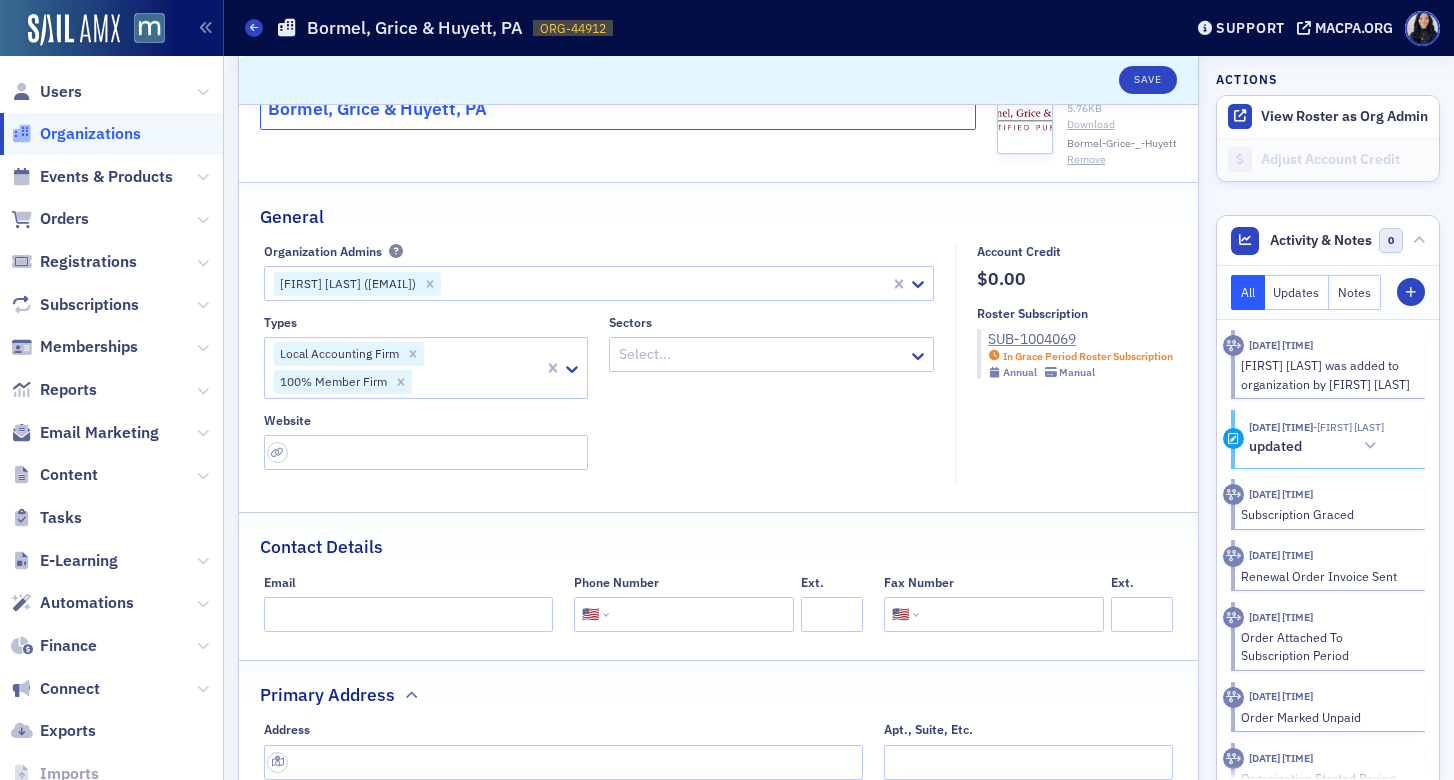 scroll, scrollTop: 166, scrollLeft: 0, axis: vertical 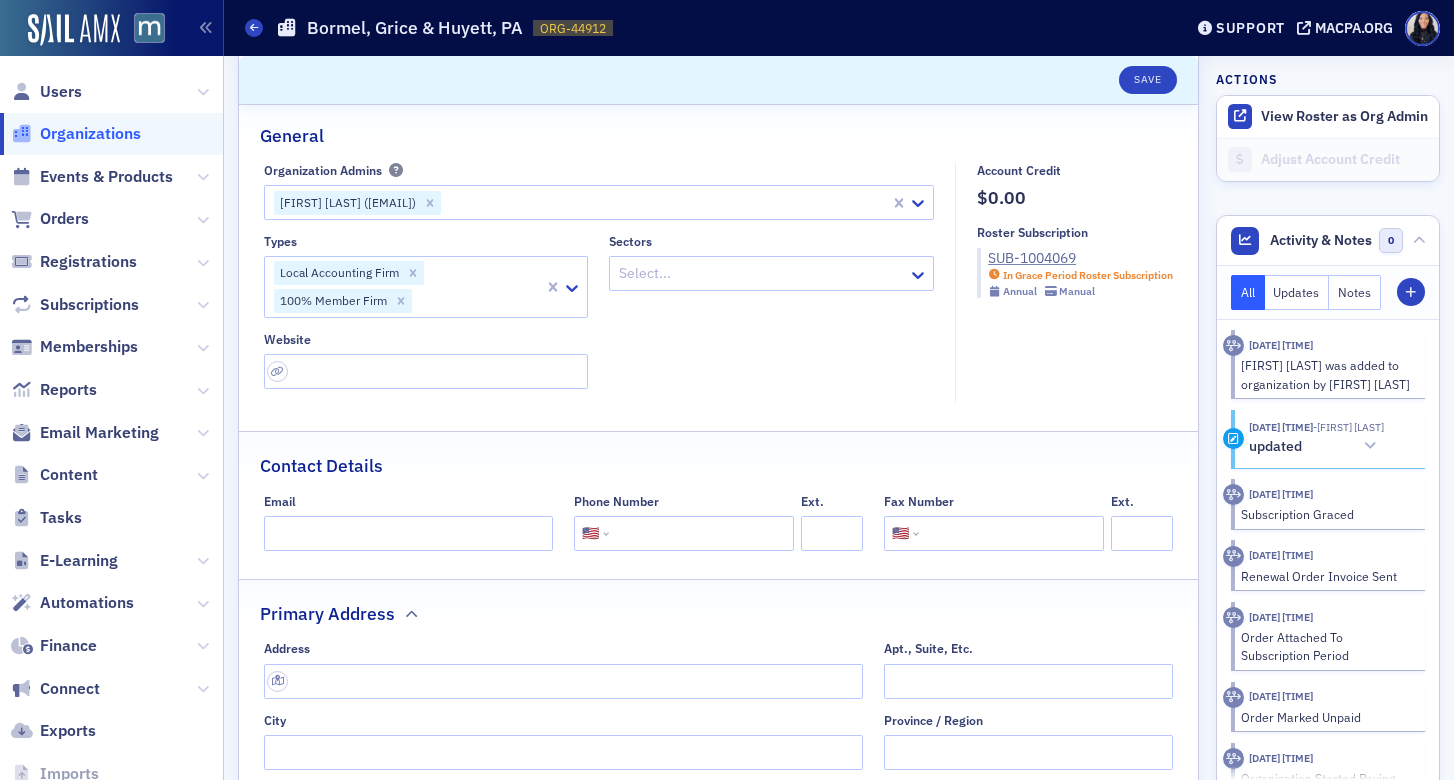 click 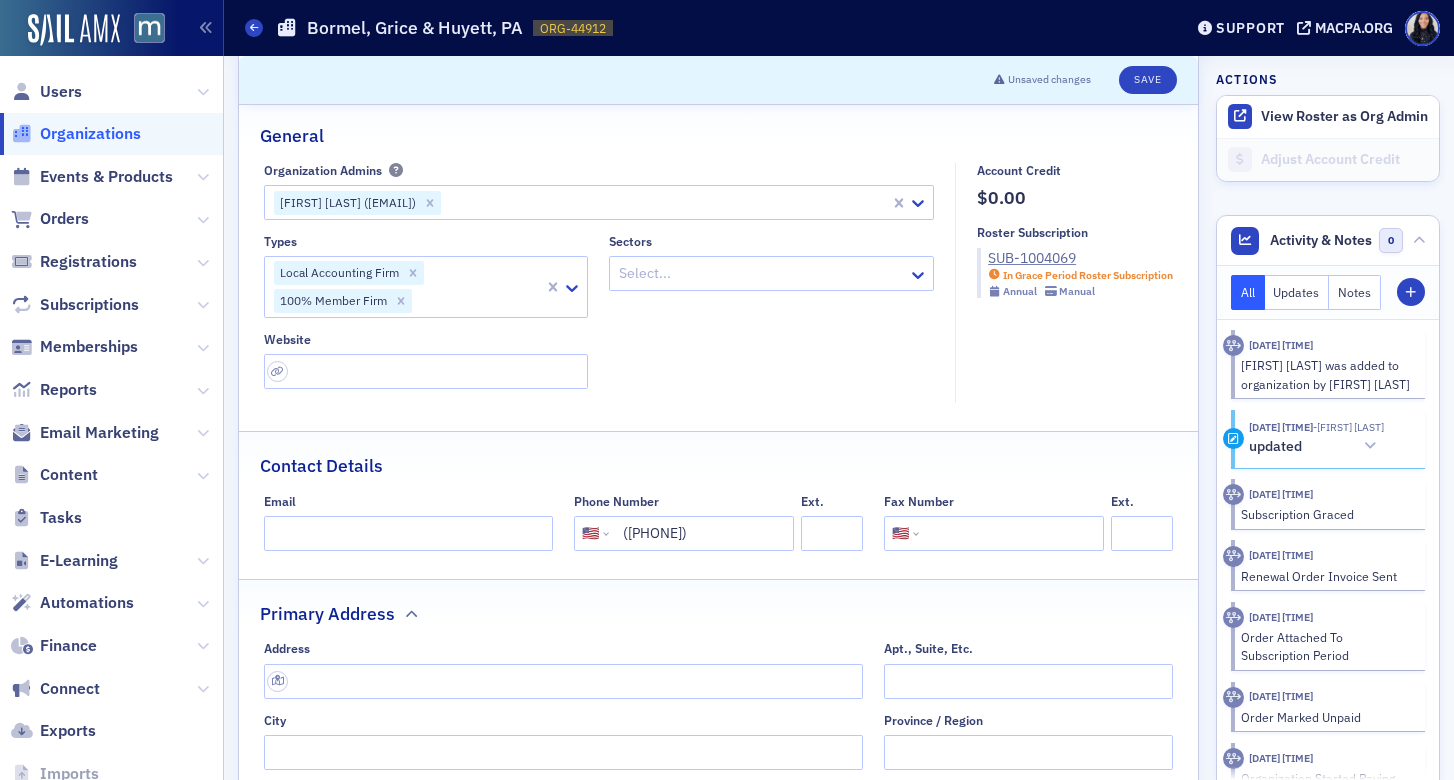 type on "(301) 953-3259" 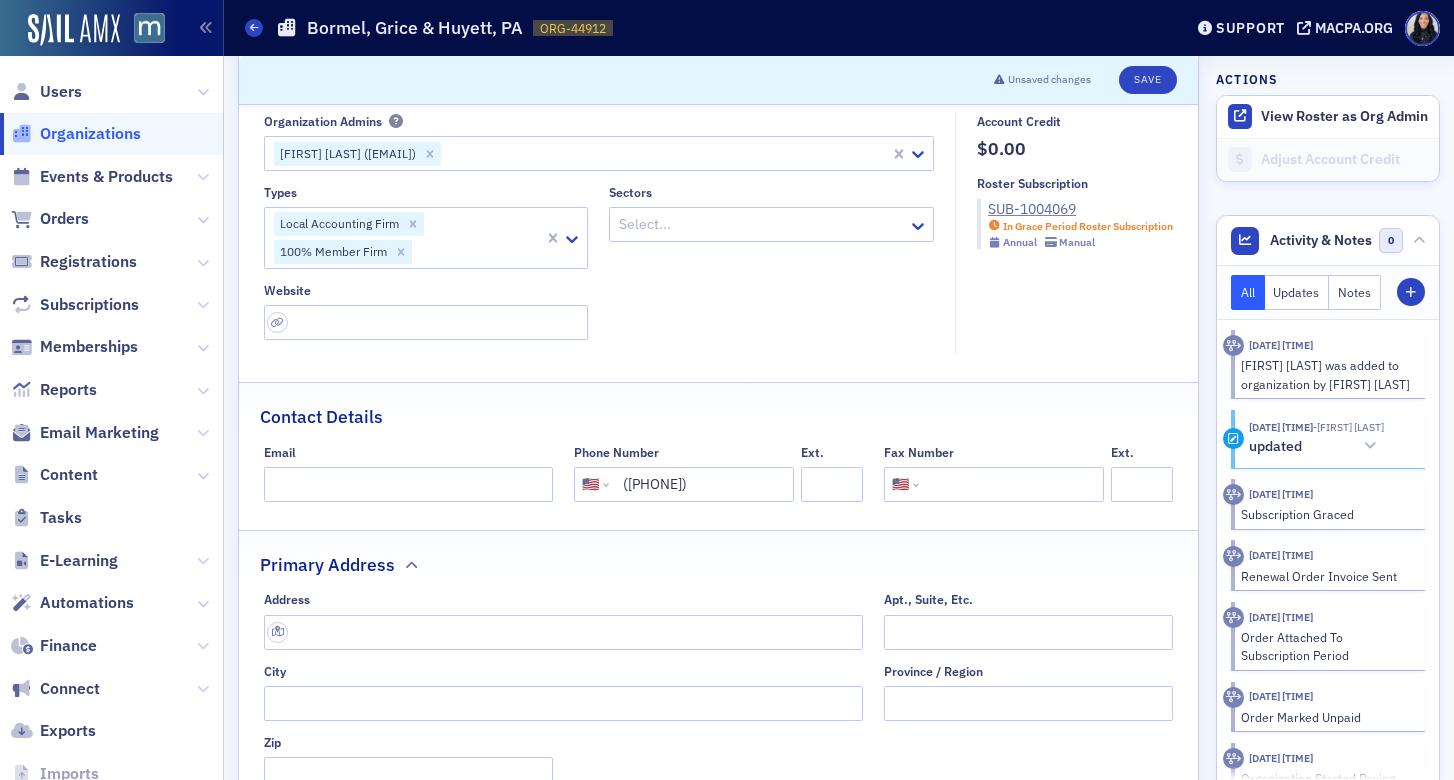scroll, scrollTop: 221, scrollLeft: 0, axis: vertical 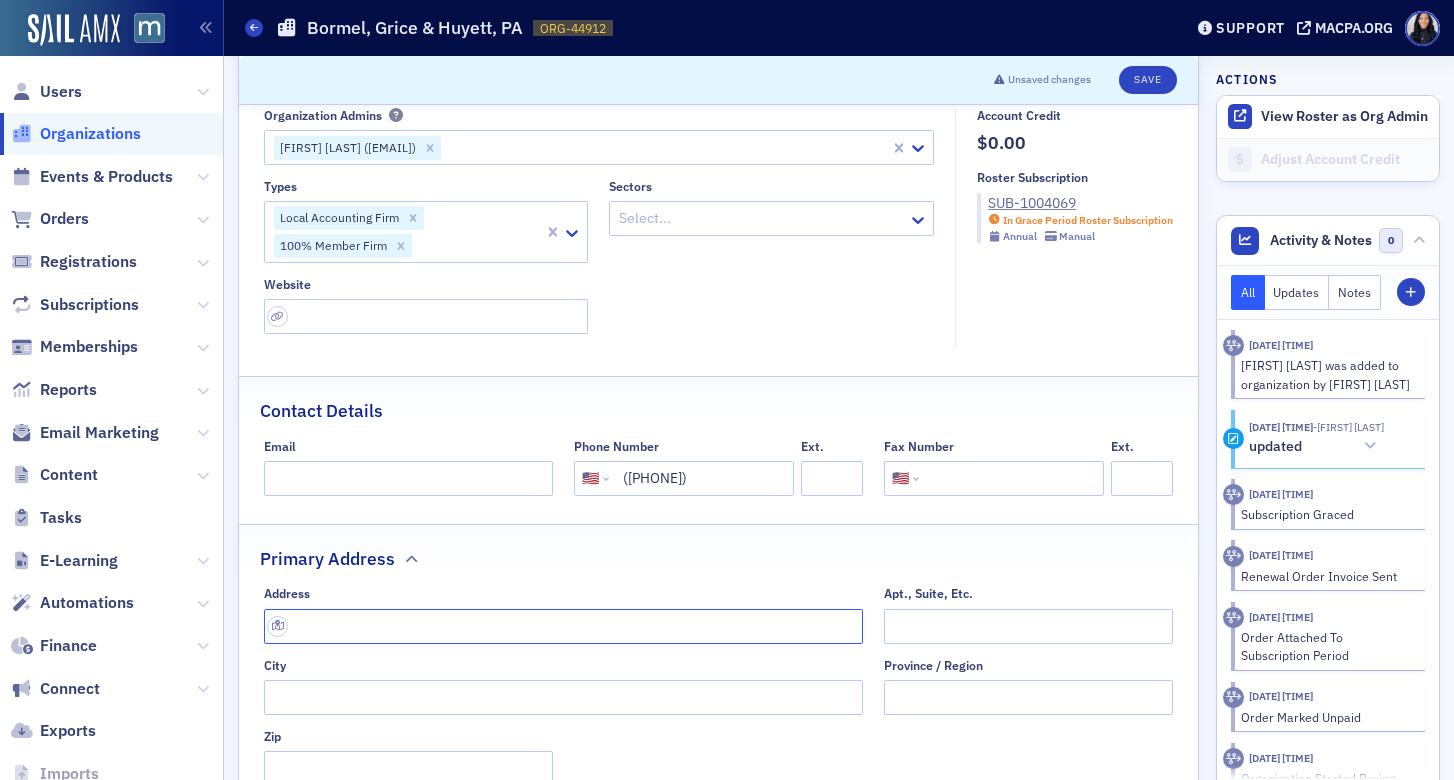 click 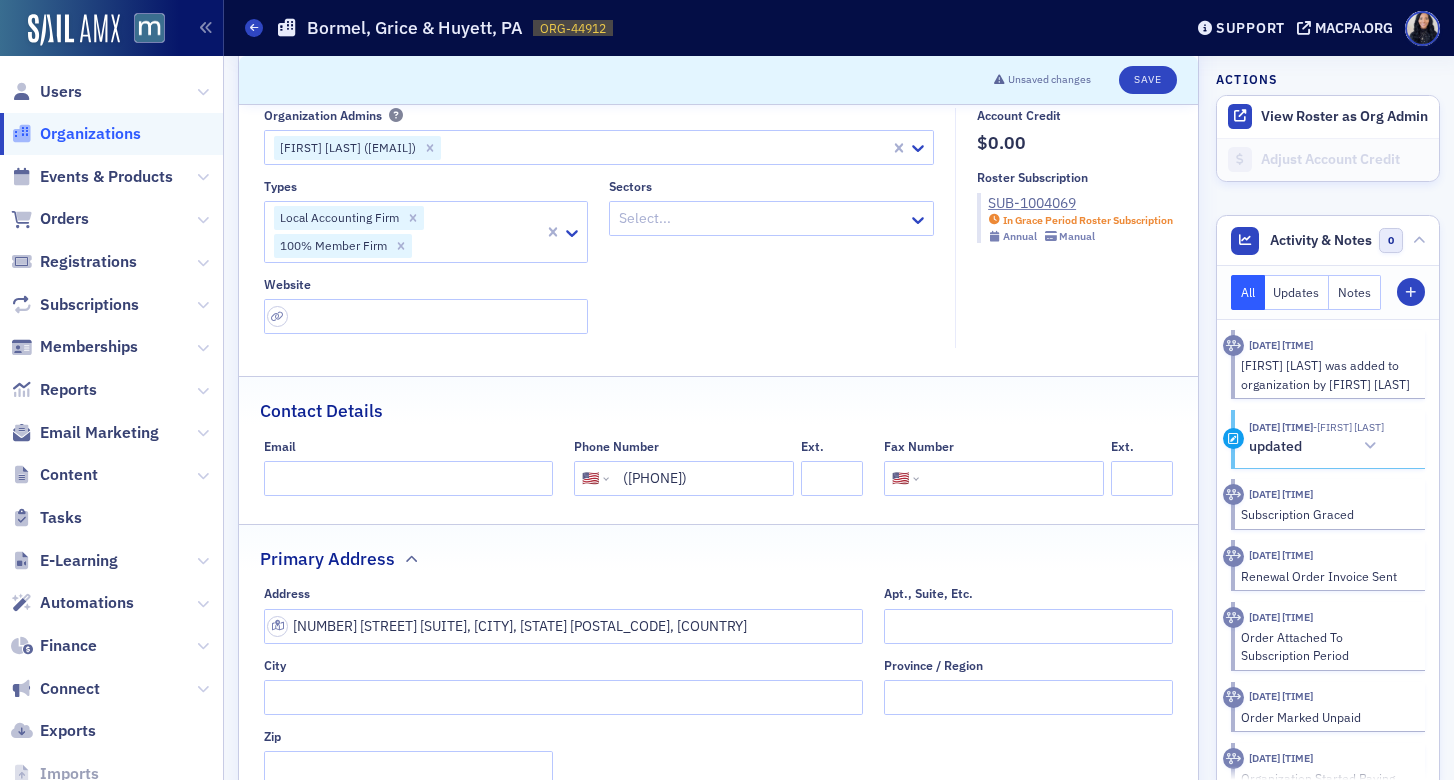 type on "14409 Greenview Dr suite 201" 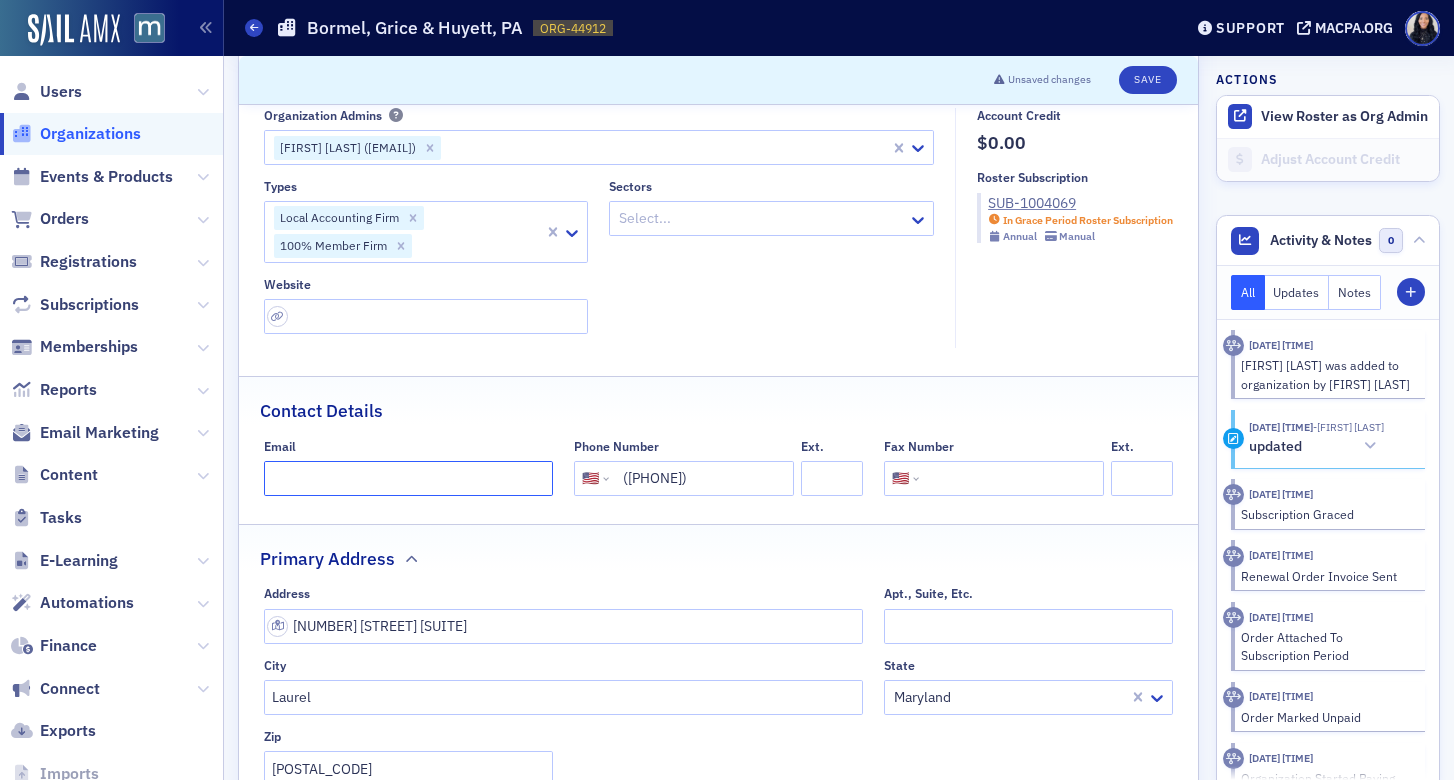 click on "Email" 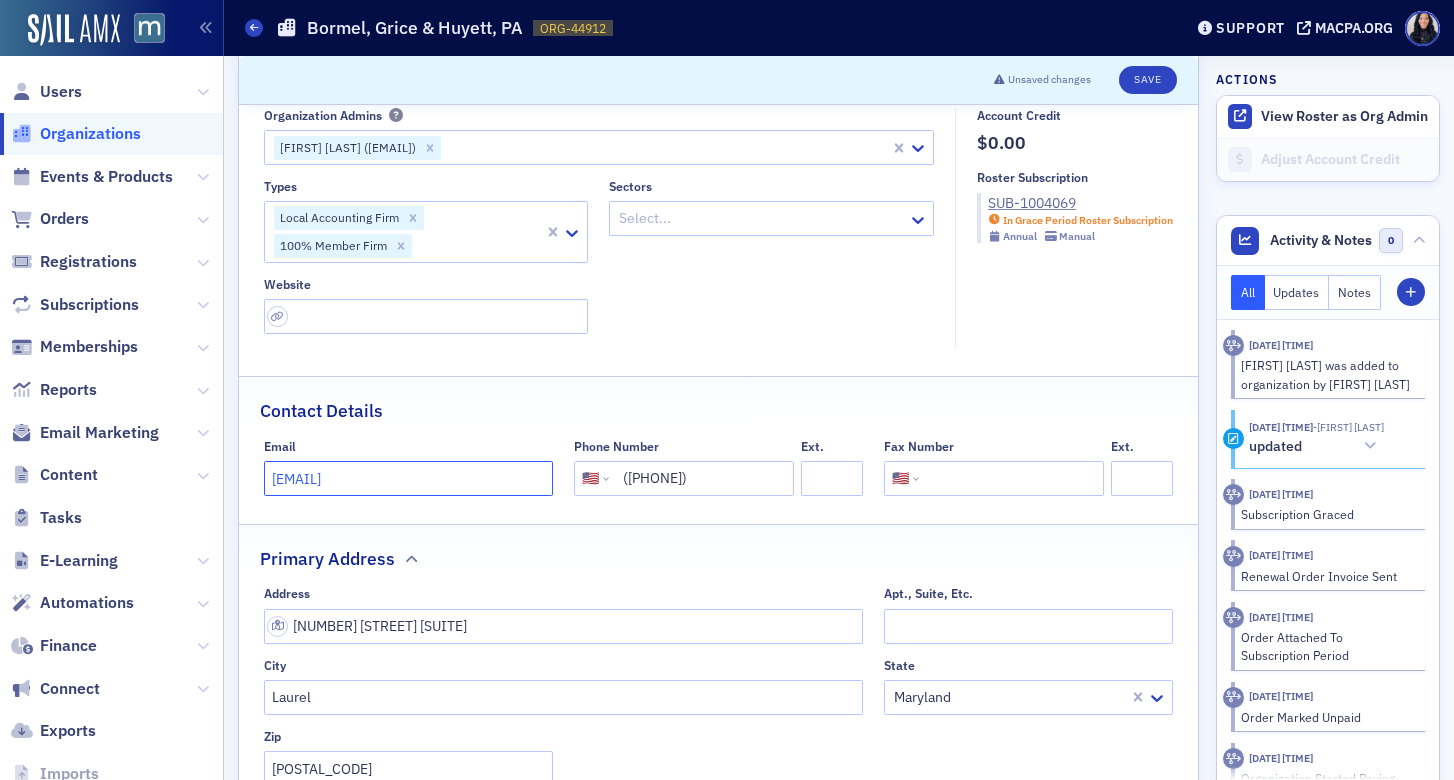 type on "[EMAIL]" 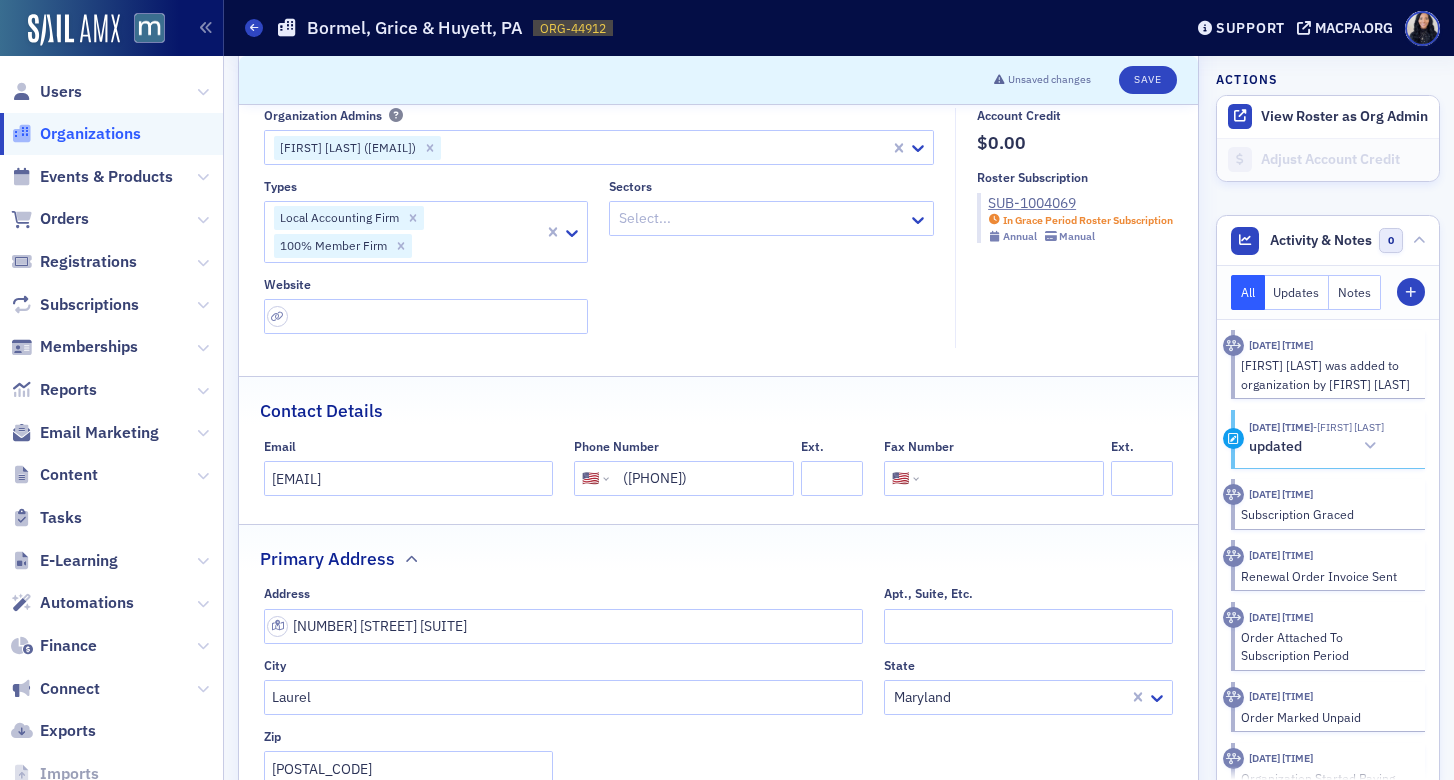 click on "Contact Details Email ckotler@bormel-grice.com Phone Number International Afghanistan Åland Islands Albania Algeria American Samoa Andorra Angola Anguilla Antigua and Barbuda Argentina Armenia Aruba Ascension Island Australia Austria Azerbaijan Bahamas Bahrain Bangladesh Barbados Belarus Belgium Belize Benin Bermuda Bhutan Bolivia Bonaire, Sint Eustatius and Saba Bosnia and Herzegovina Botswana Brazil British Indian Ocean Territory Brunei Darussalam Bulgaria Burkina Faso Burundi Cambodia Cameroon Canada Cape Verde Cayman Islands Central African Republic Chad Chile China Christmas Island Cocos (Keeling) Islands Colombia Comoros Congo Congo, Democratic Republic of the Cook Islands Costa Rica Cote d'Ivoire Croatia Cuba Curaçao Cyprus Czech Republic Denmark Djibouti Dominica Dominican Republic Ecuador Egypt El Salvador Equatorial Guinea Eritrea Estonia Ethiopia Falkland Islands Faroe Islands Federated States of Micronesia Fiji Finland France French Guiana French Polynesia Gabon Gambia Georgia Germany Ghana Guam" 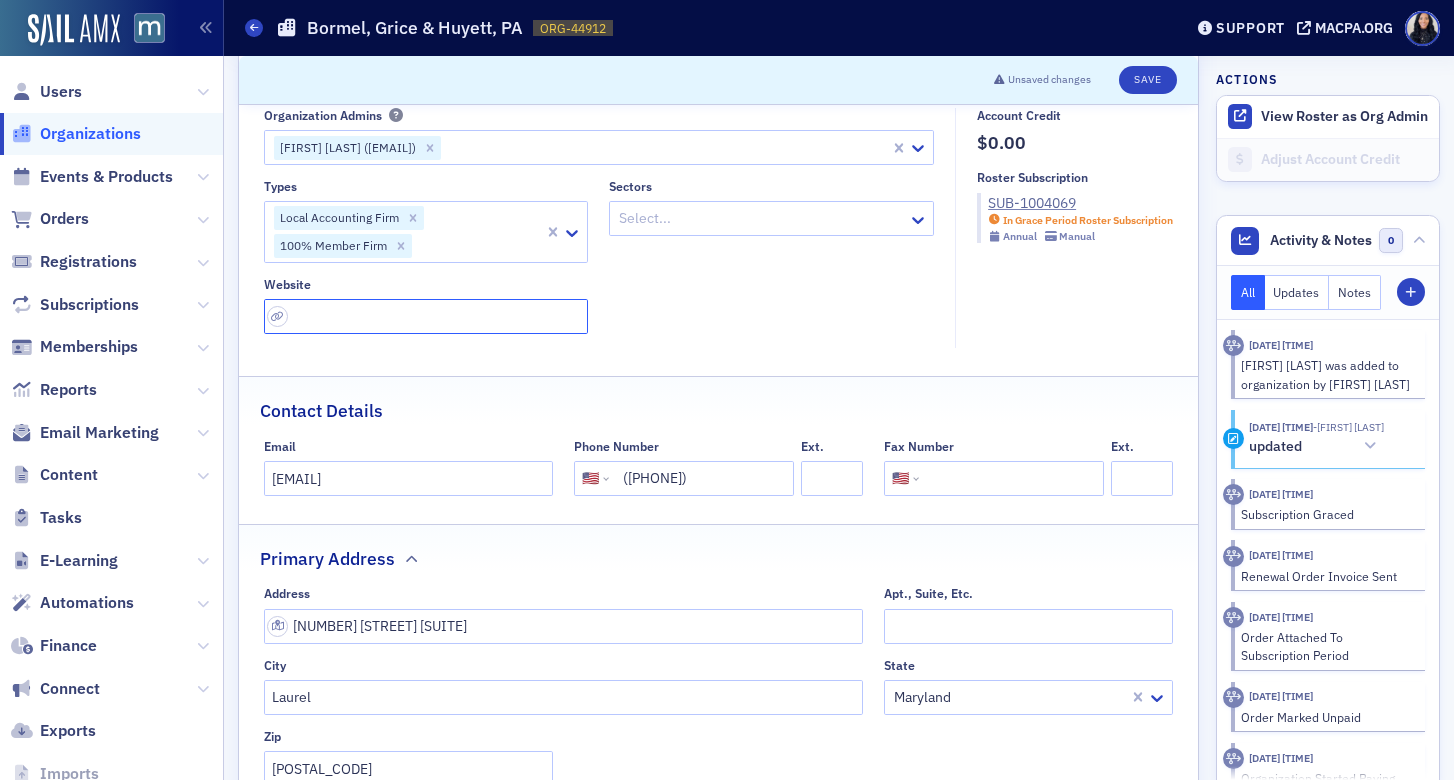 click 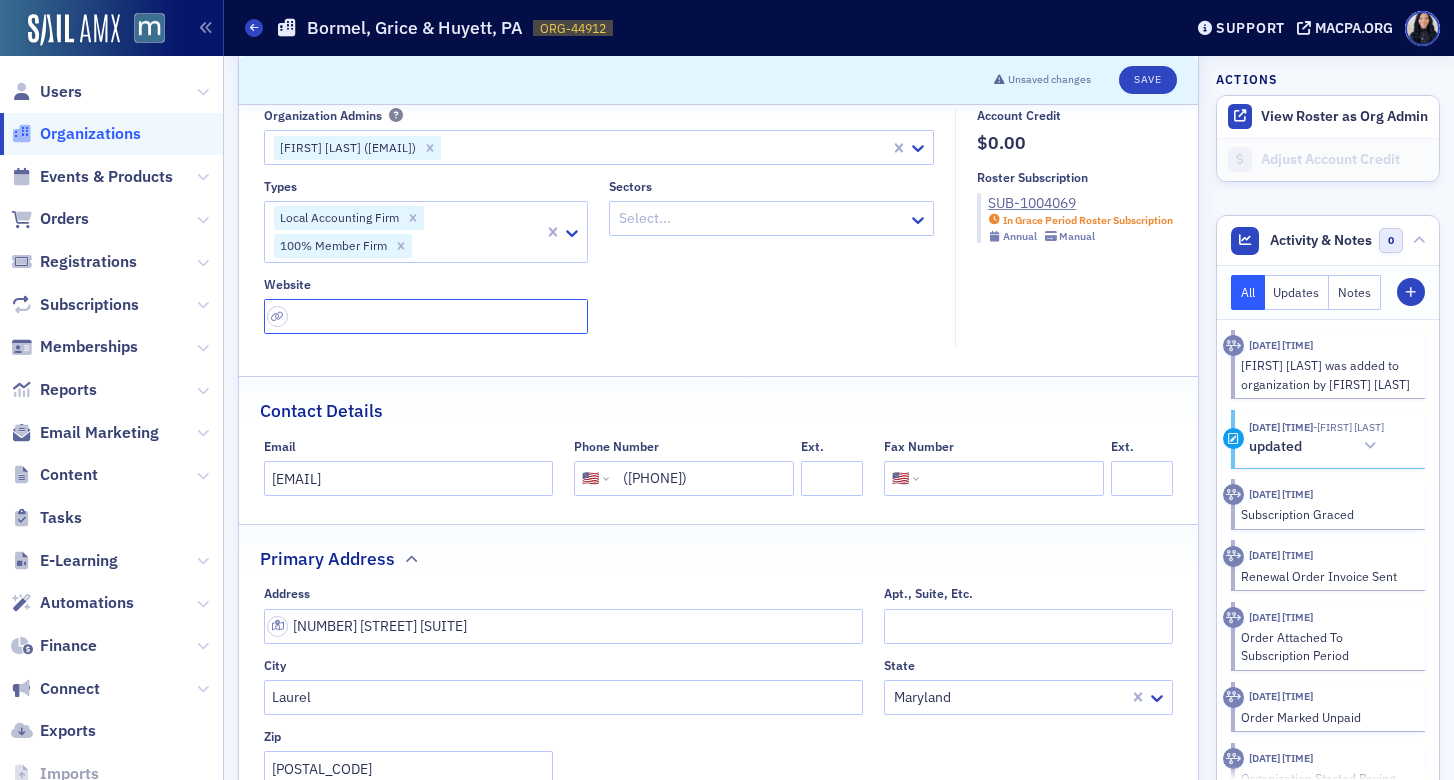 paste on "https://www.bormel-grice.com/" 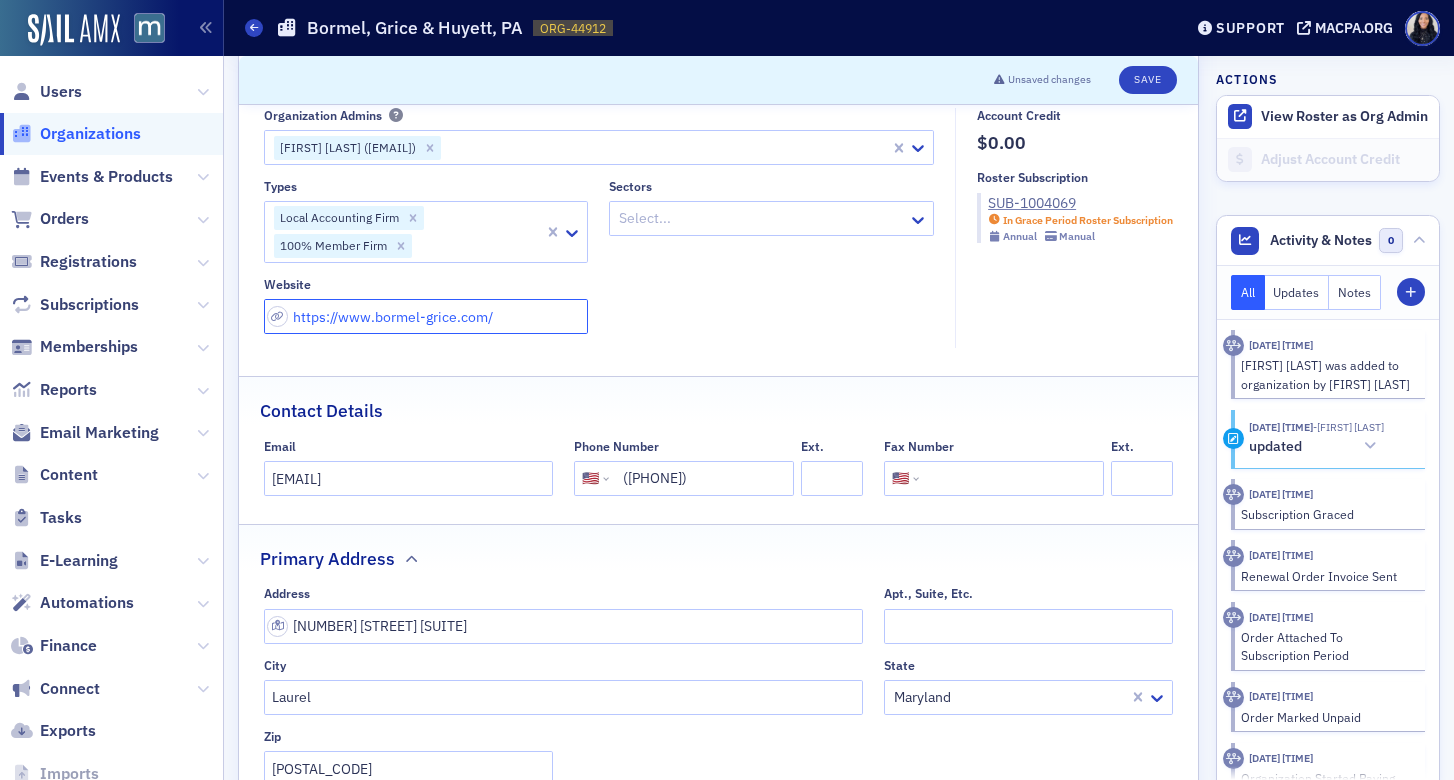 type on "https://www.bormel-grice.com/" 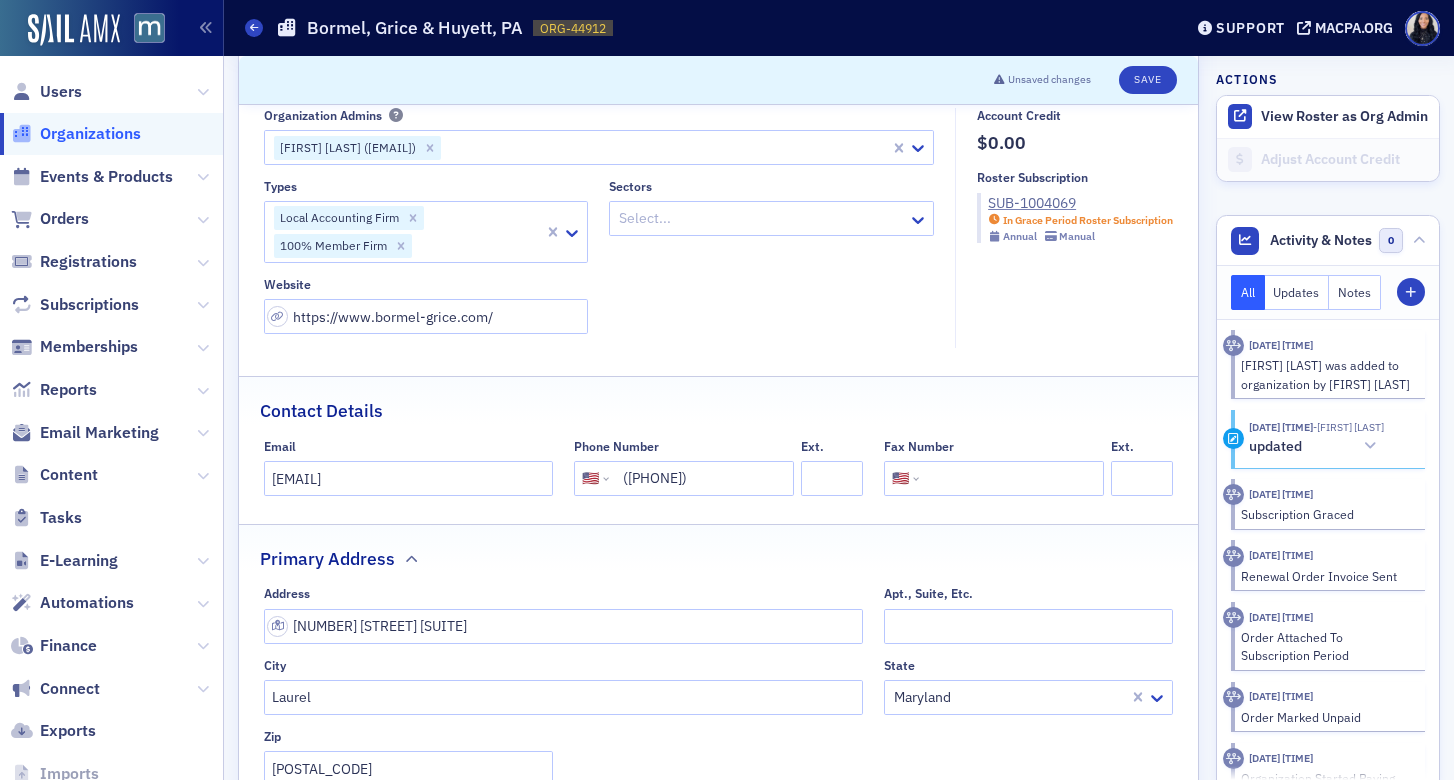 click on "Organization Admins Chris Kotler (ckotler@bormel-grice.com) Types Local Accounting Firm 100% Member Firm Sectors Select... Website https://www.bormel-grice.com/" 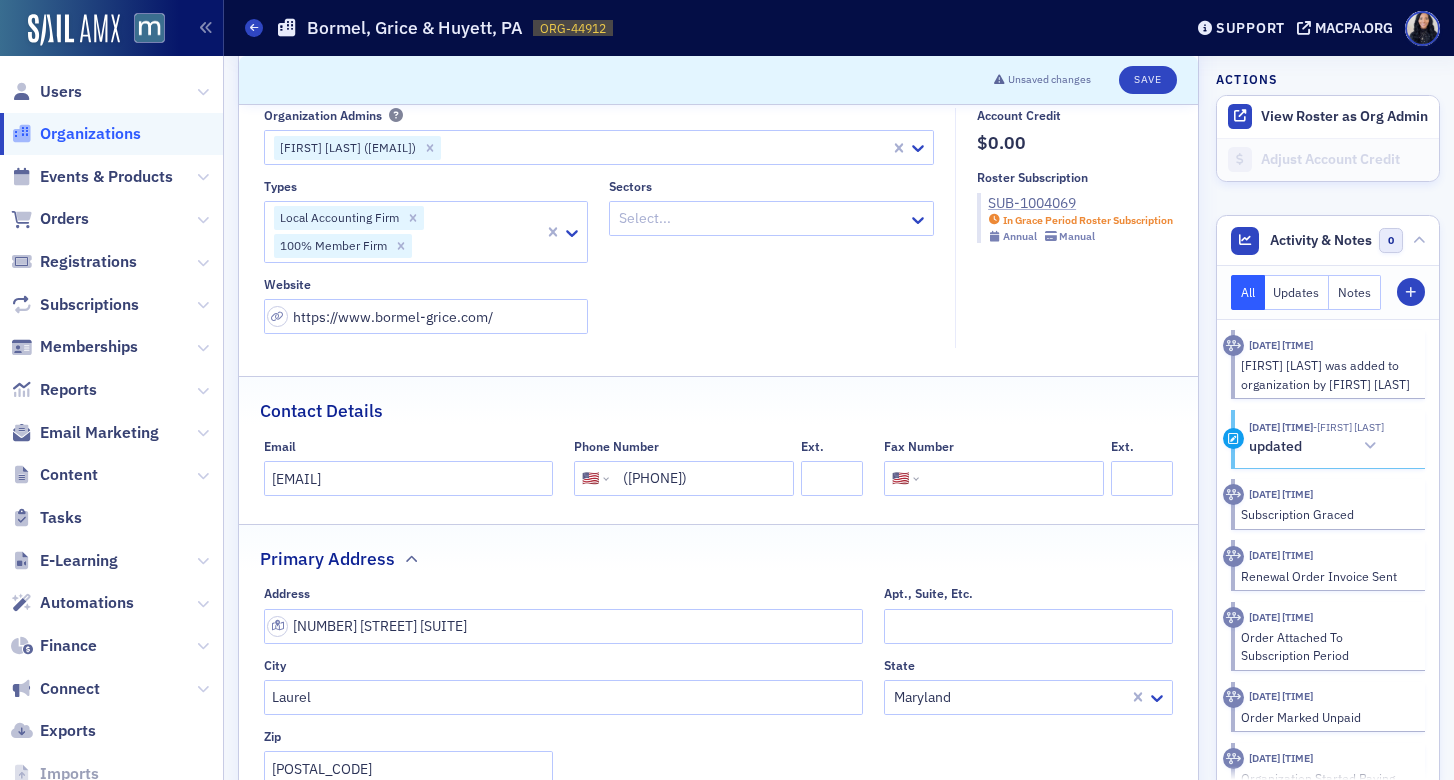 click on "SUB-1004069" 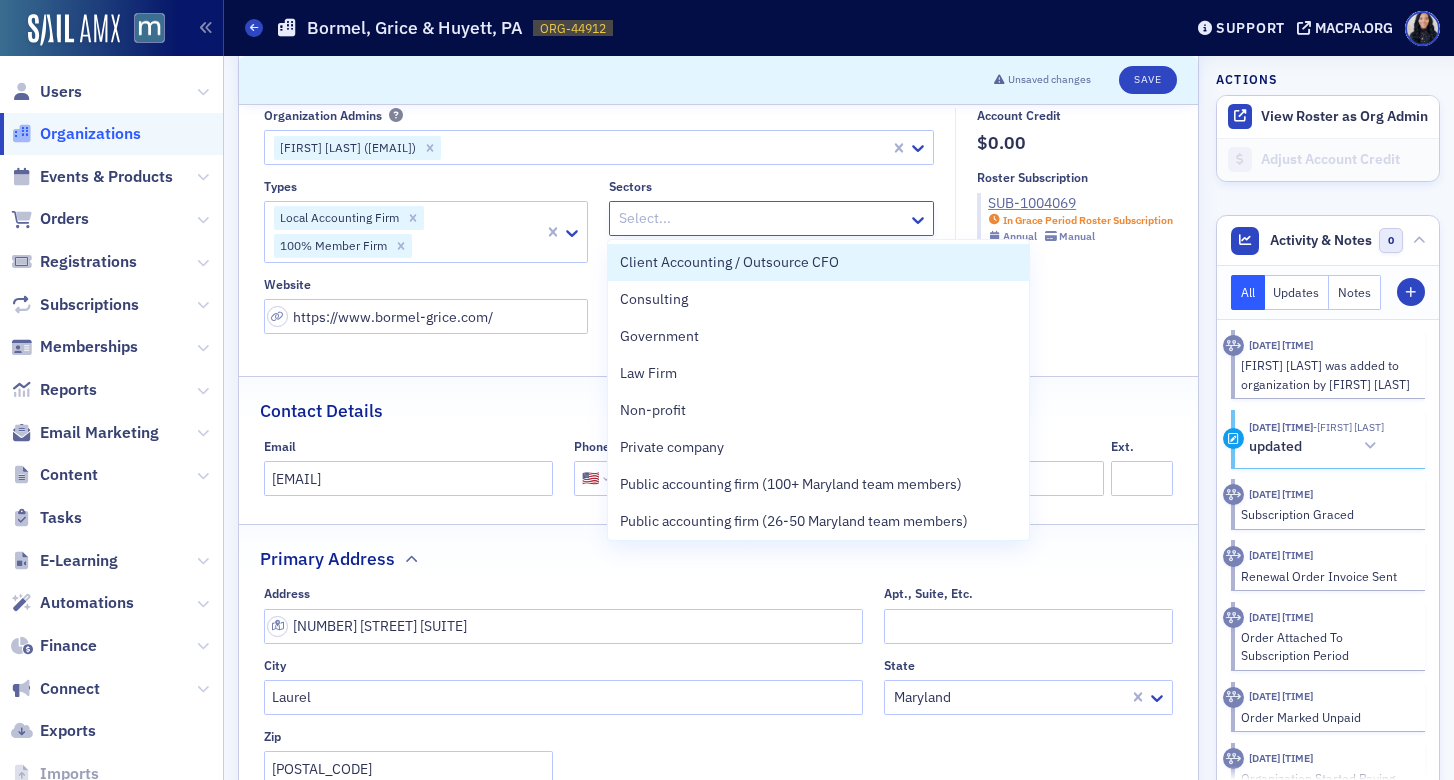 click 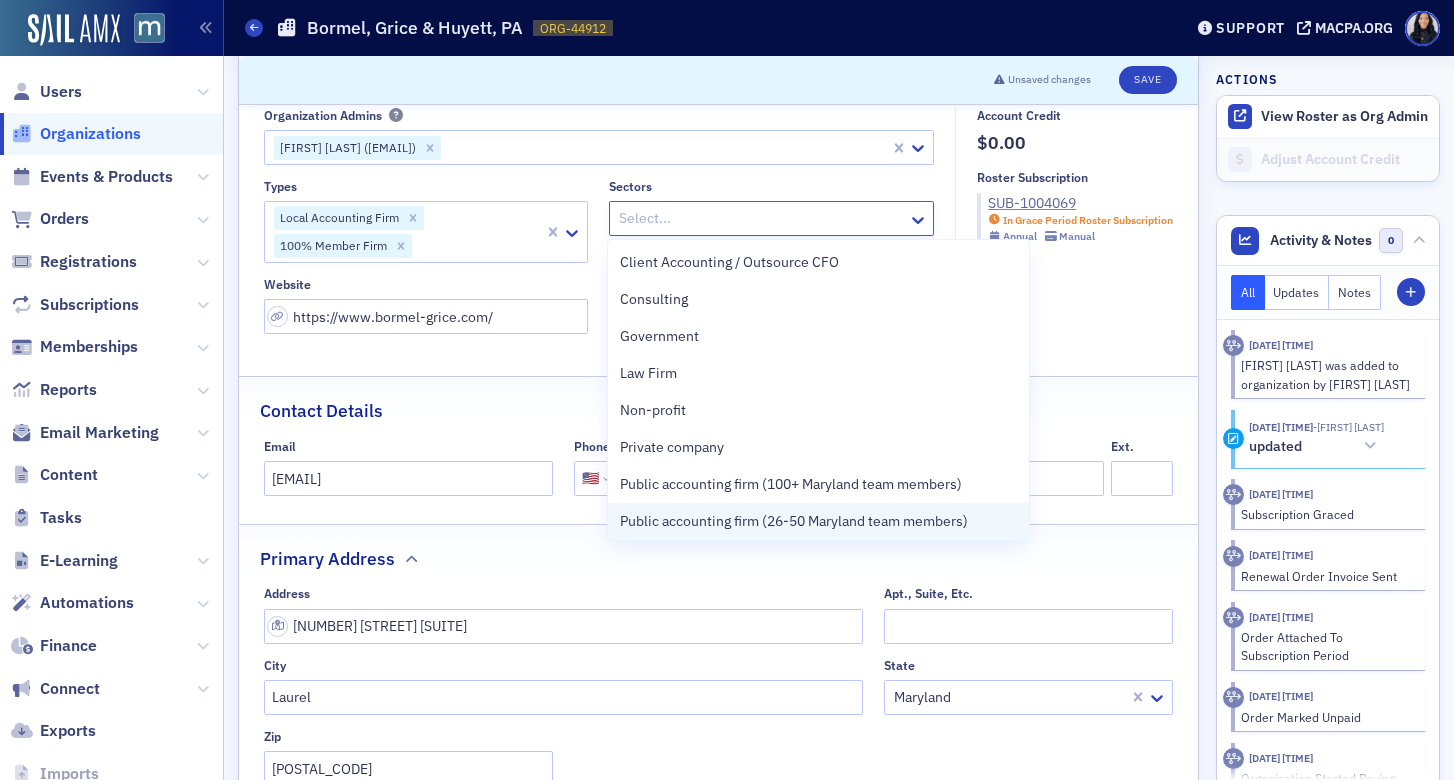 click on "Public accounting firm (26-50 Maryland team members)" at bounding box center (794, 521) 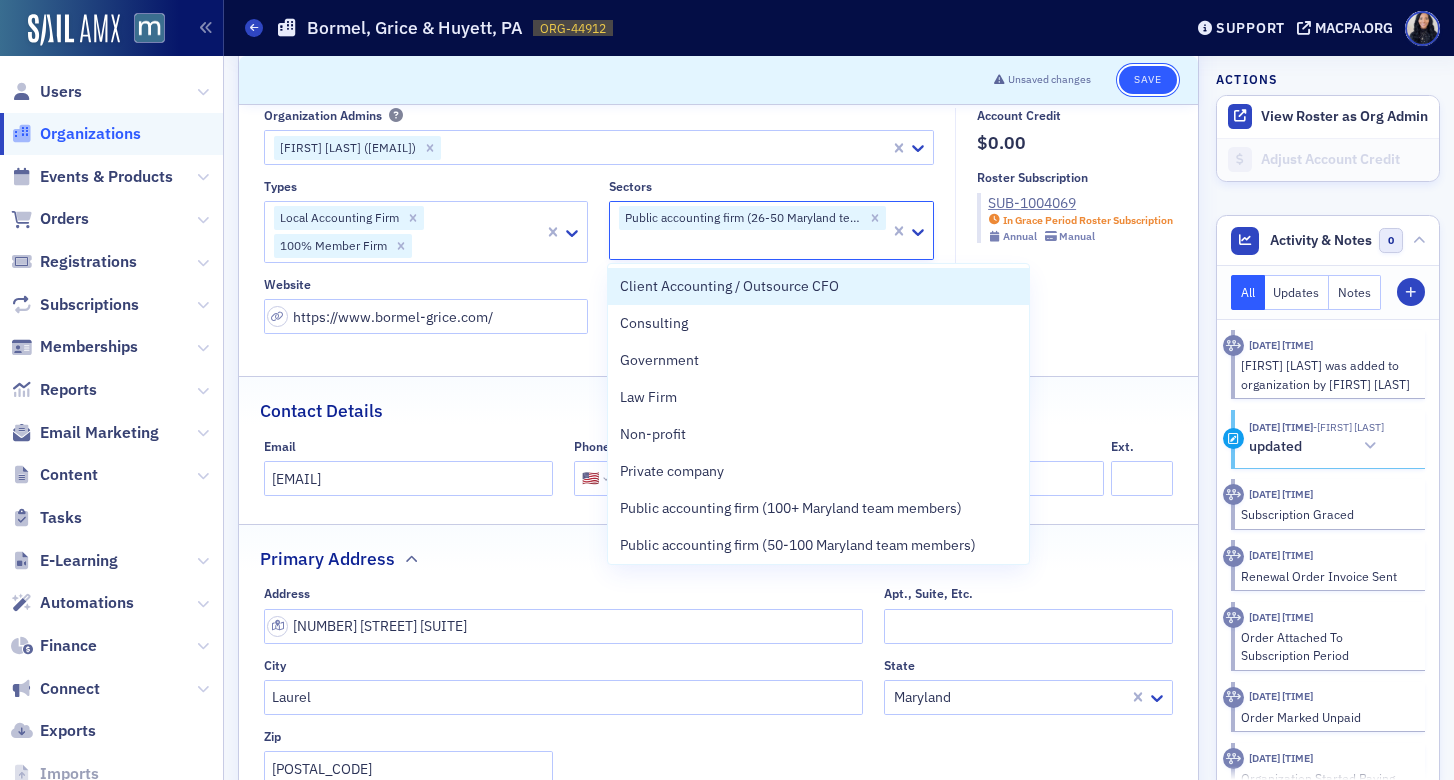 click on "Save" 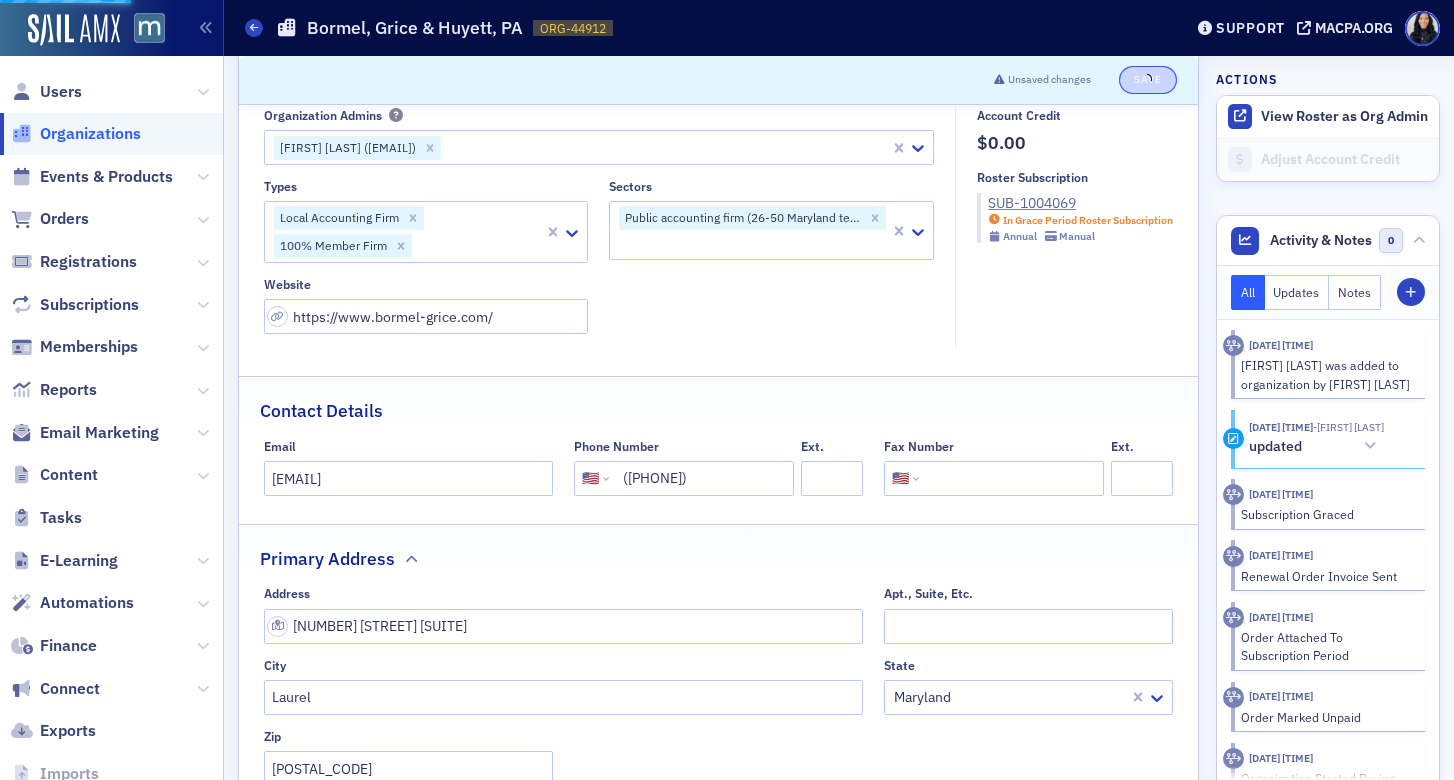 select on "US" 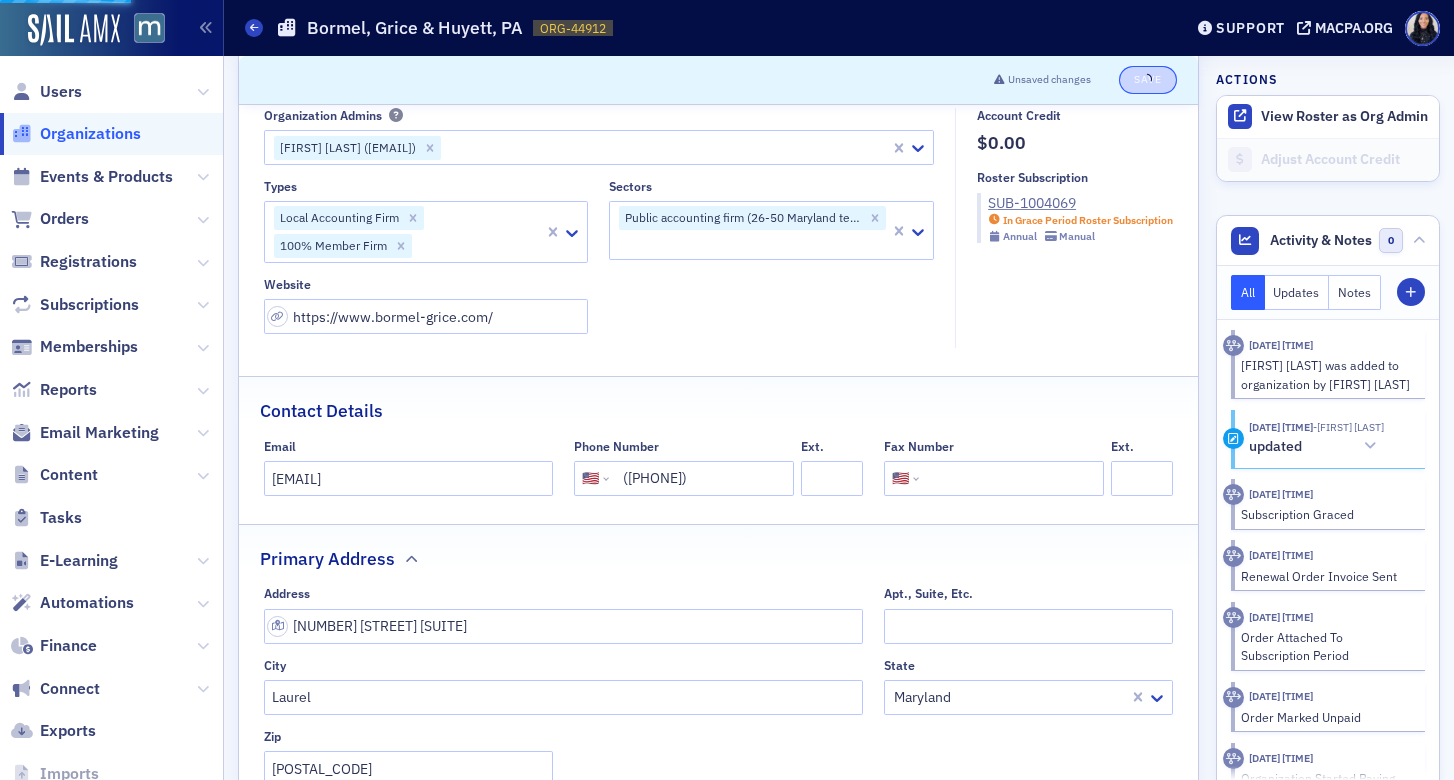 select on "US" 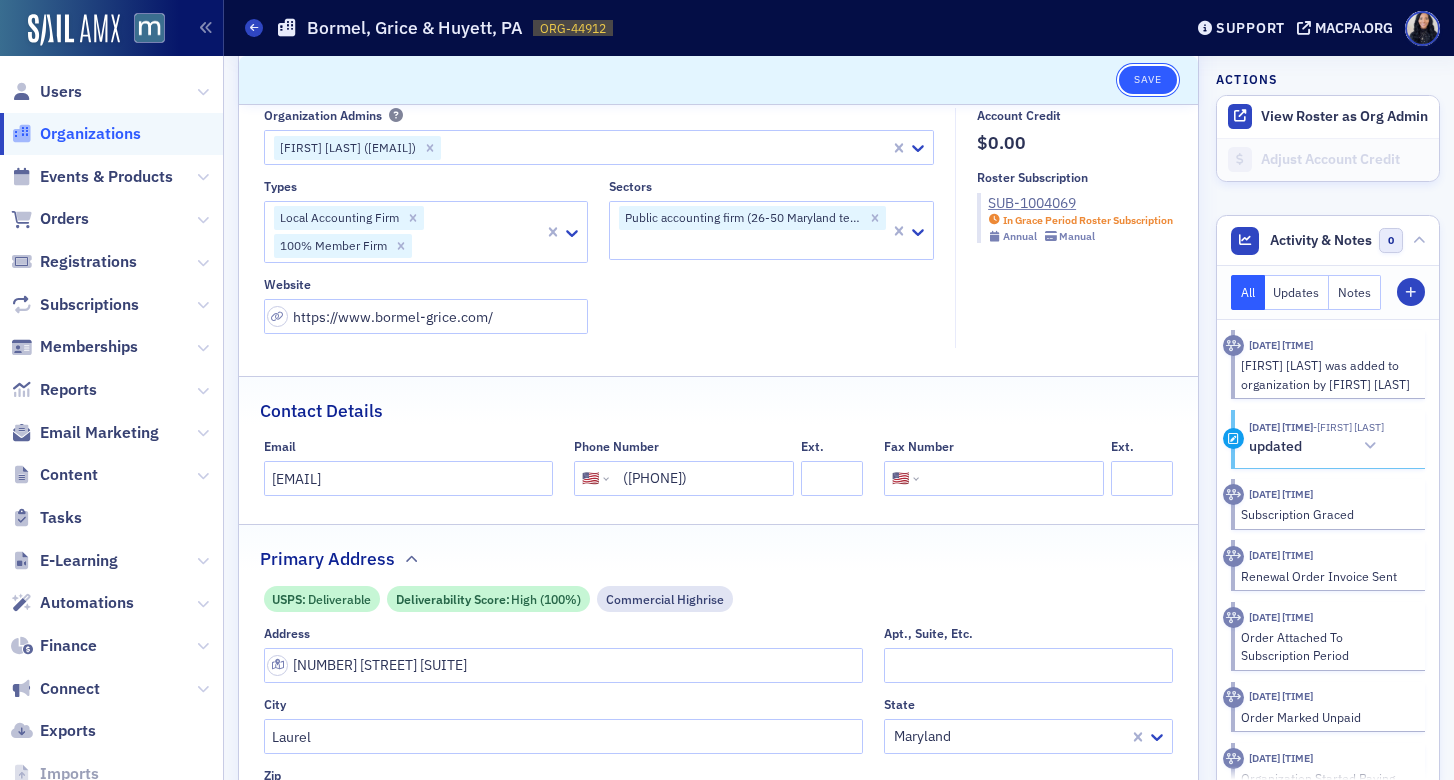 click on "Save" 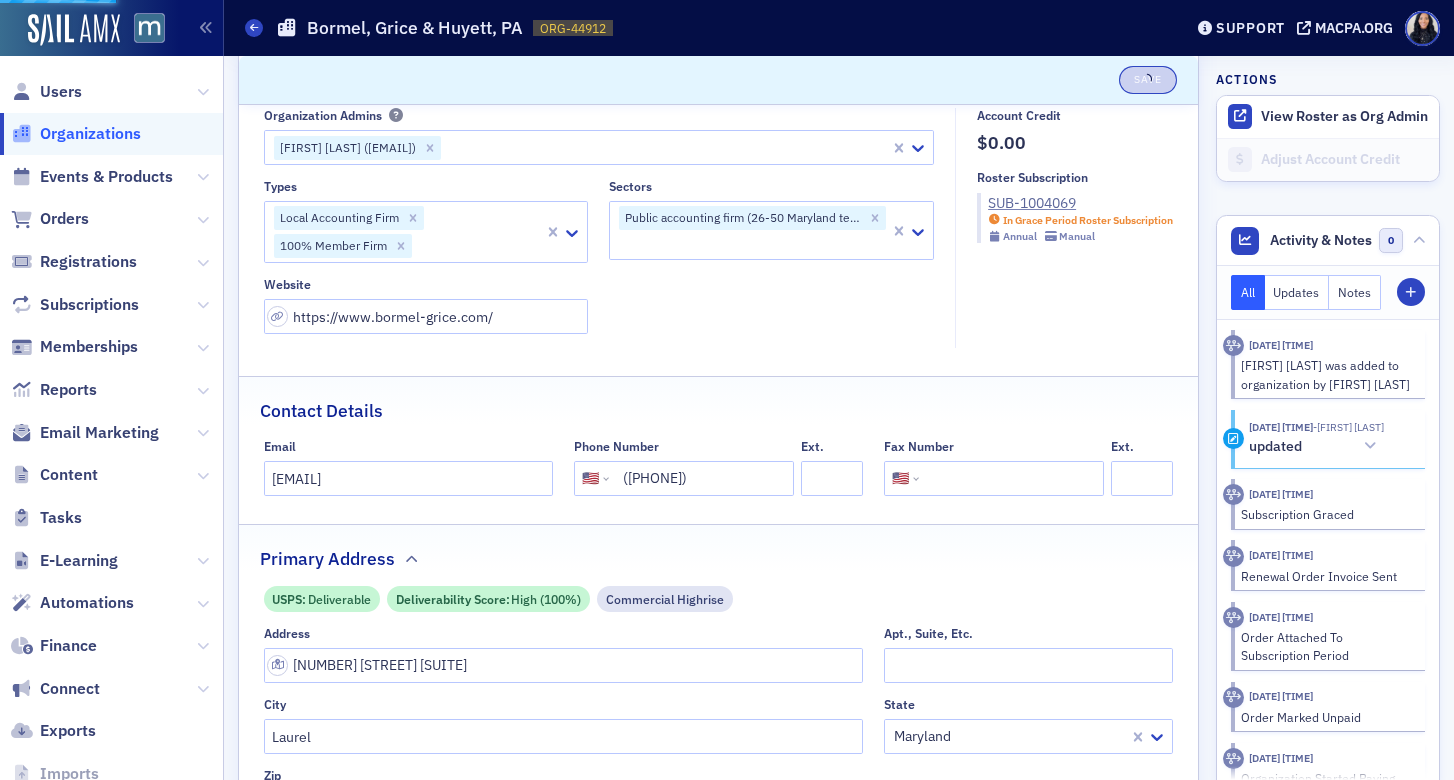 select on "US" 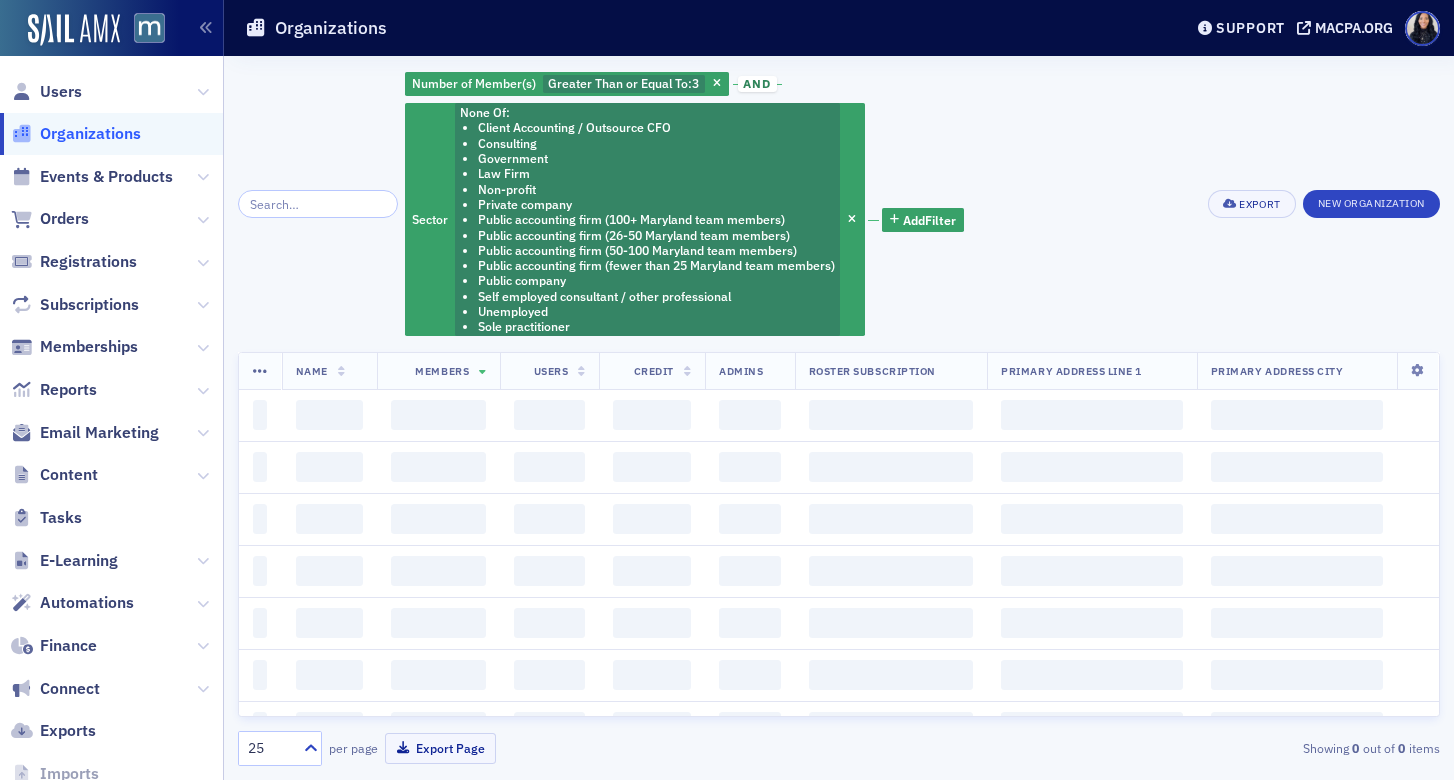 scroll, scrollTop: 0, scrollLeft: 0, axis: both 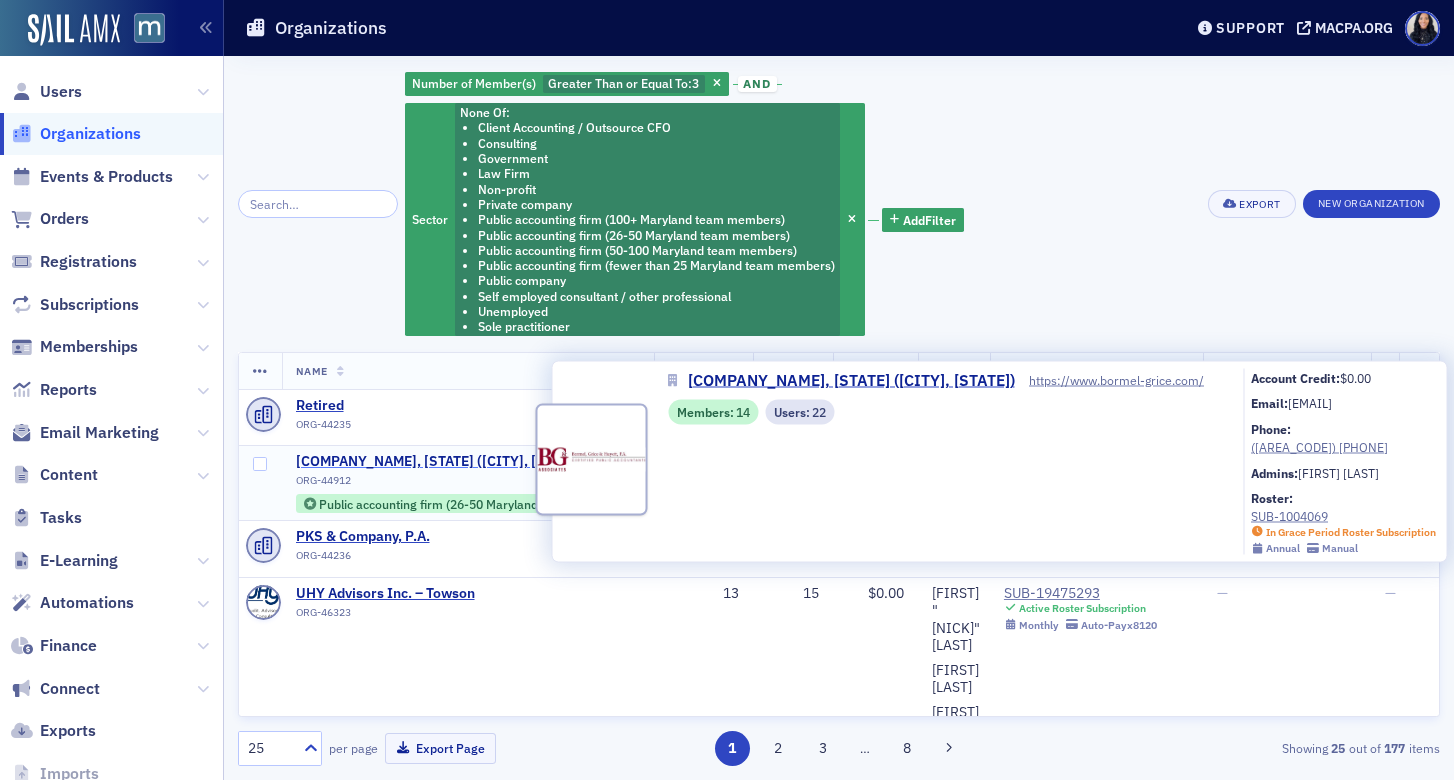 click on "[COMPANY_NAME], [STATE] ([CITY], [STATE])" 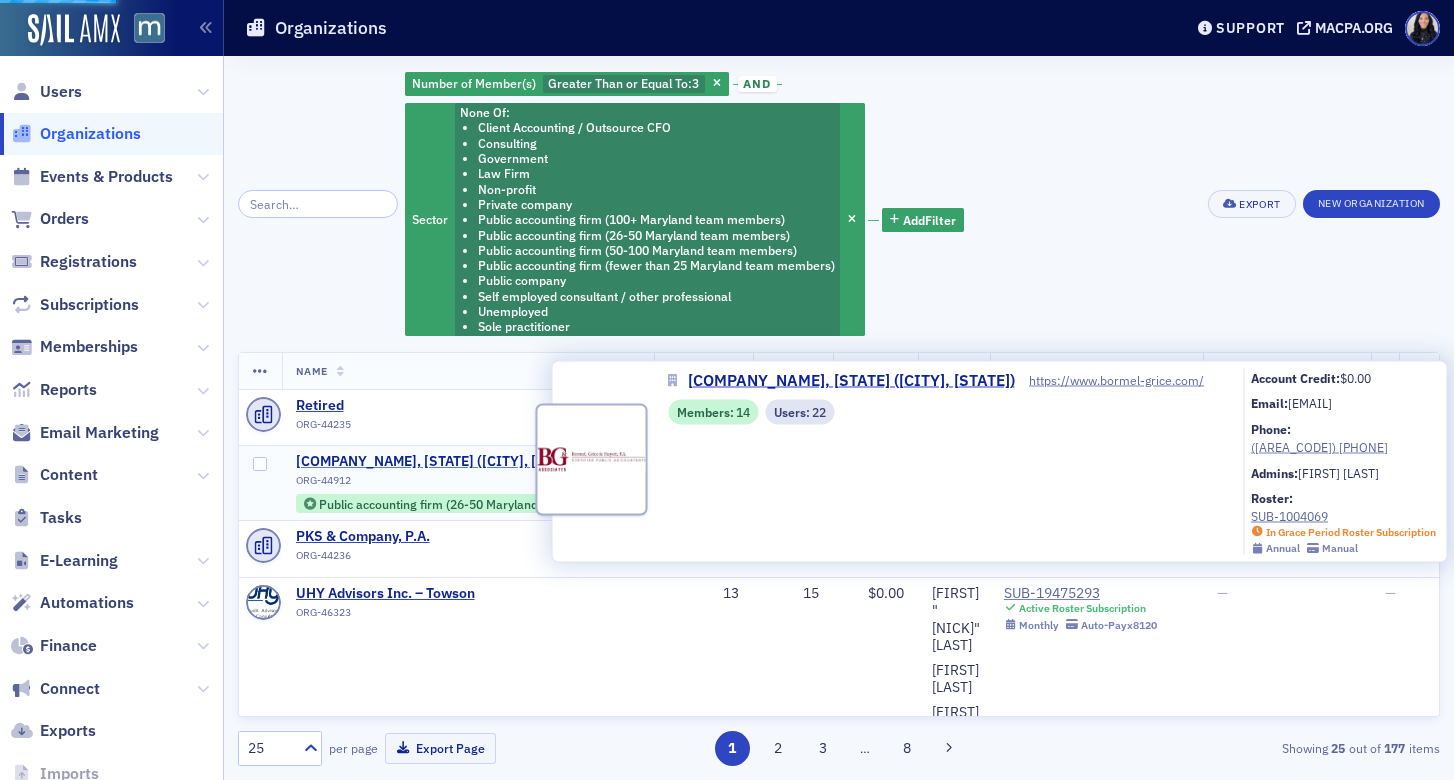 select on "US" 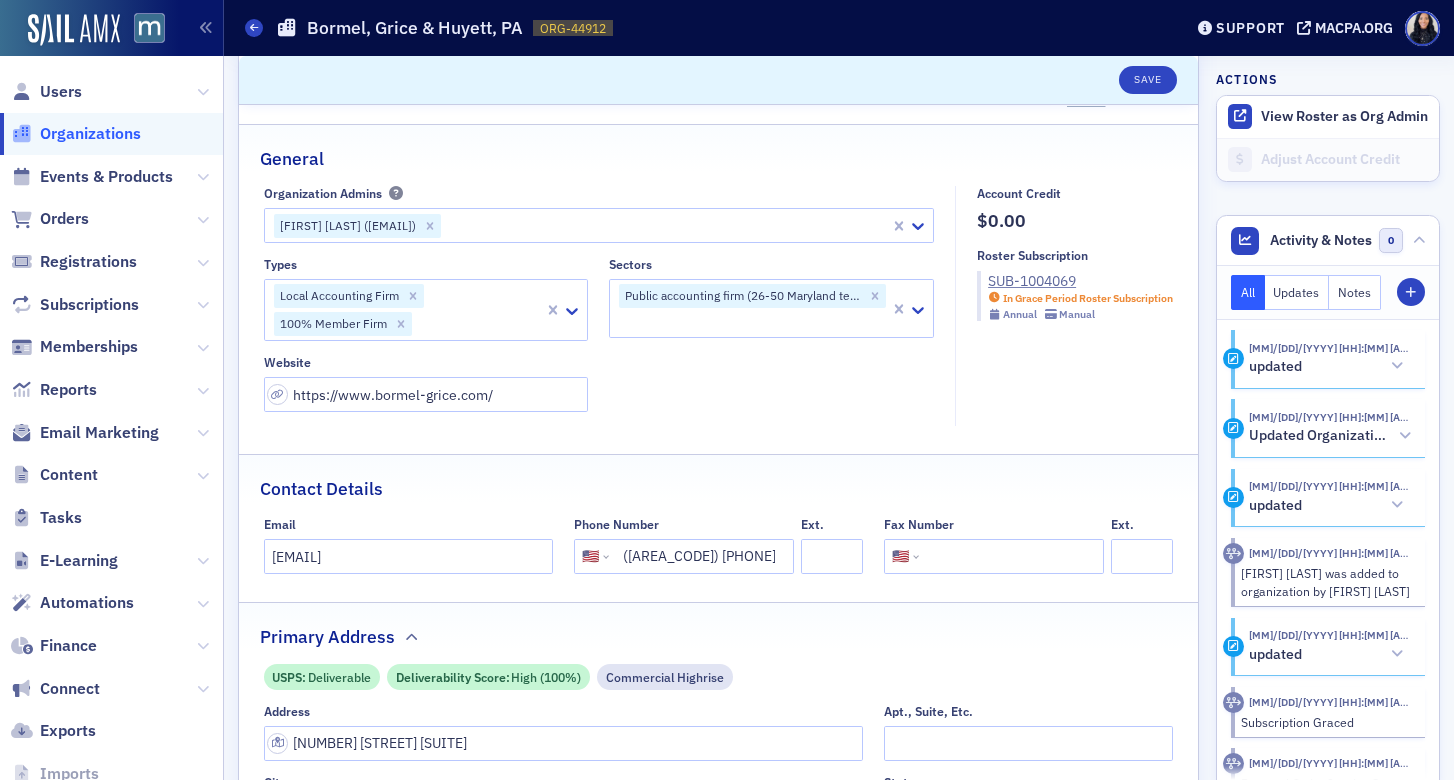 scroll, scrollTop: 0, scrollLeft: 0, axis: both 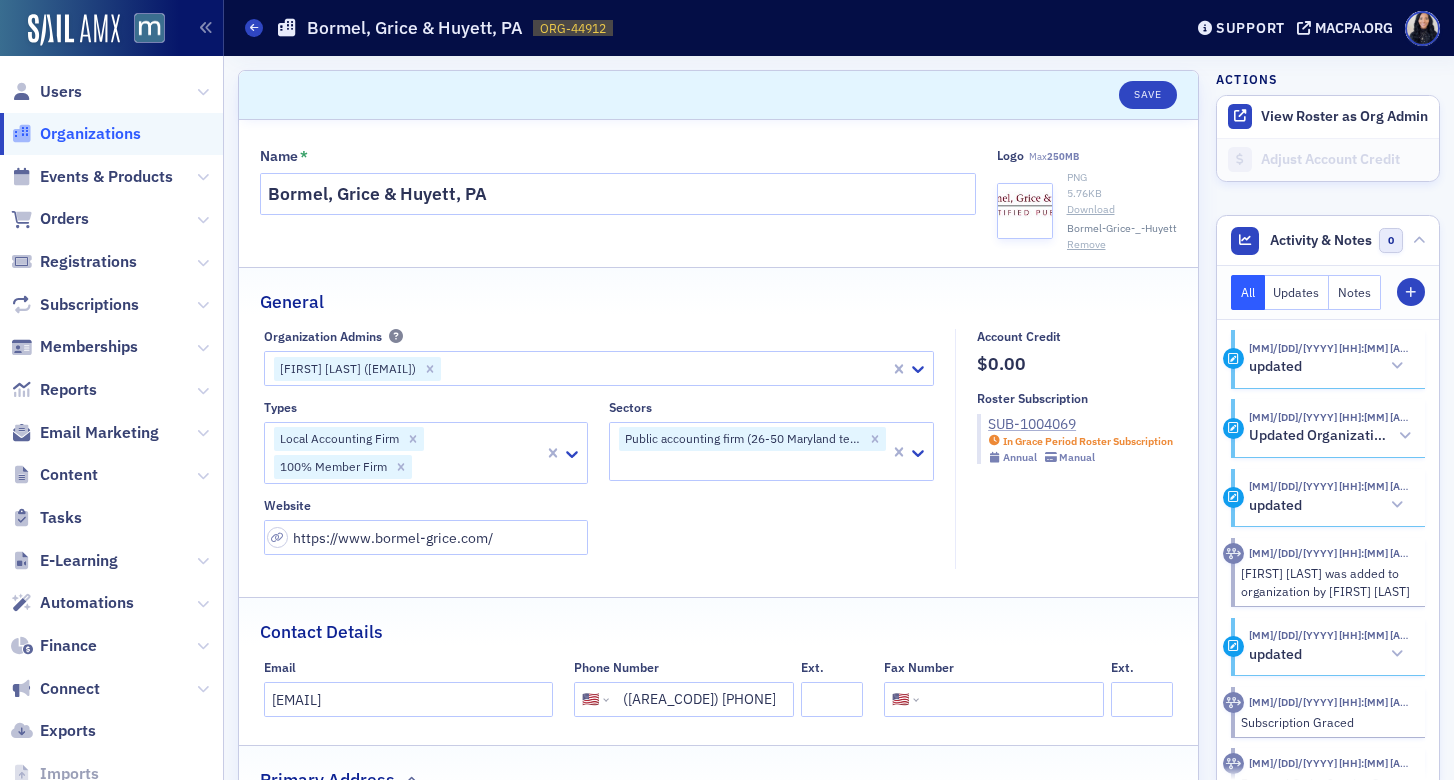 click on "SUB-1004069" 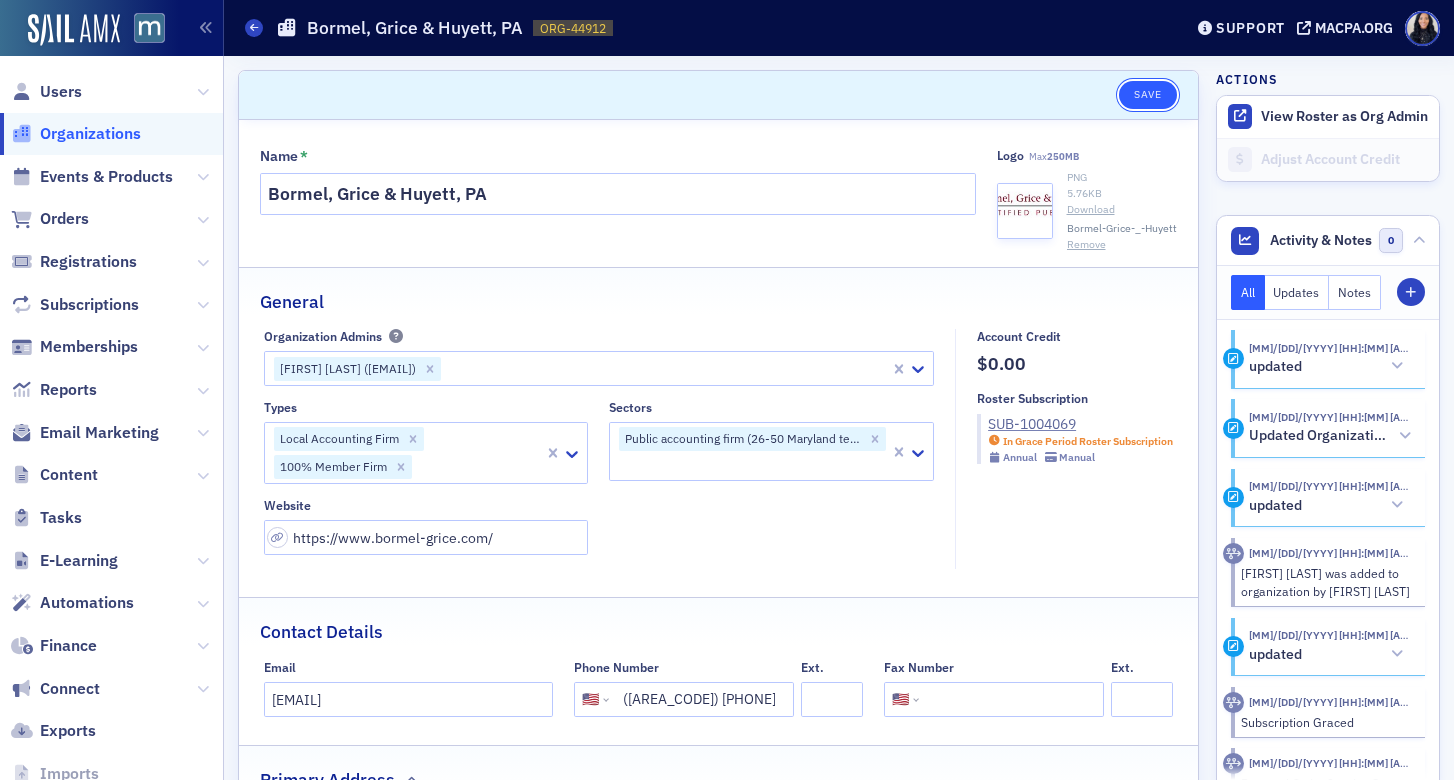 click on "Save" 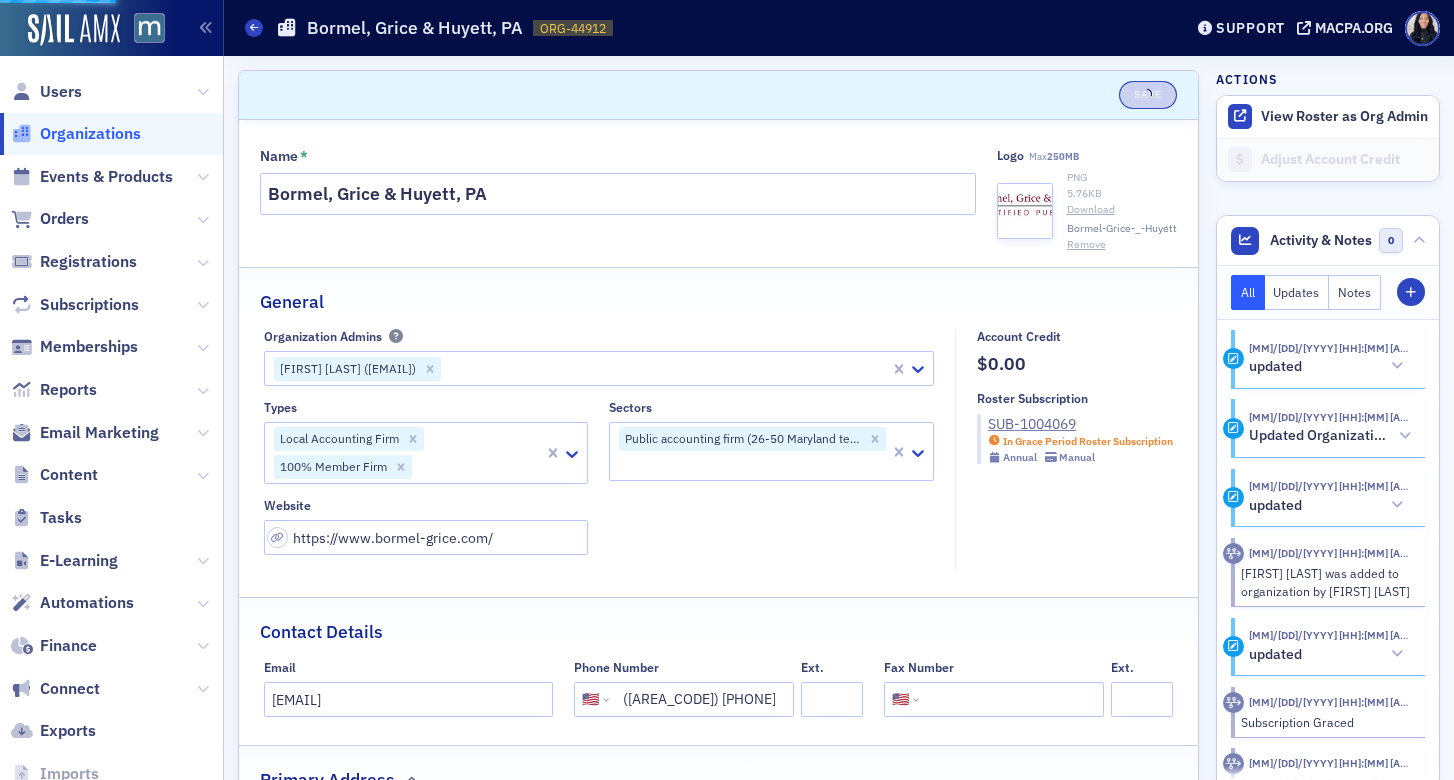 select on "US" 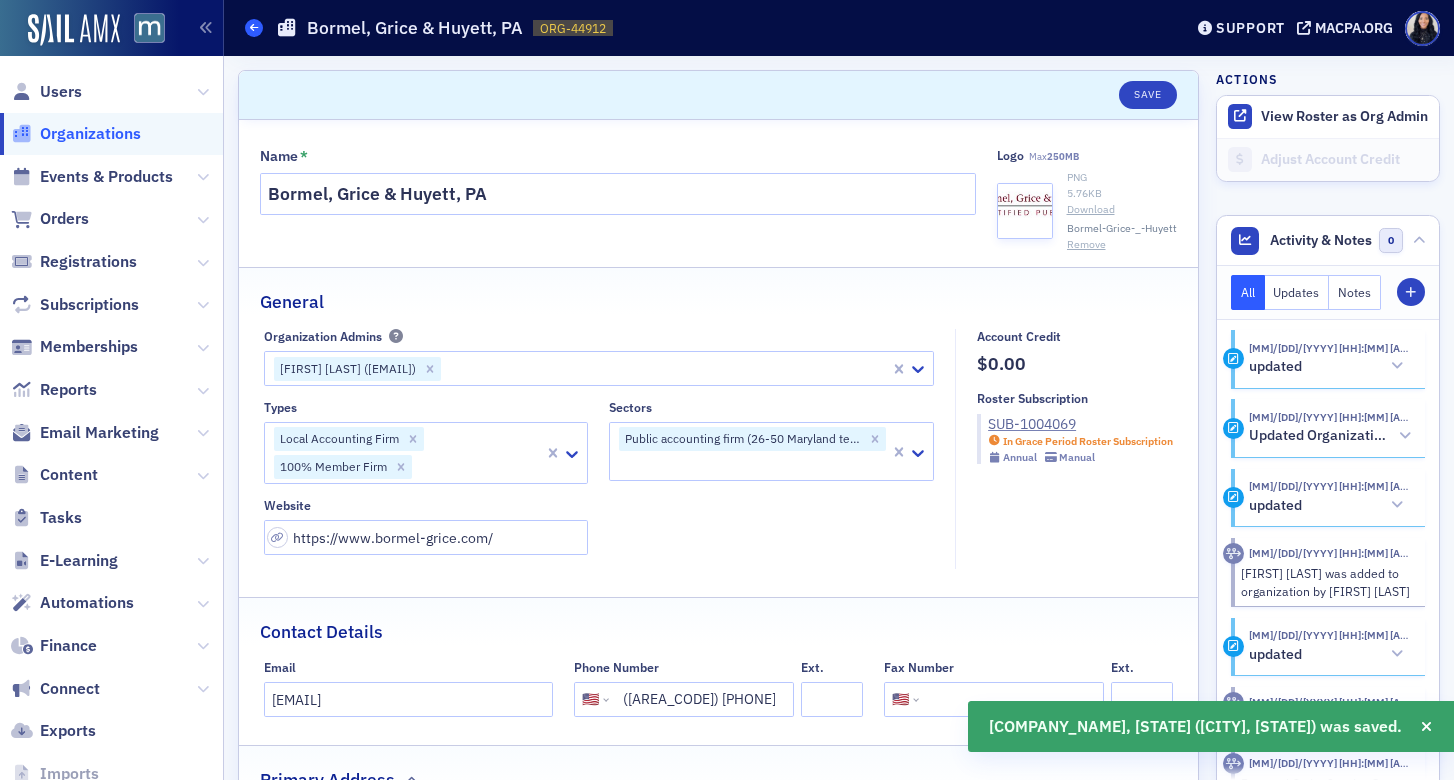 click 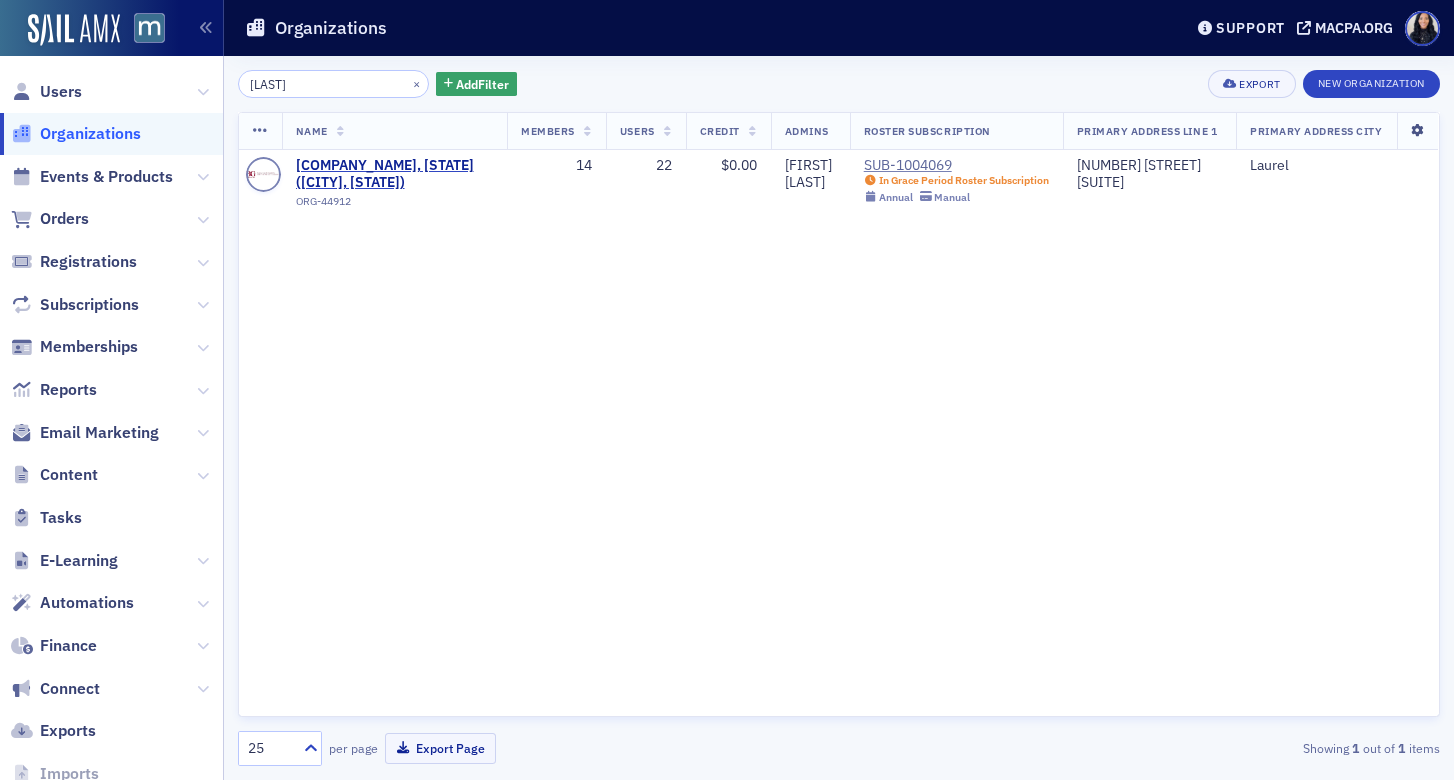 type on "[LAST]" 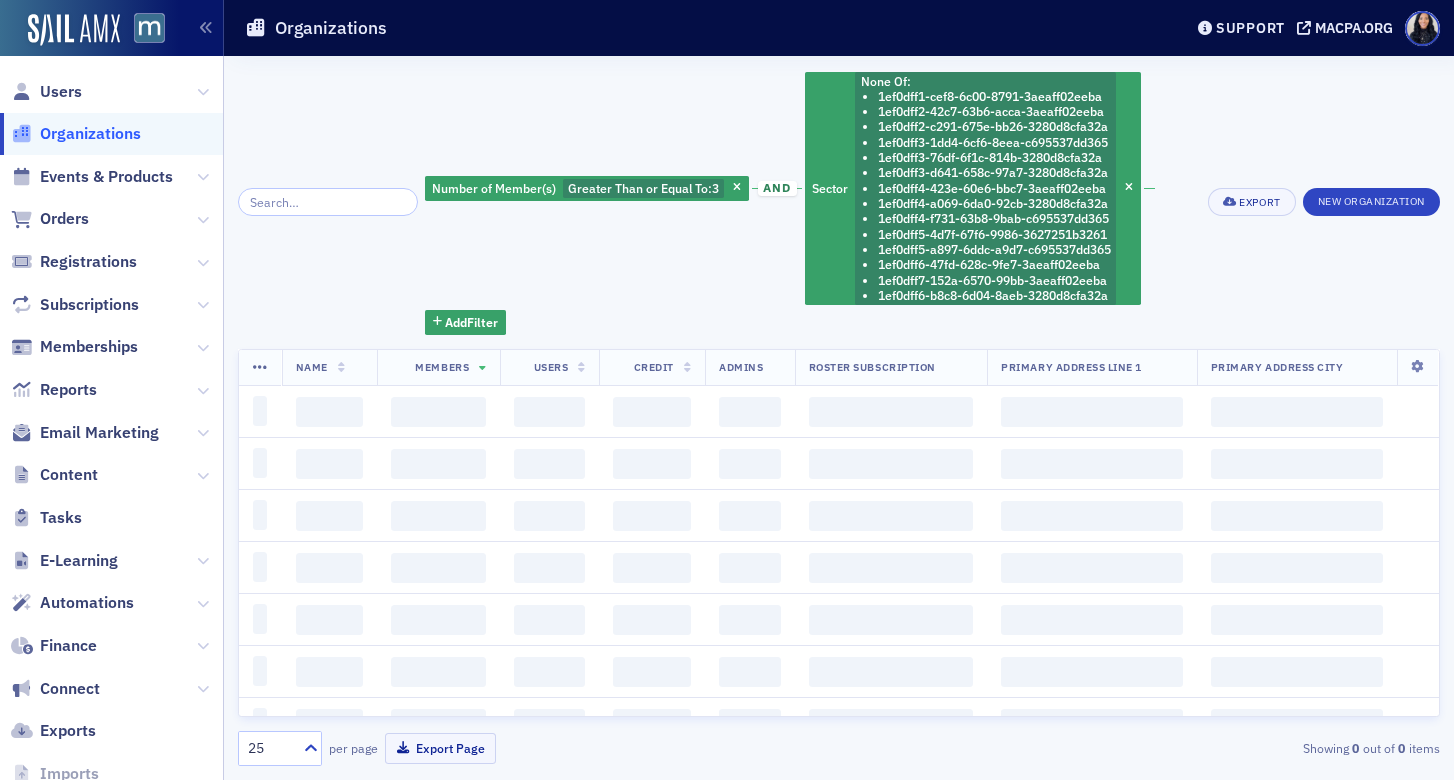 scroll, scrollTop: 0, scrollLeft: 0, axis: both 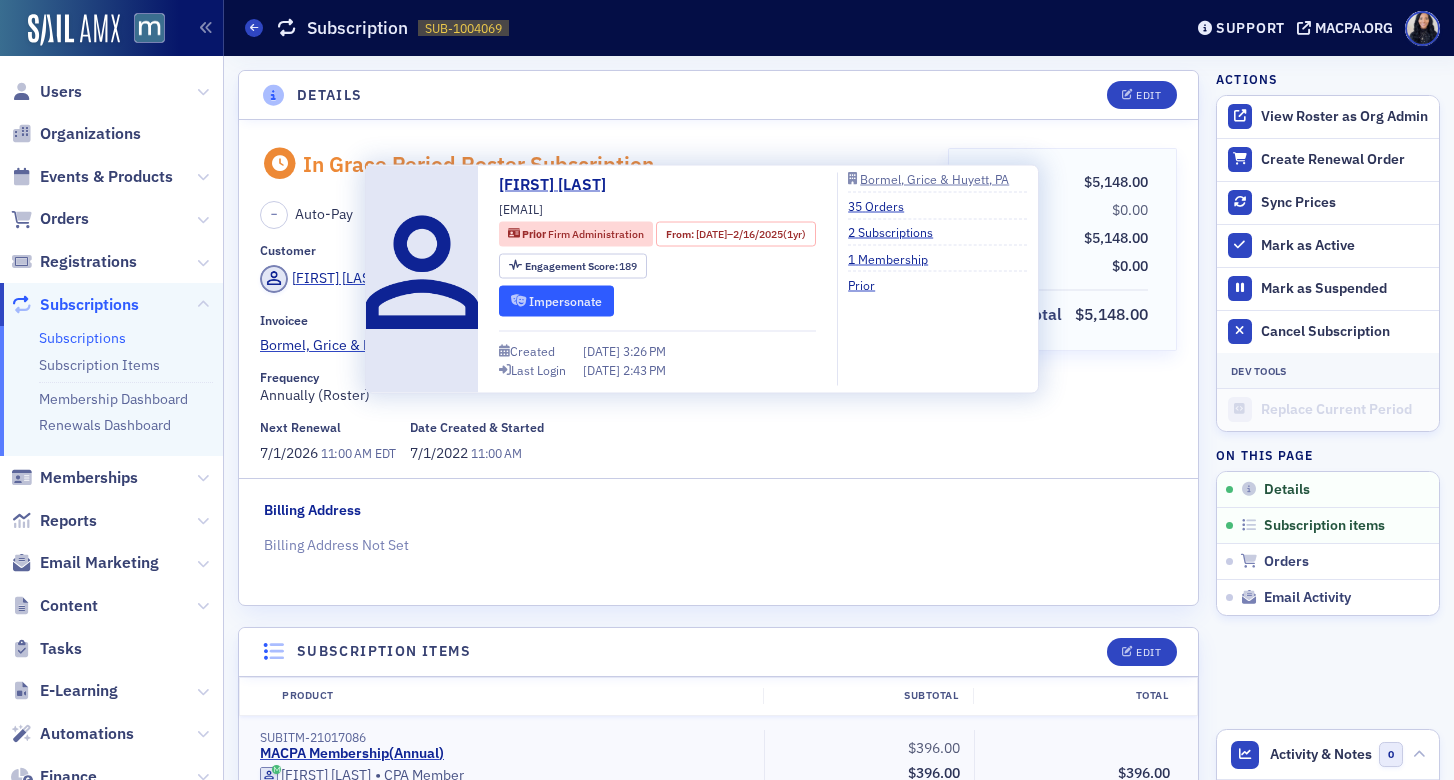 click on "Impersonate" at bounding box center [556, 300] 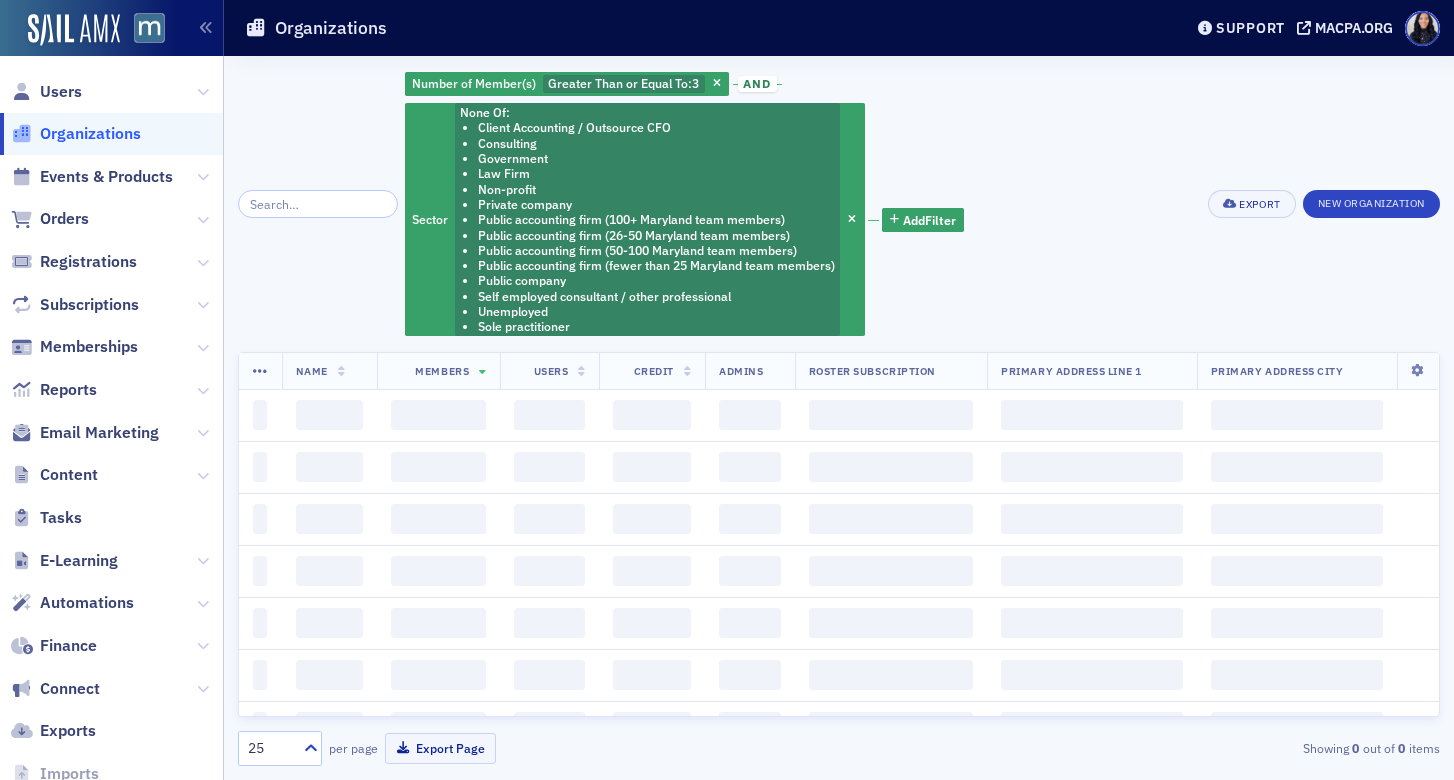 scroll, scrollTop: 0, scrollLeft: 0, axis: both 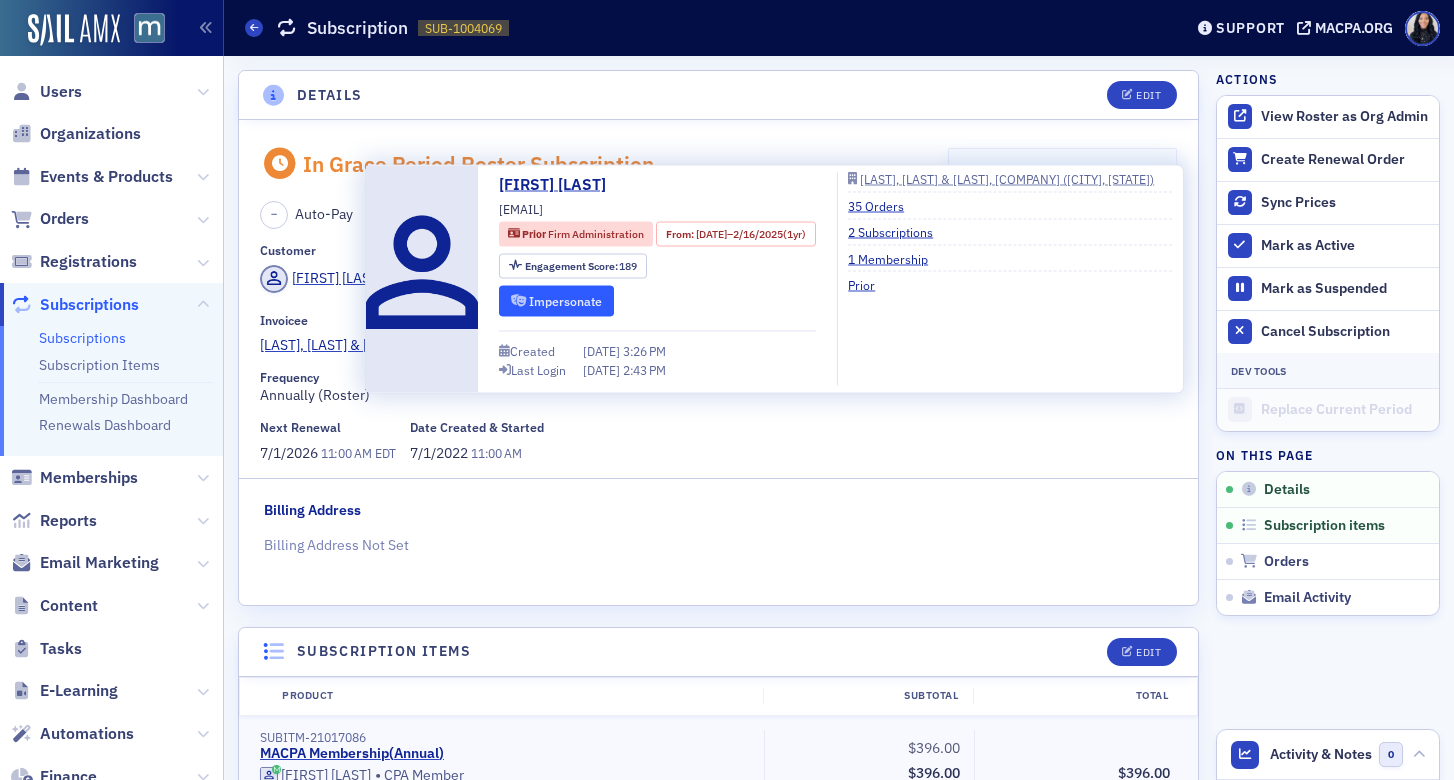 click on "Impersonate" at bounding box center [556, 300] 